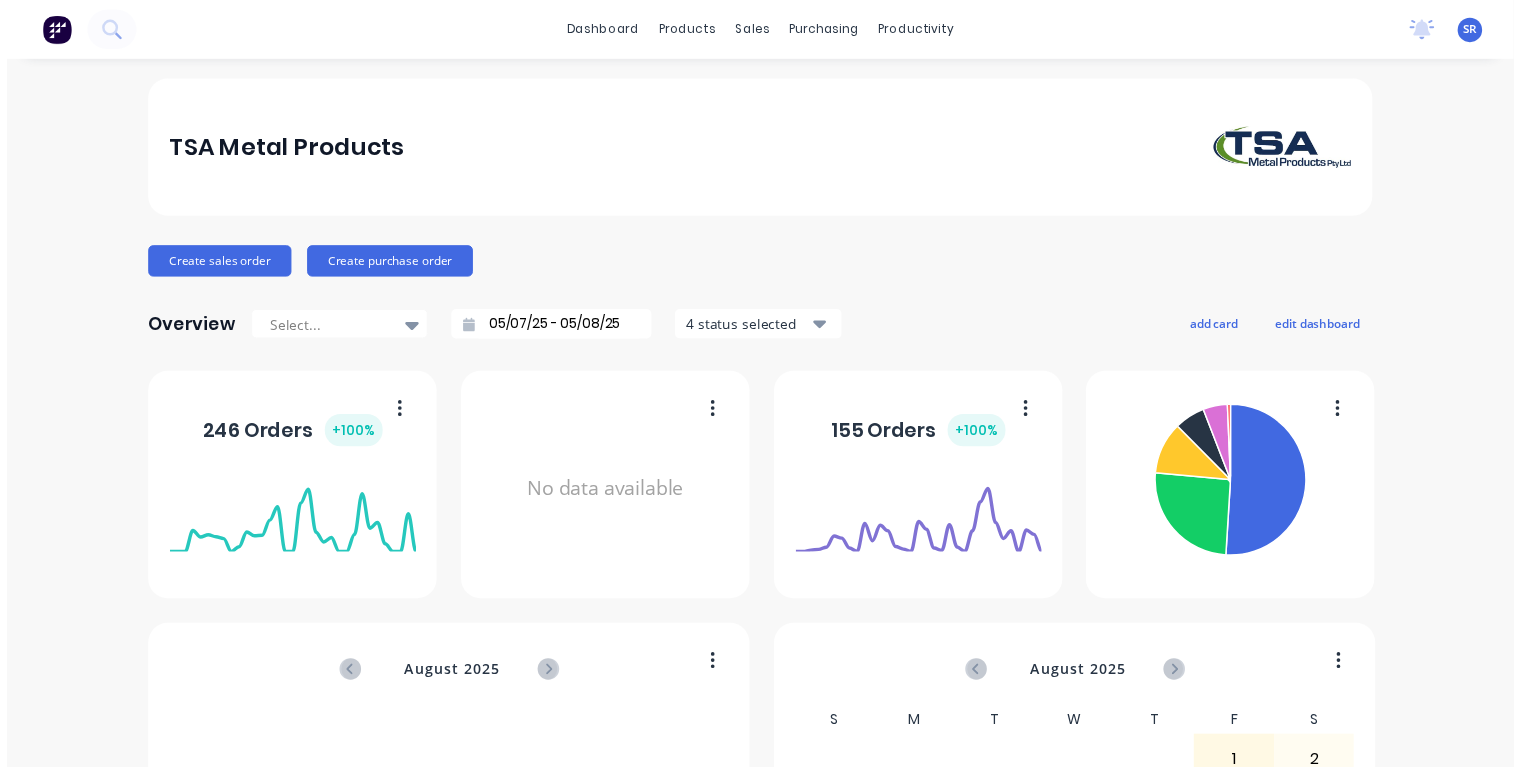 scroll, scrollTop: 0, scrollLeft: 0, axis: both 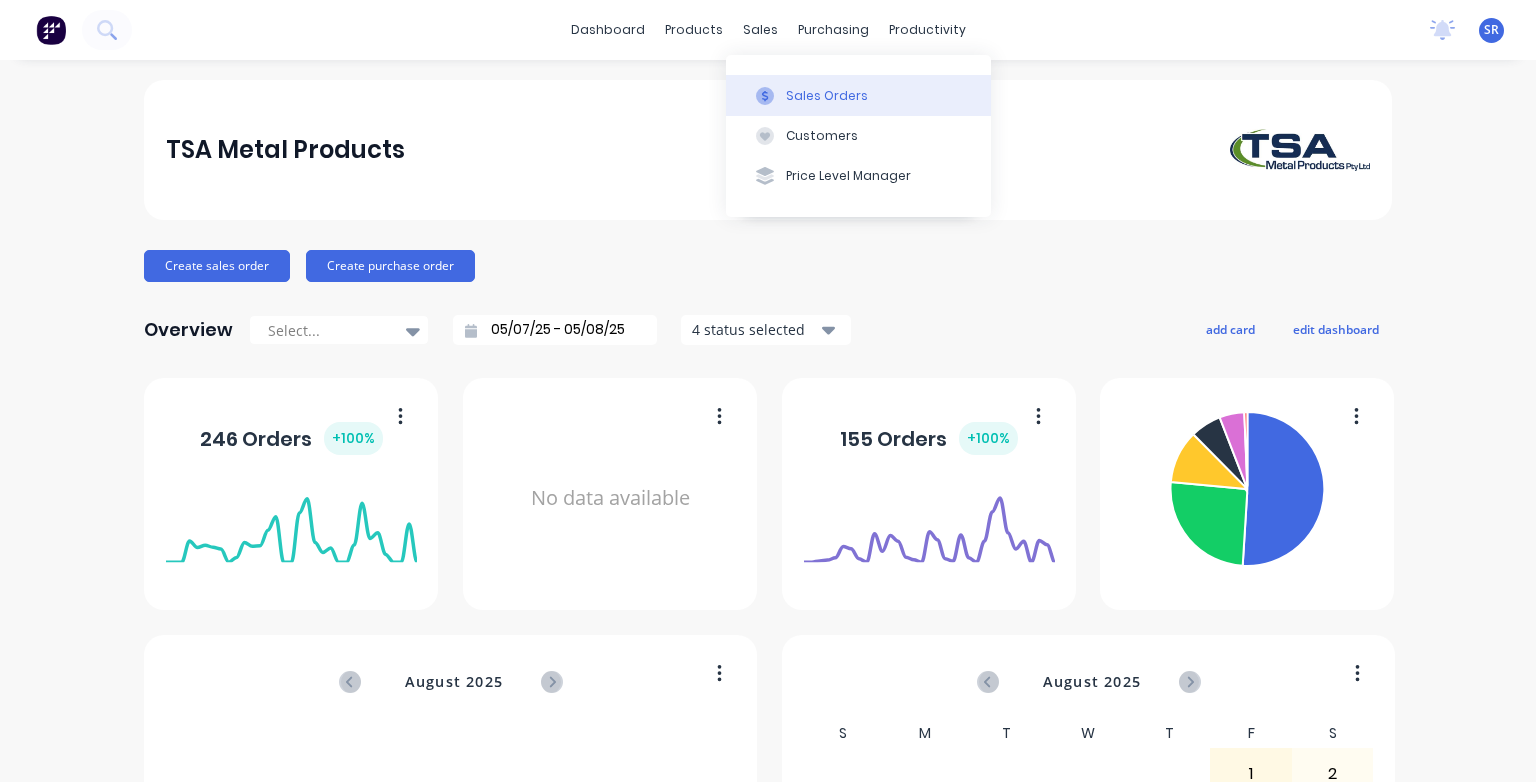 click on "Sales Orders" at bounding box center [827, 96] 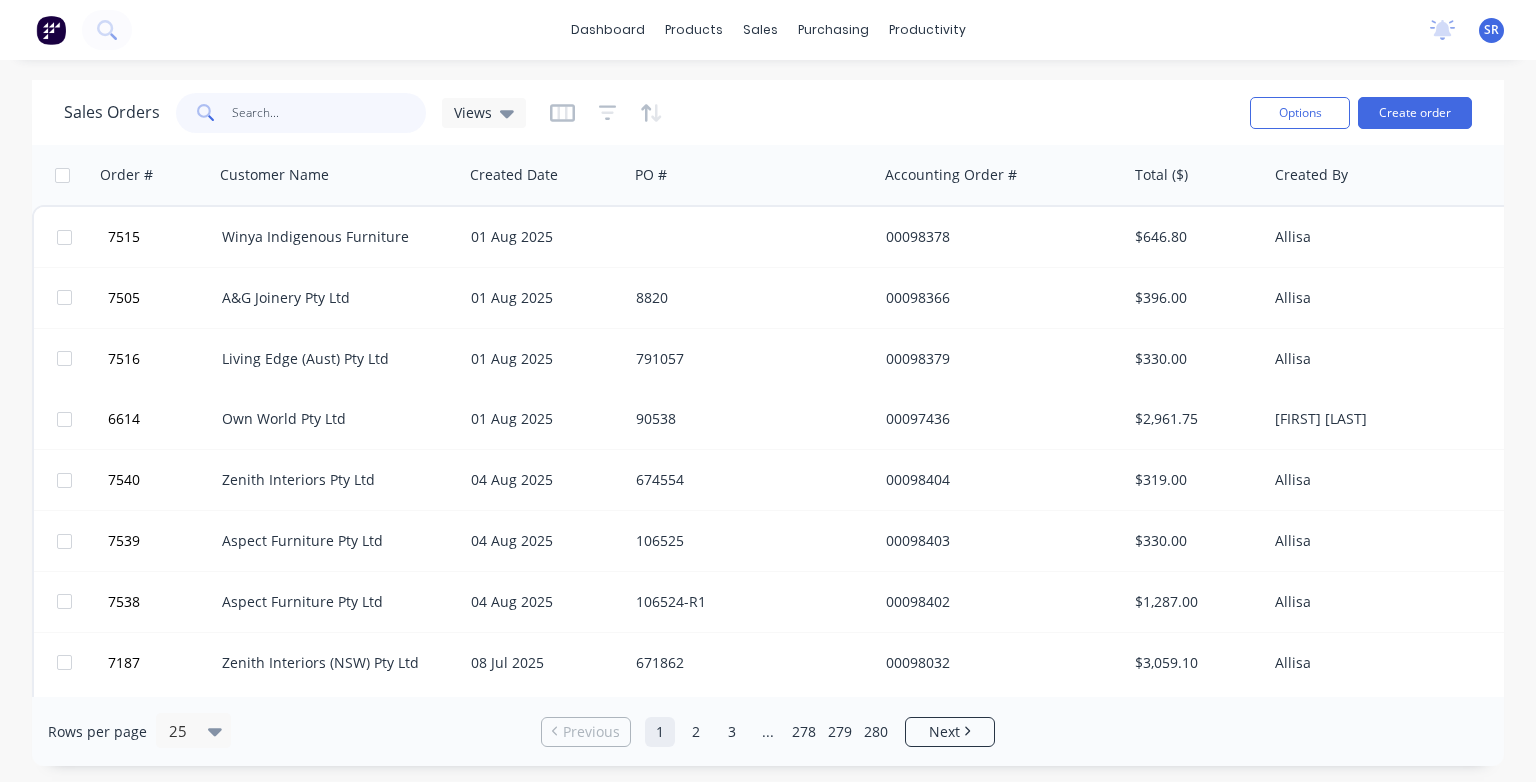 click at bounding box center [329, 113] 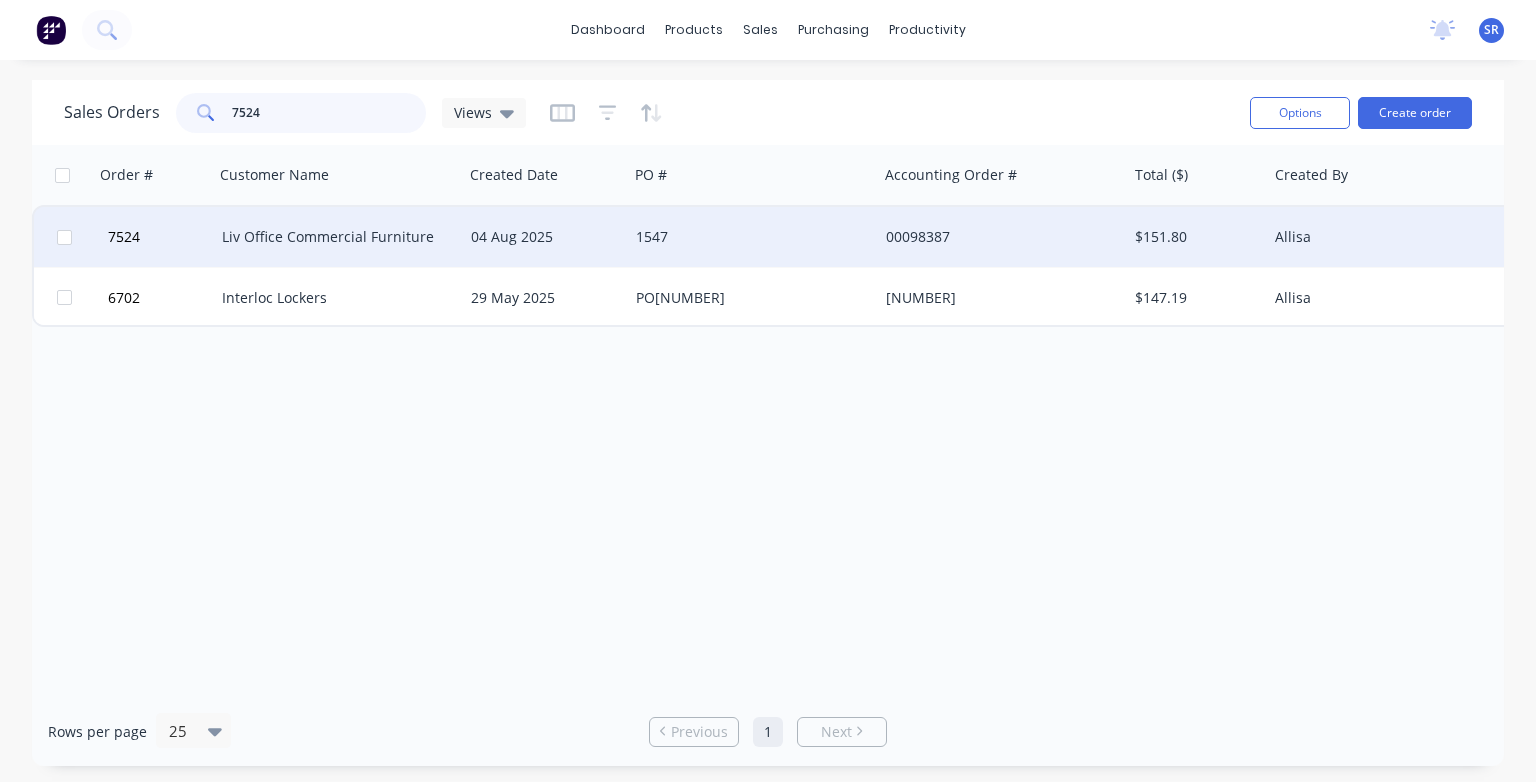 type on "7524" 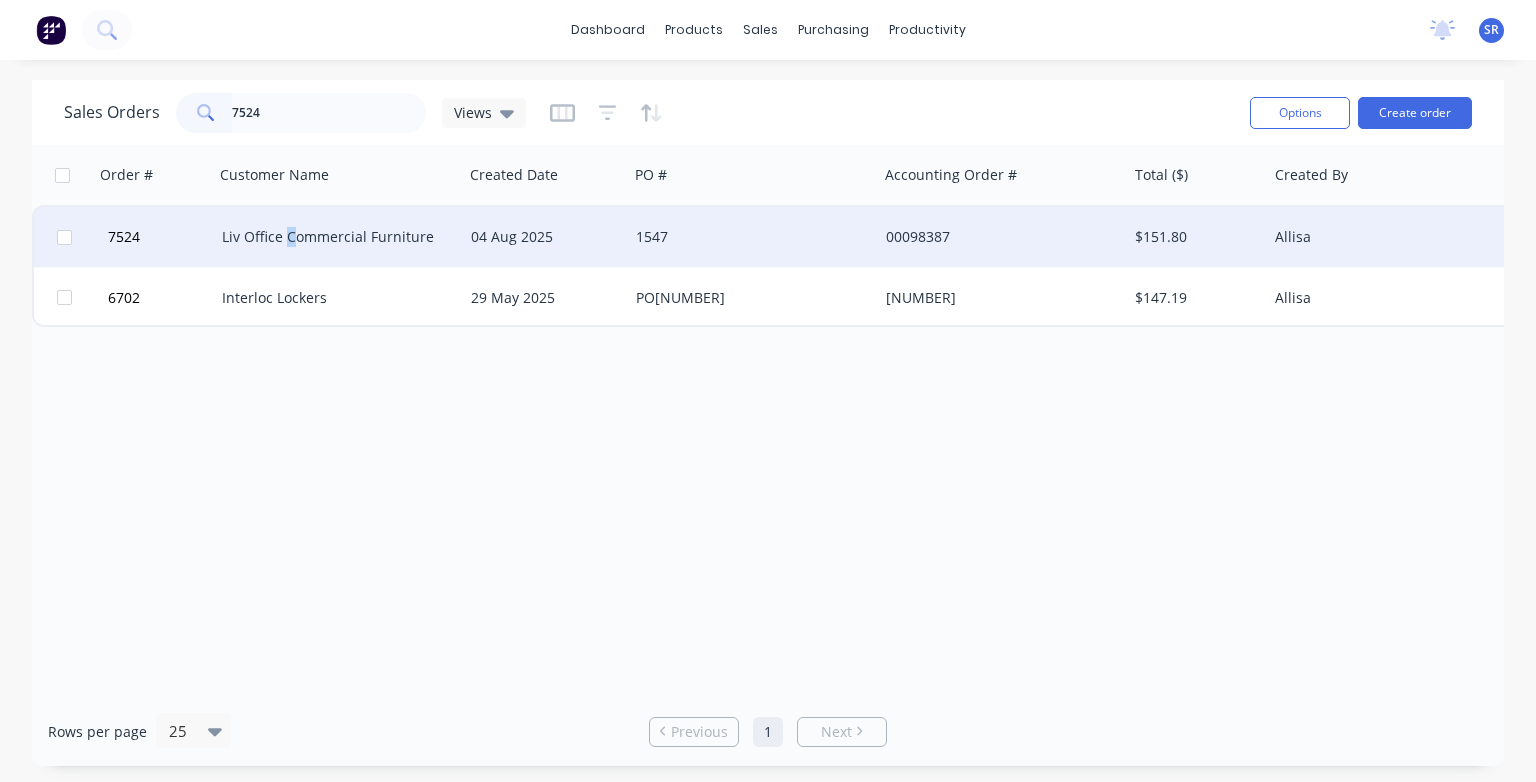 click on "Liv Office Commercial Furniture" at bounding box center [333, 237] 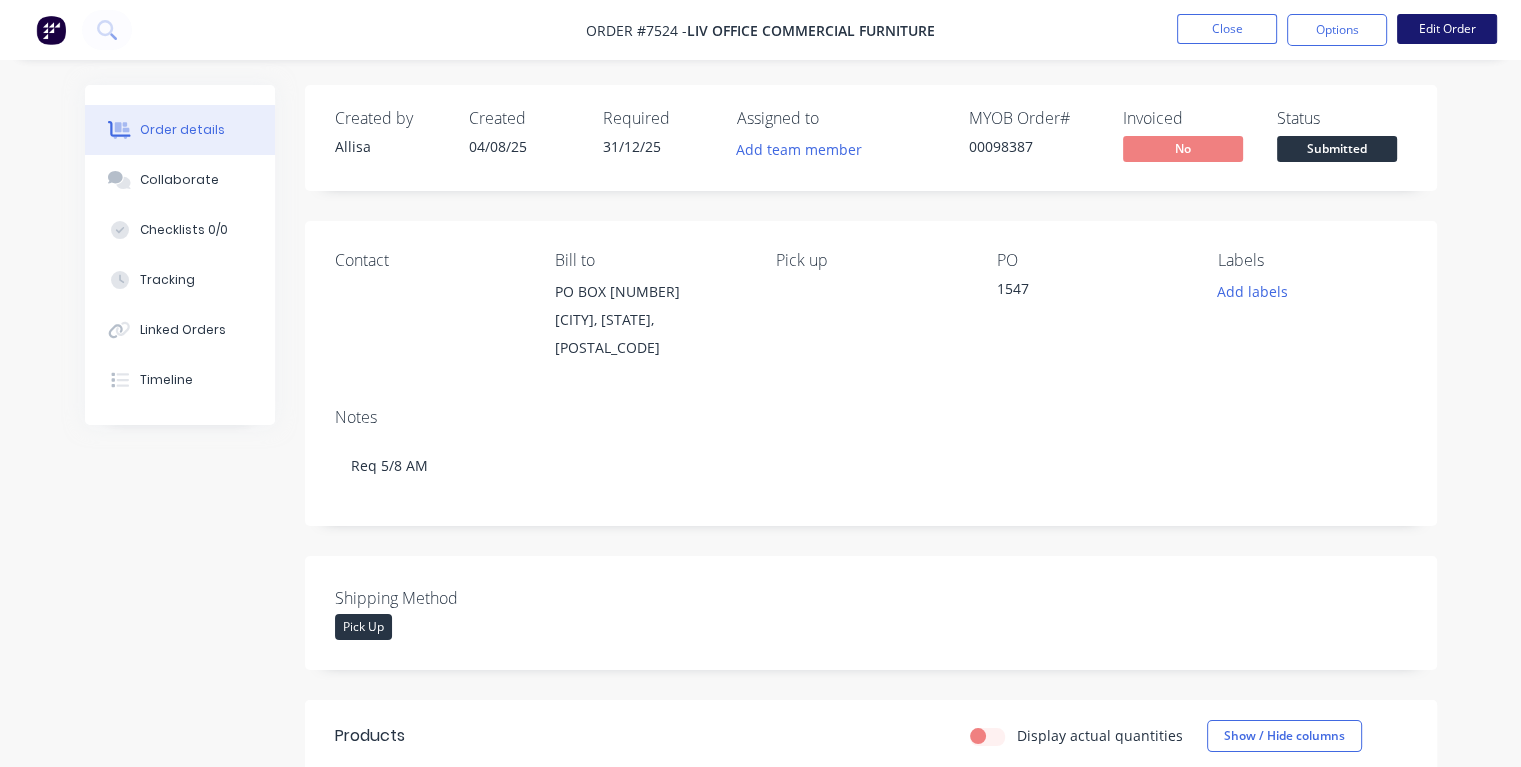 click on "Edit Order" at bounding box center (1447, 29) 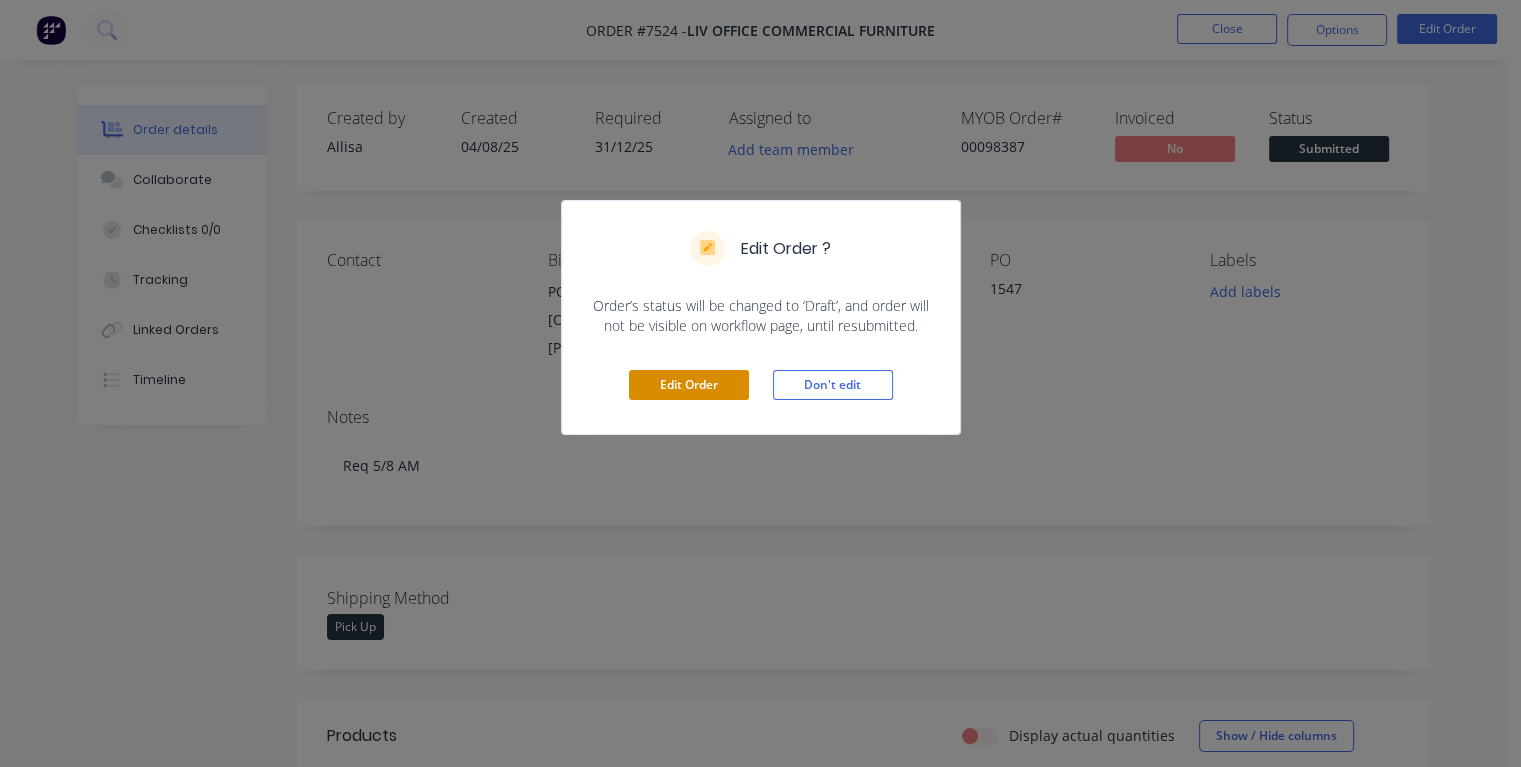 click on "Edit Order" at bounding box center [689, 385] 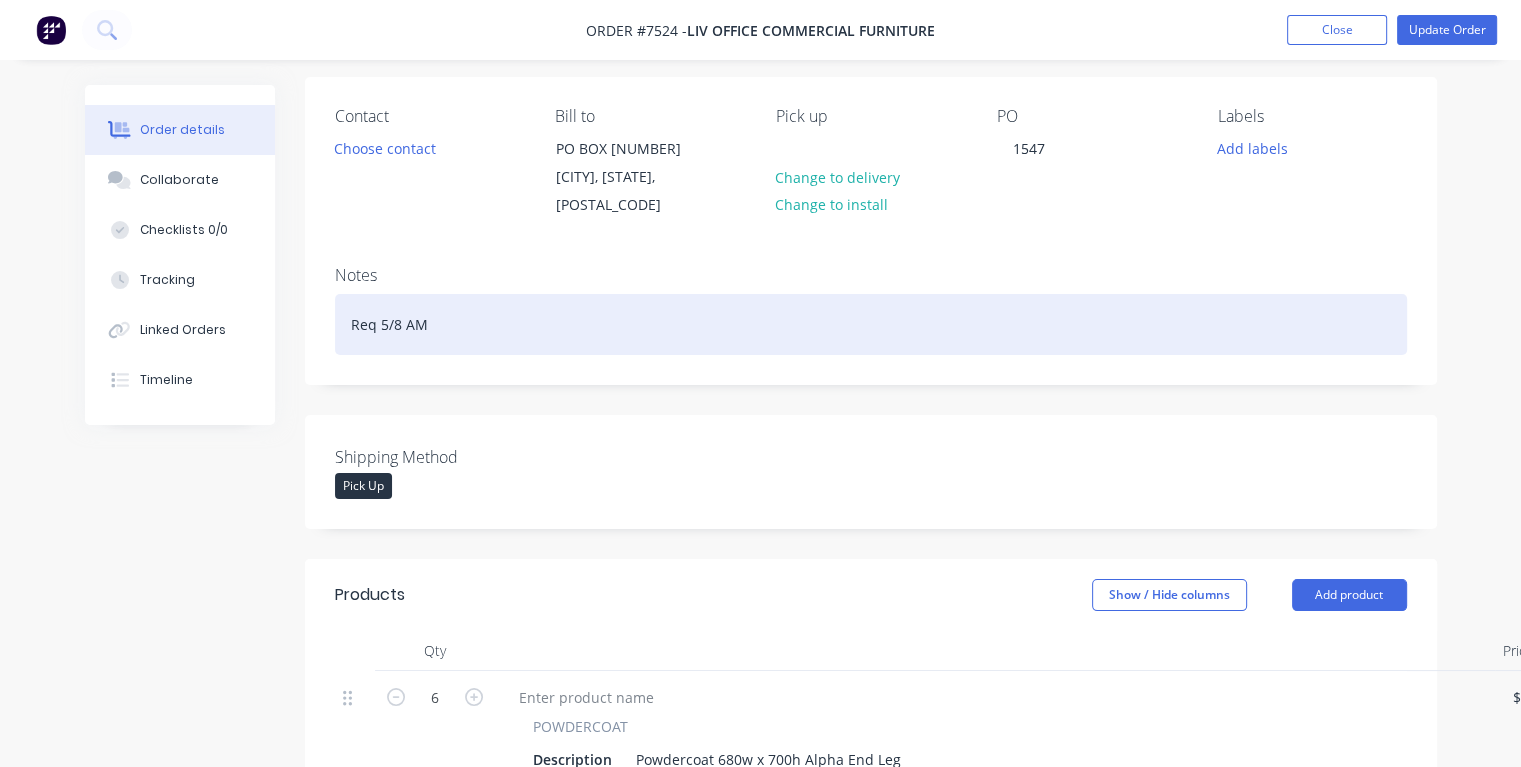 scroll, scrollTop: 0, scrollLeft: 0, axis: both 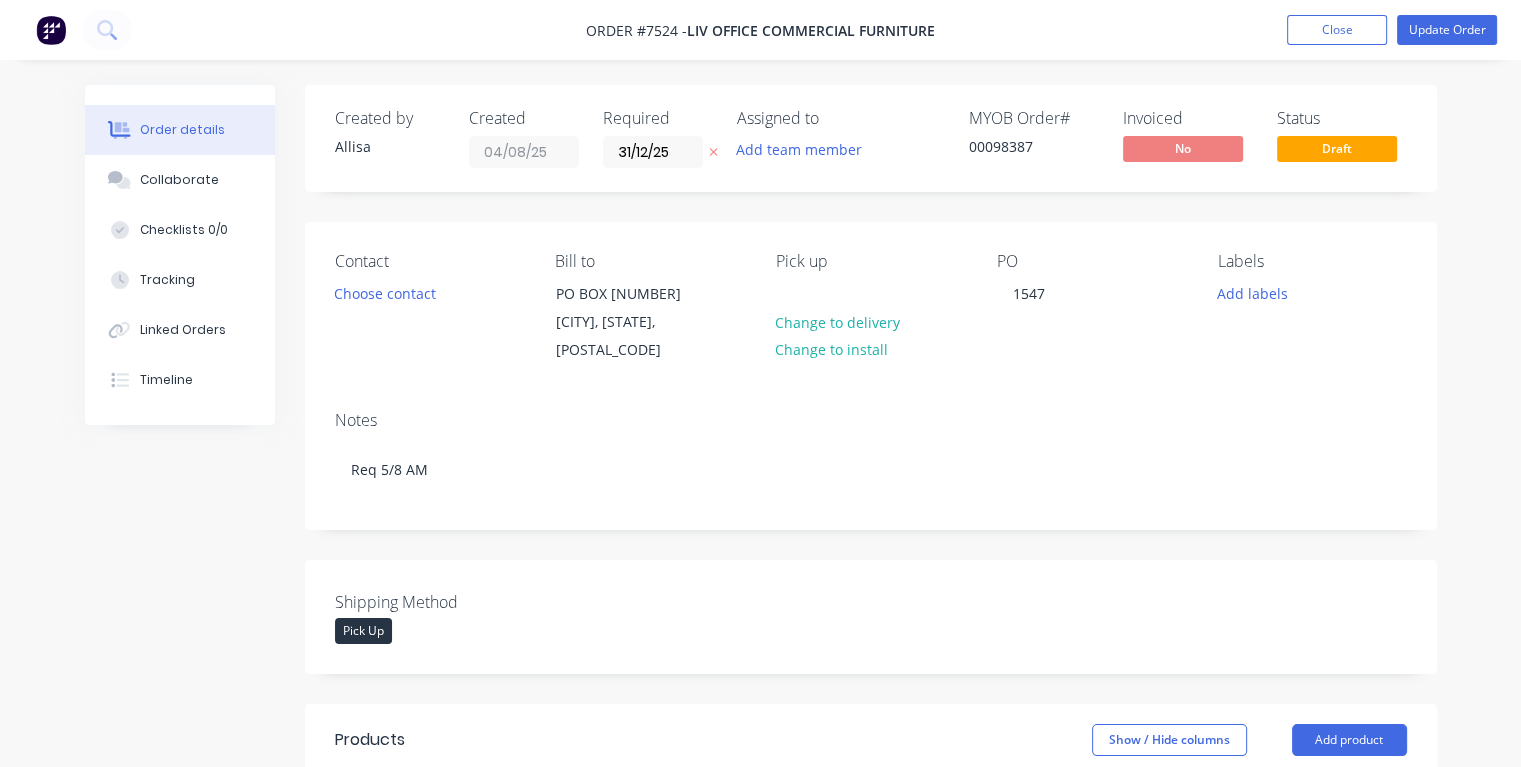 drag, startPoint x: 678, startPoint y: 153, endPoint x: 650, endPoint y: 181, distance: 39.59798 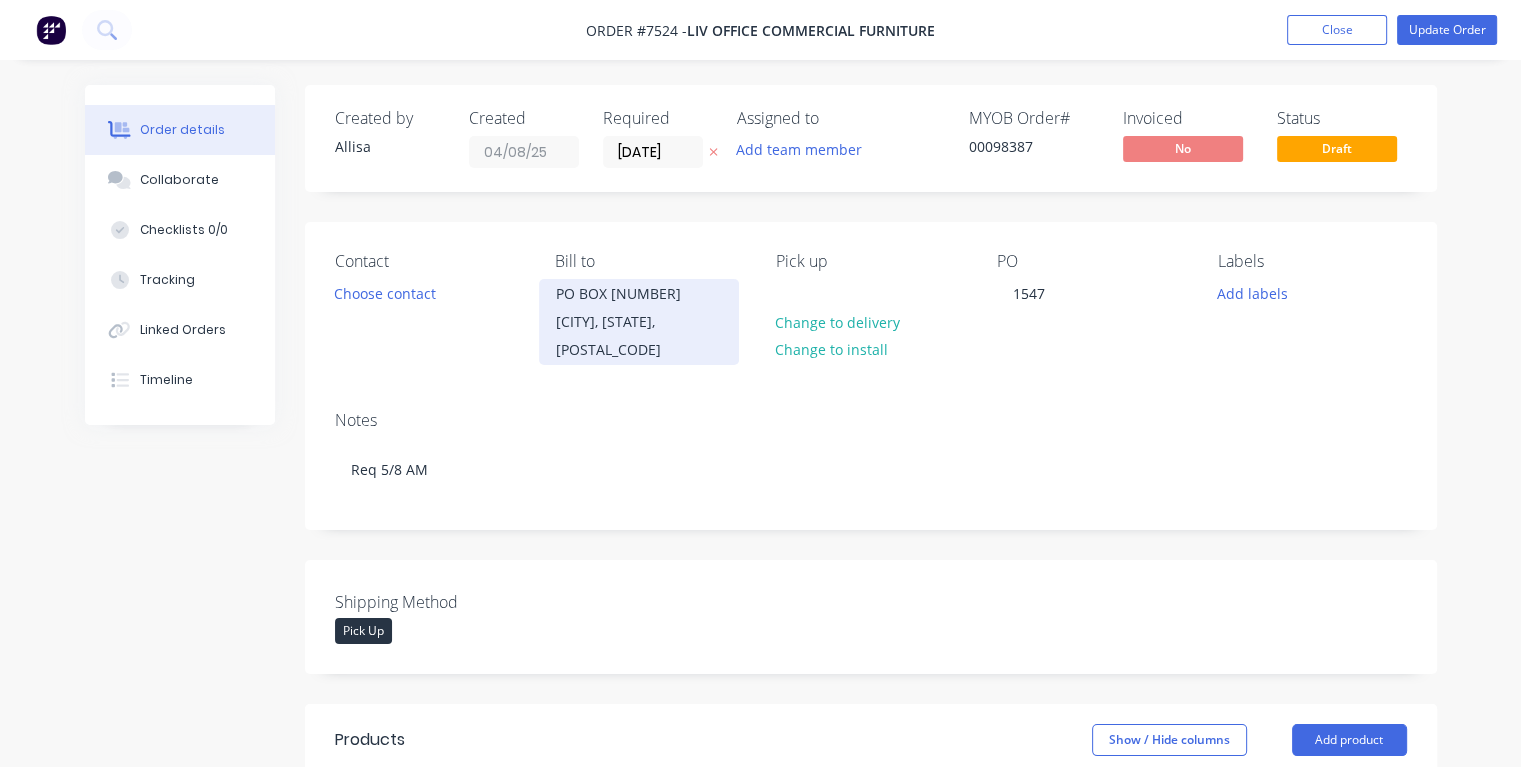 type on "06/08/25" 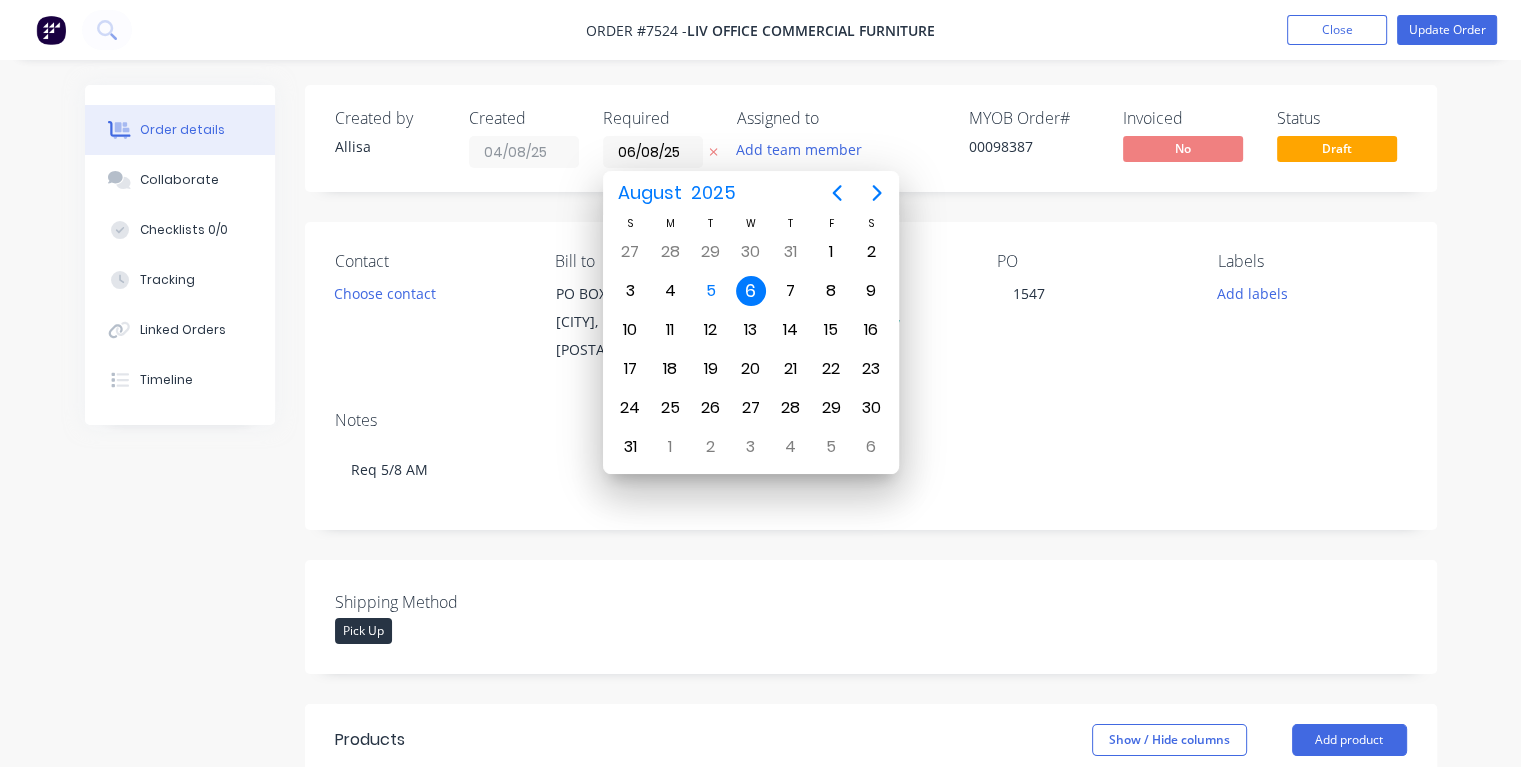 click on "6" at bounding box center (751, 291) 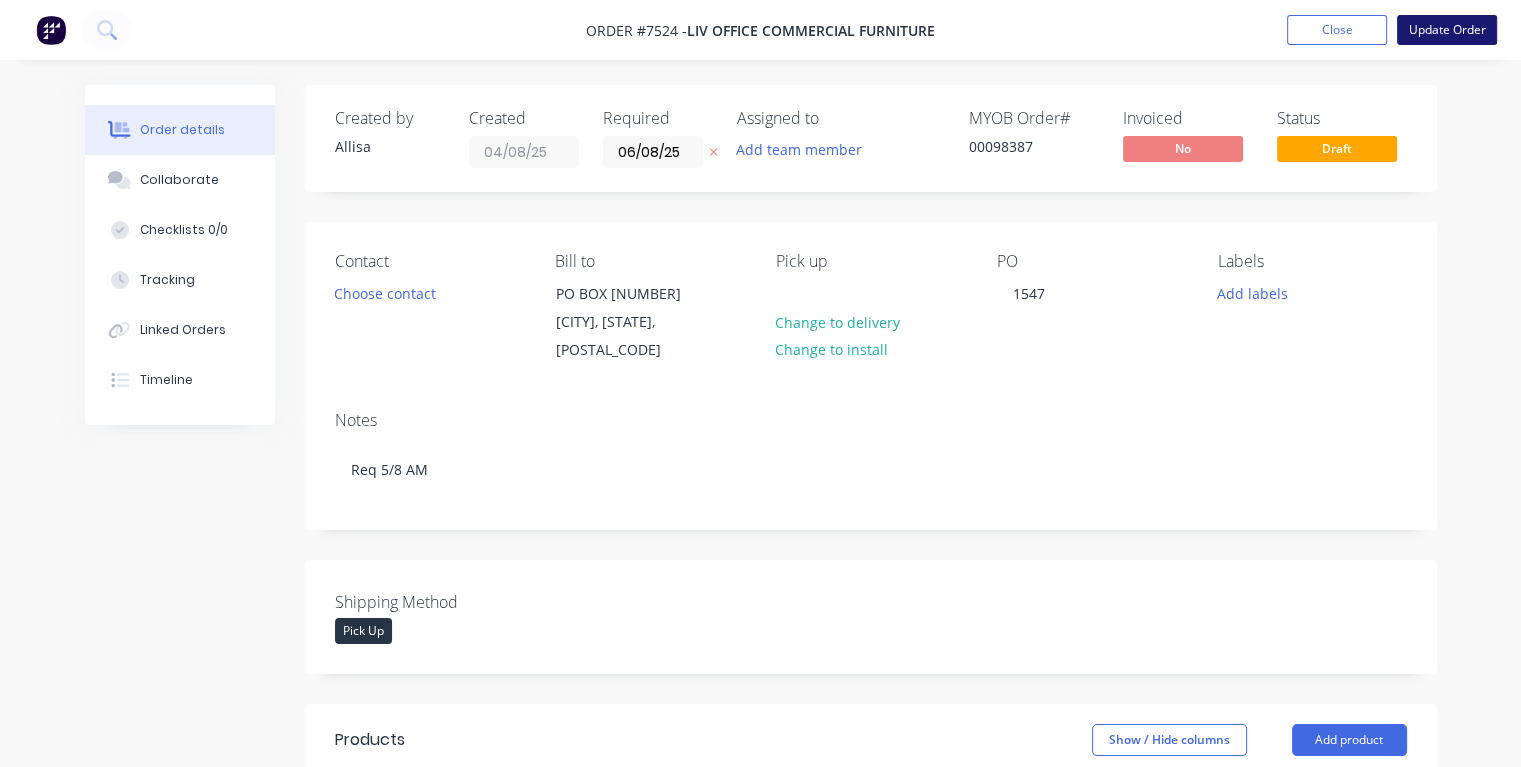 click on "Update Order" at bounding box center [1447, 30] 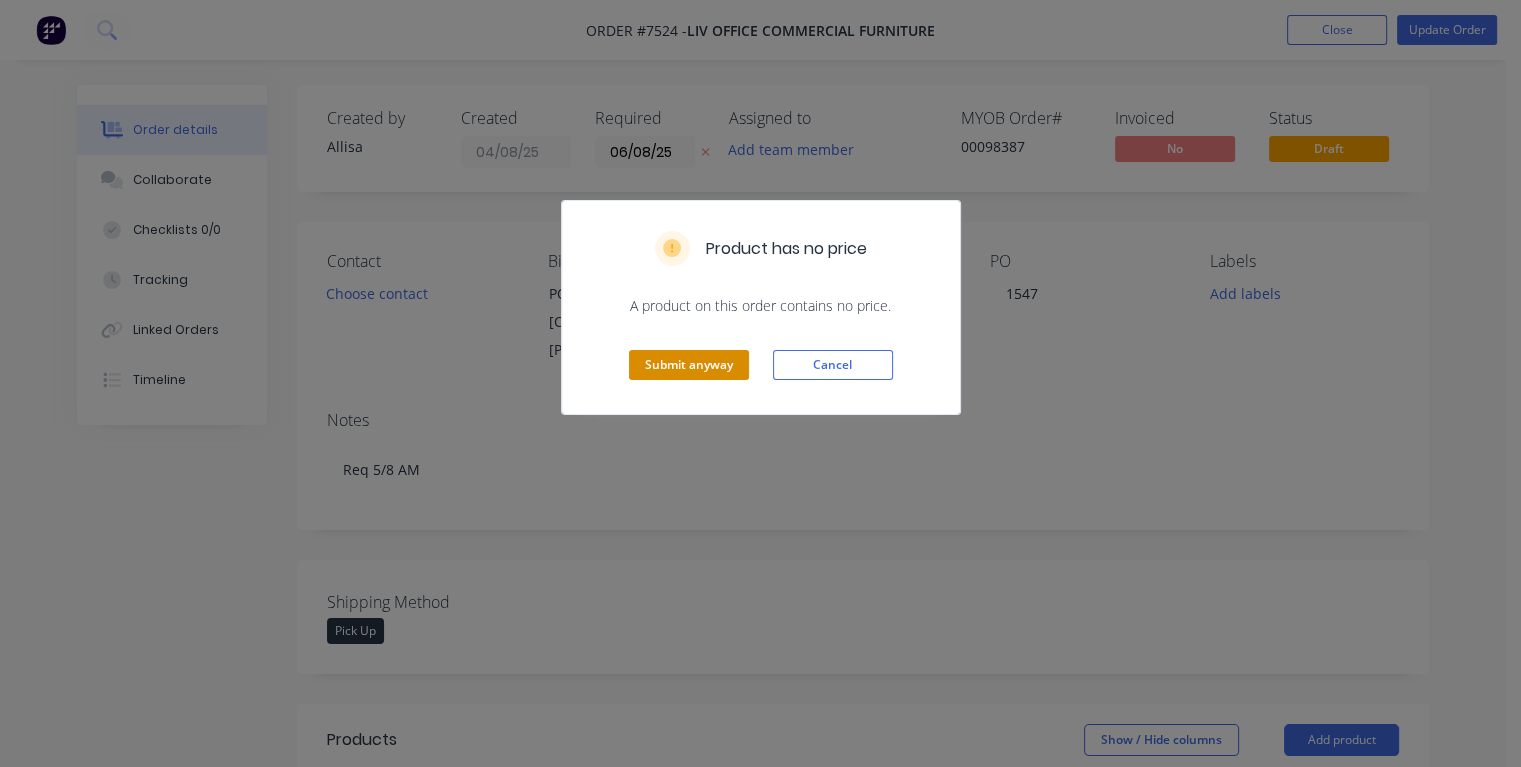 click on "Submit anyway" at bounding box center (689, 365) 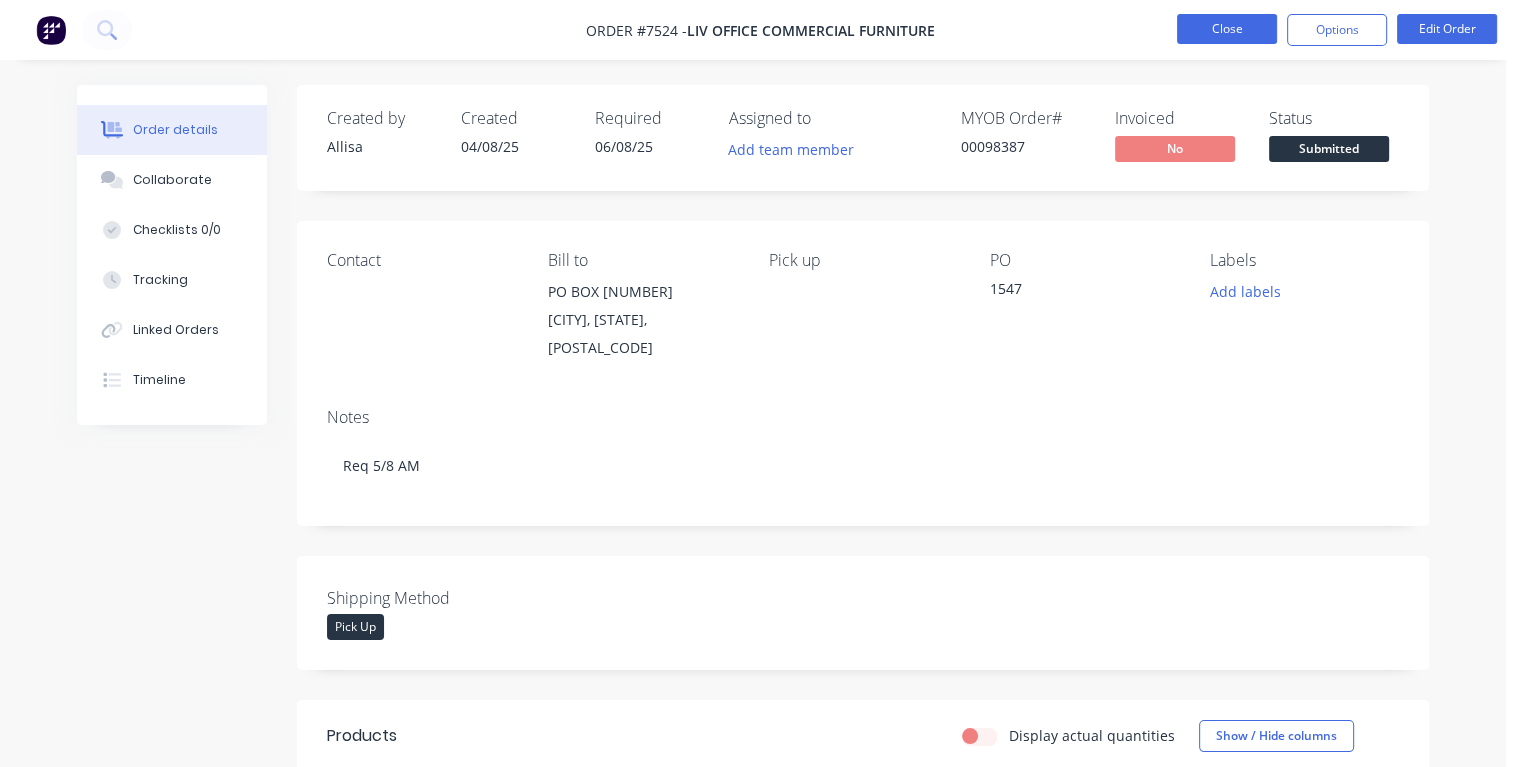 click on "Close" at bounding box center [1227, 29] 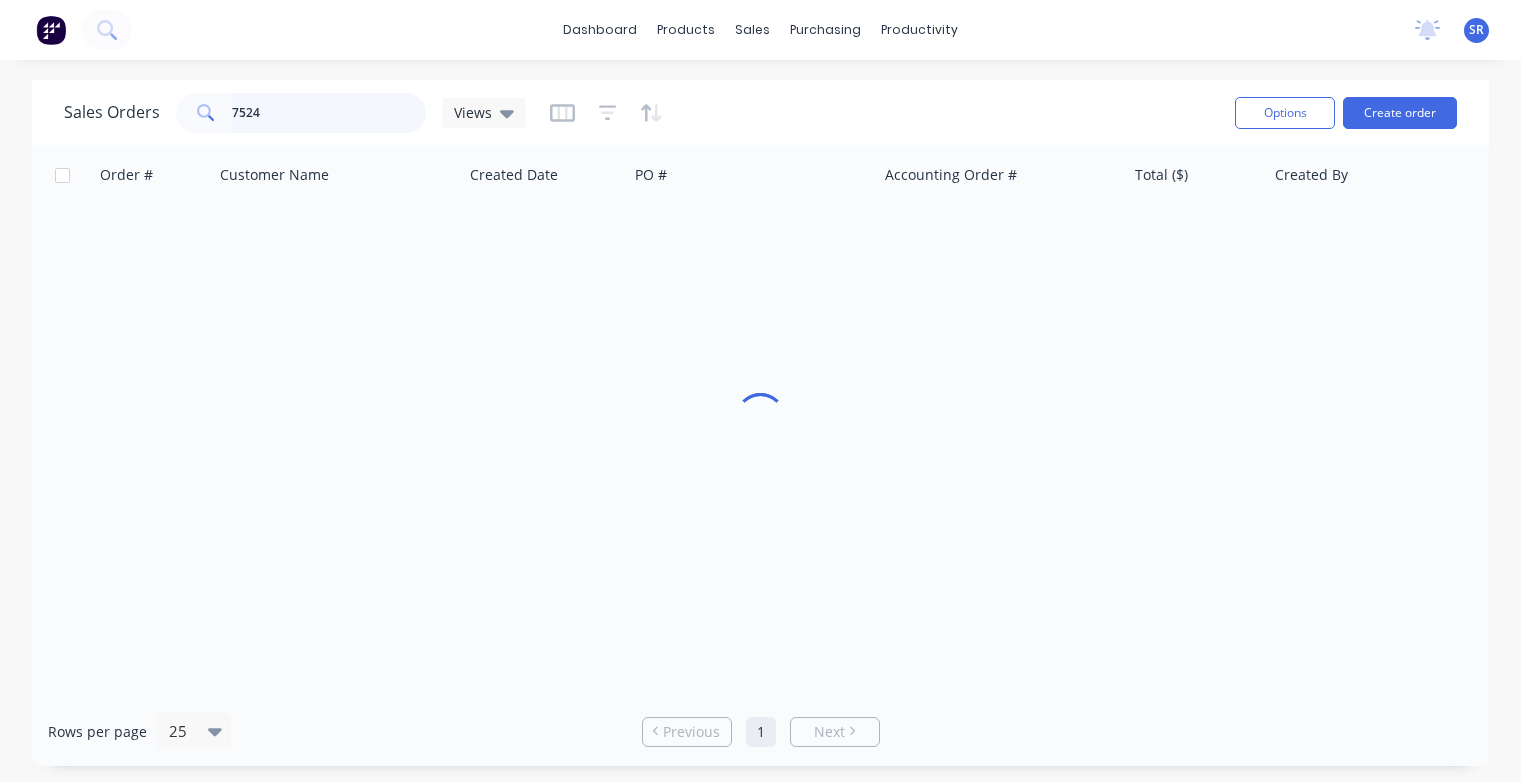 click on "7524" at bounding box center (329, 113) 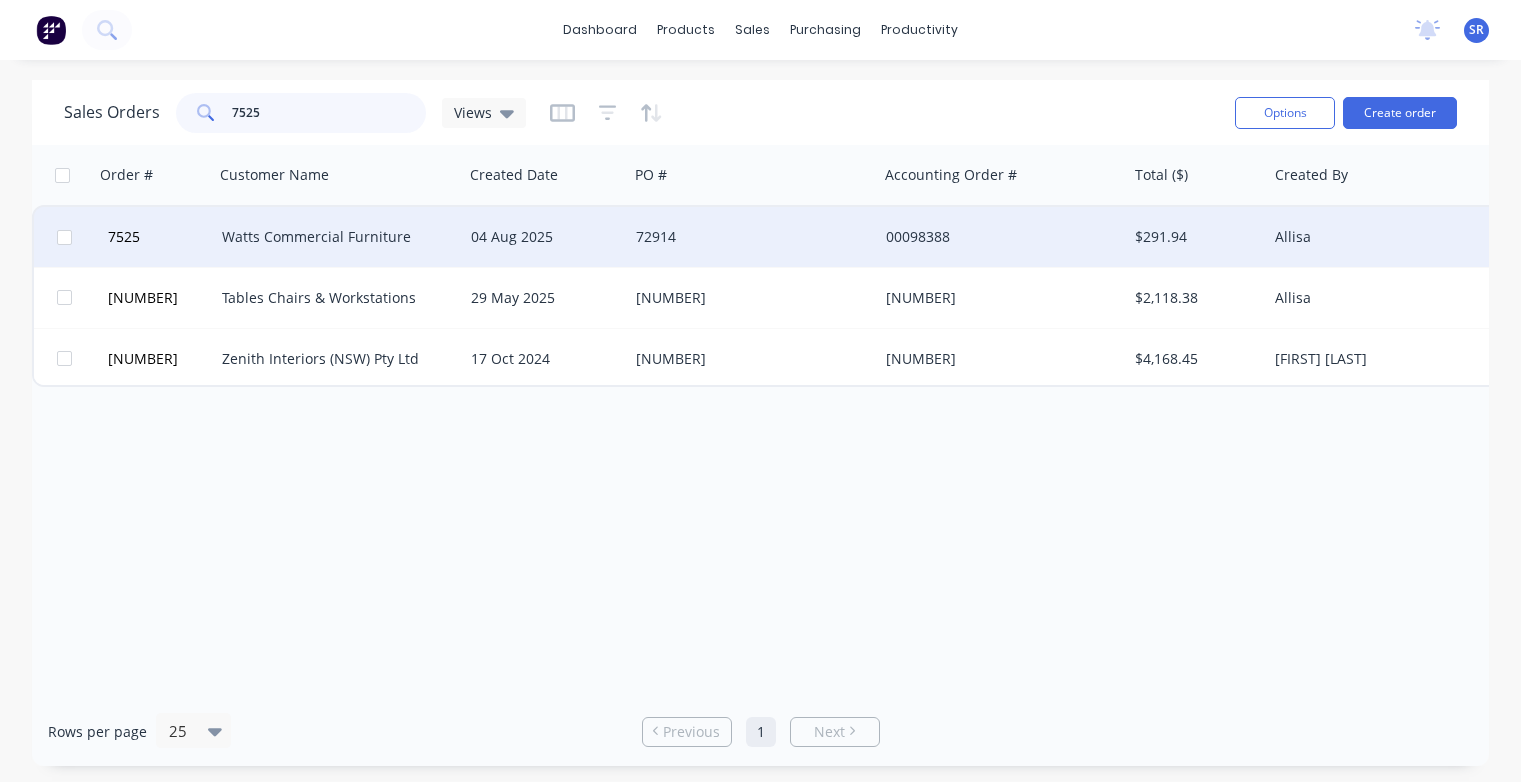 type on "7525" 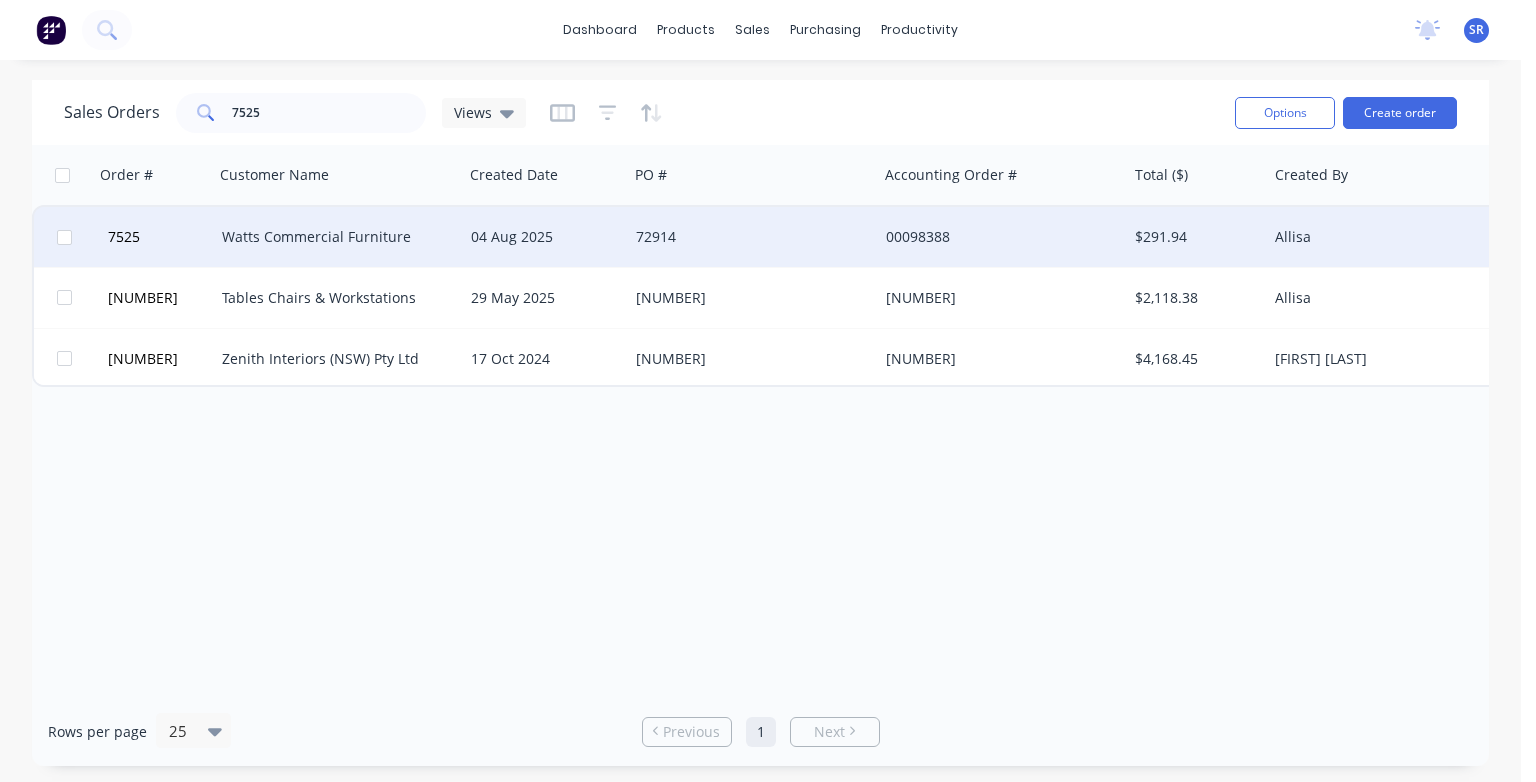 click on "Watts Commercial Furniture" at bounding box center (338, 237) 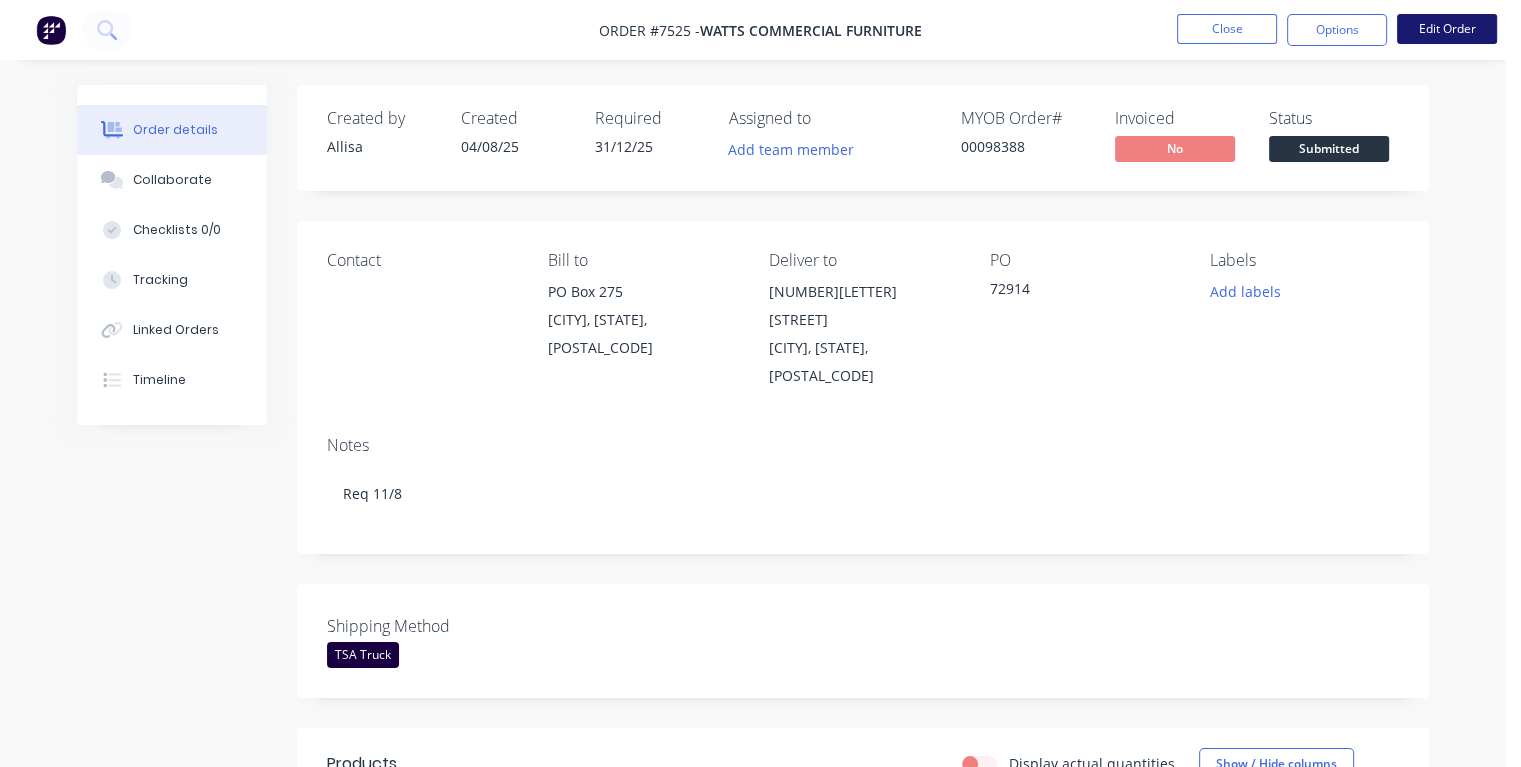 click on "Edit Order" at bounding box center [1447, 29] 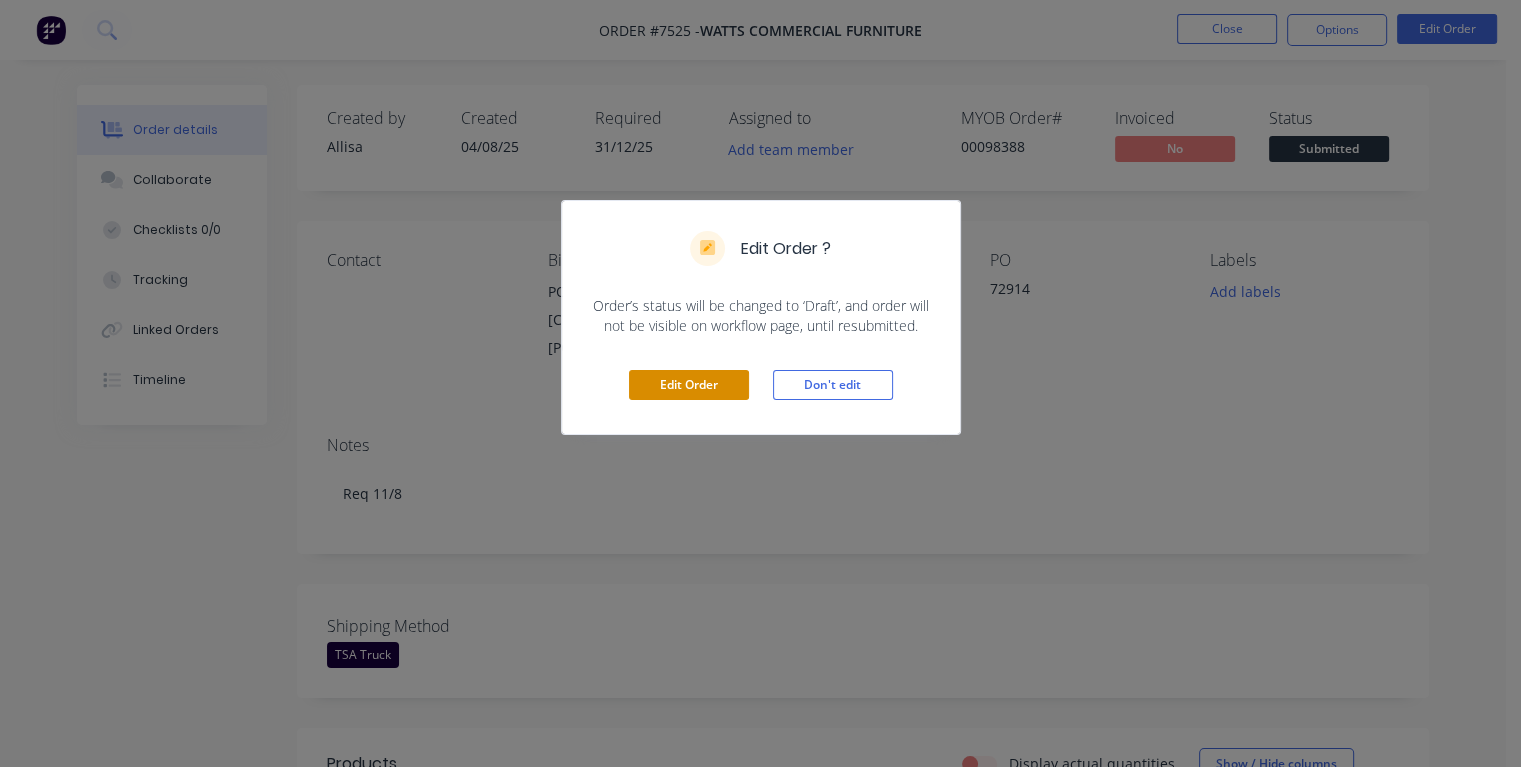 click on "Edit Order" at bounding box center [689, 385] 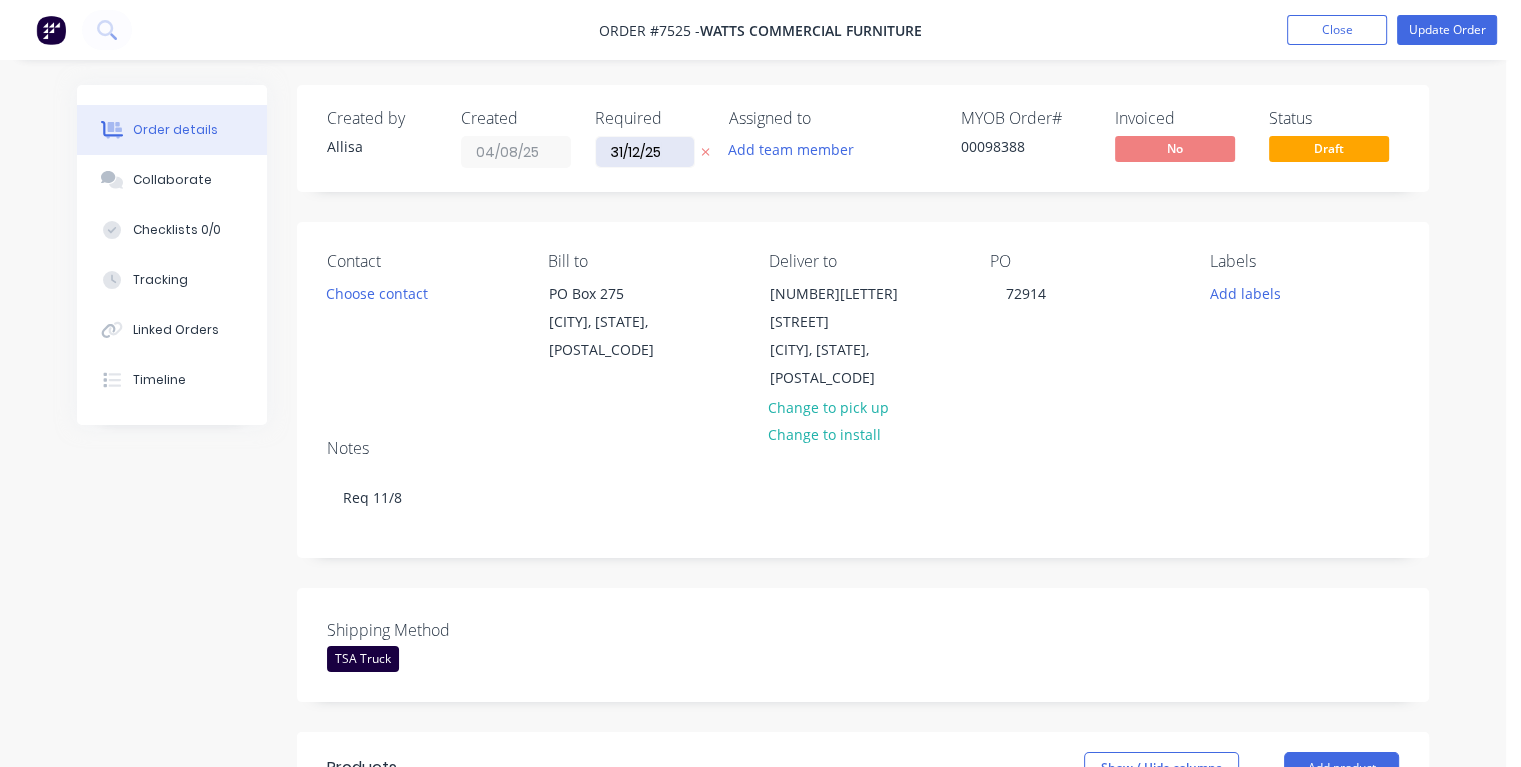 drag, startPoint x: 668, startPoint y: 154, endPoint x: 603, endPoint y: 160, distance: 65.27634 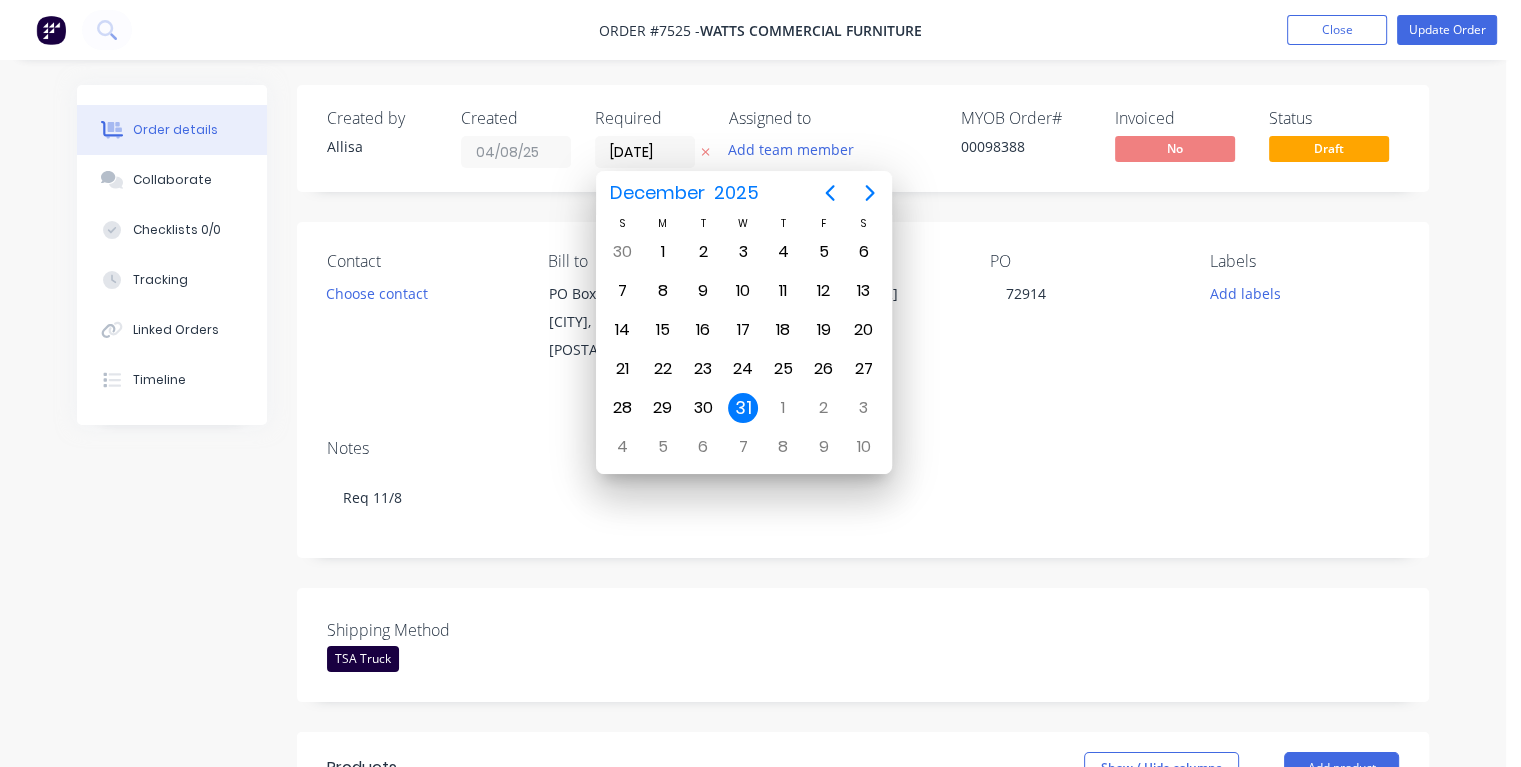 type on "08/08/25" 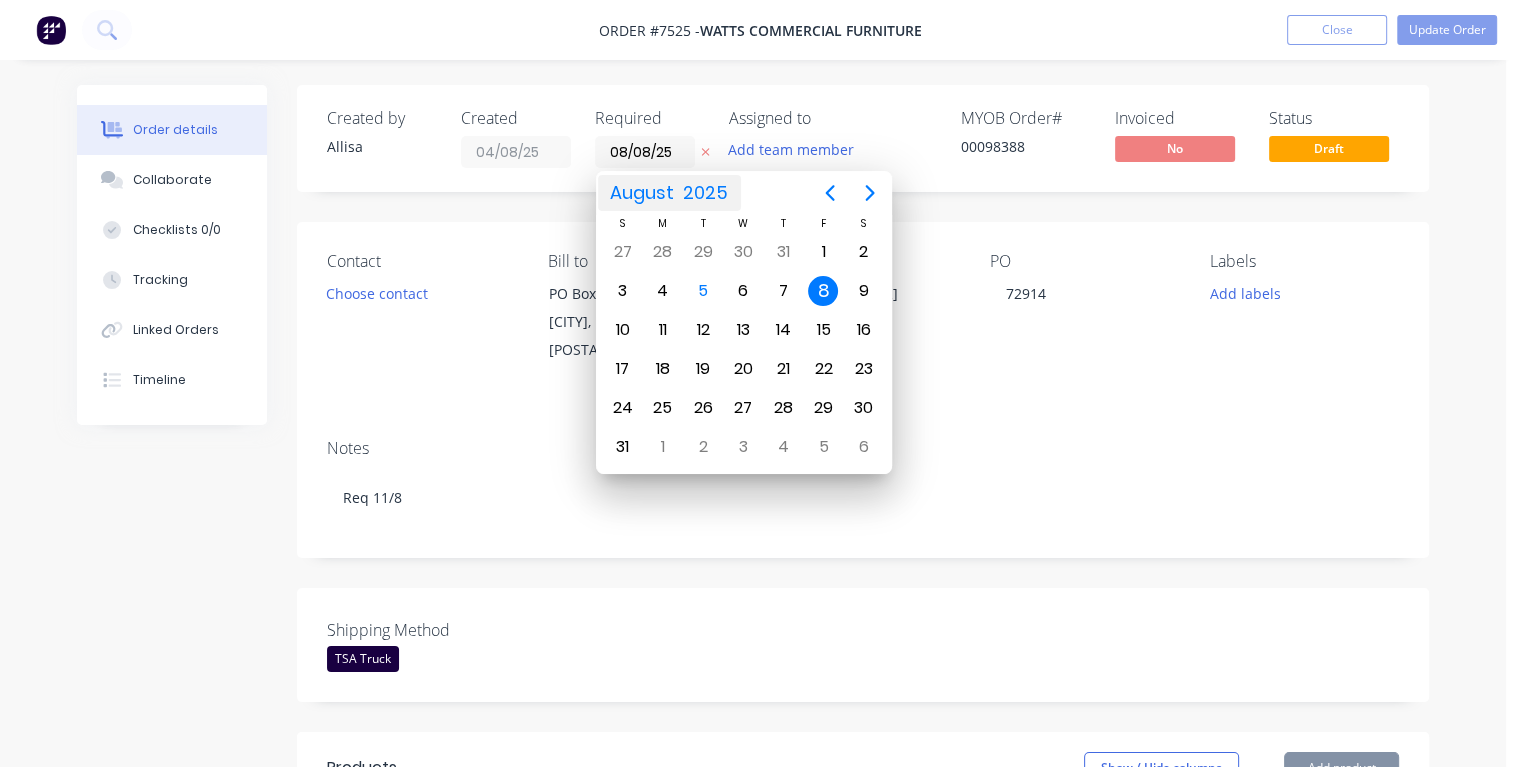 type 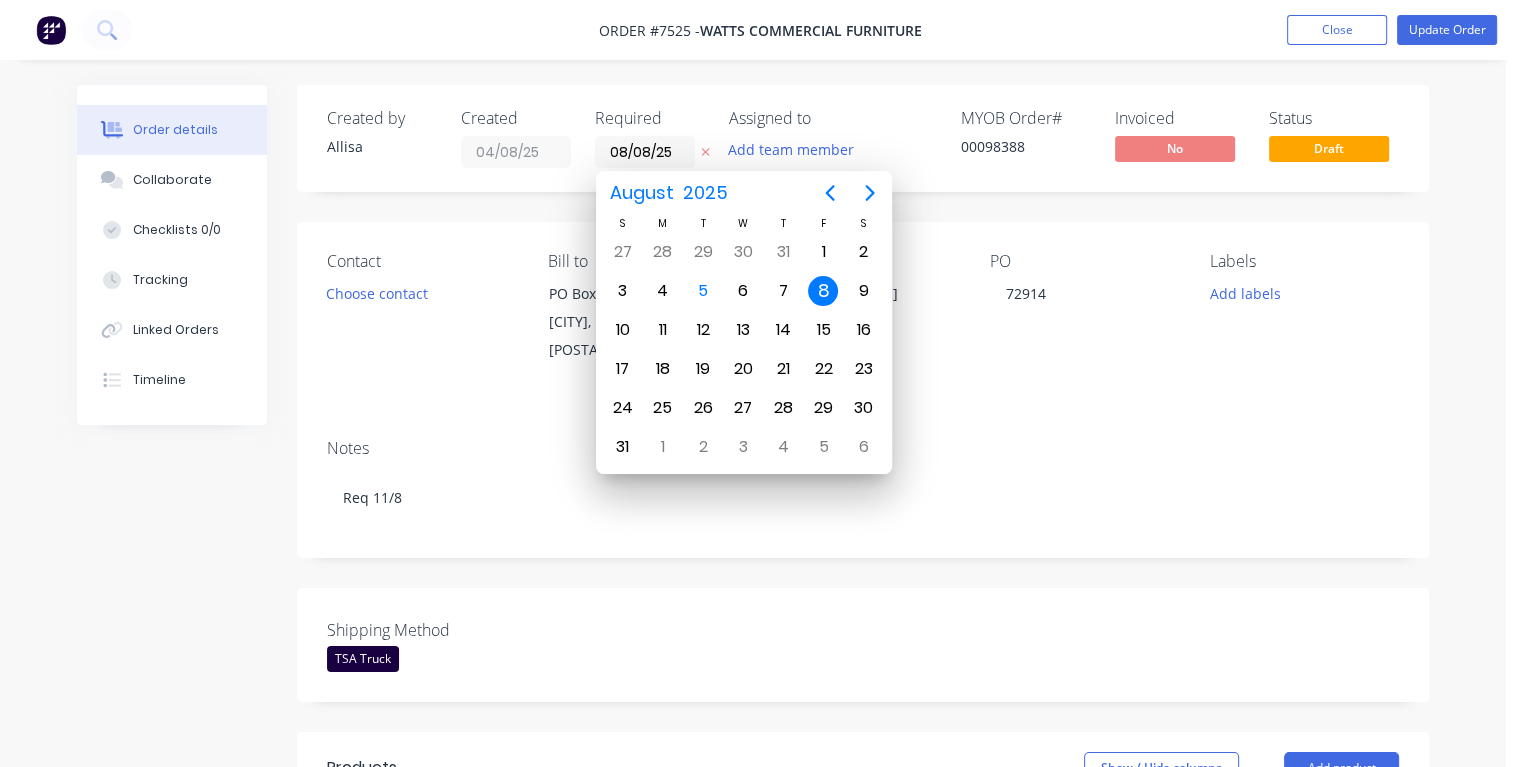 click on "8" at bounding box center (823, 291) 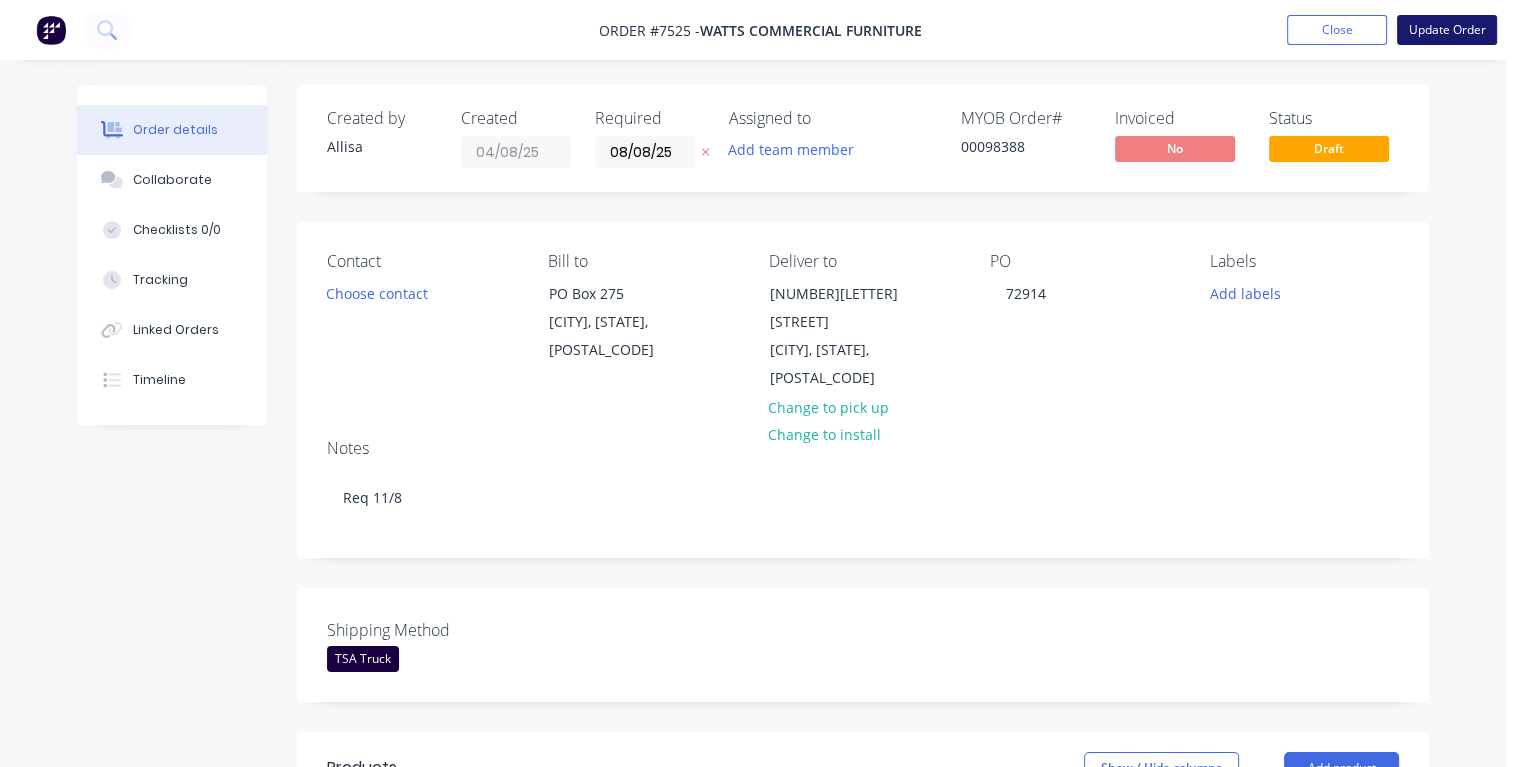 click on "Update Order" at bounding box center [1447, 30] 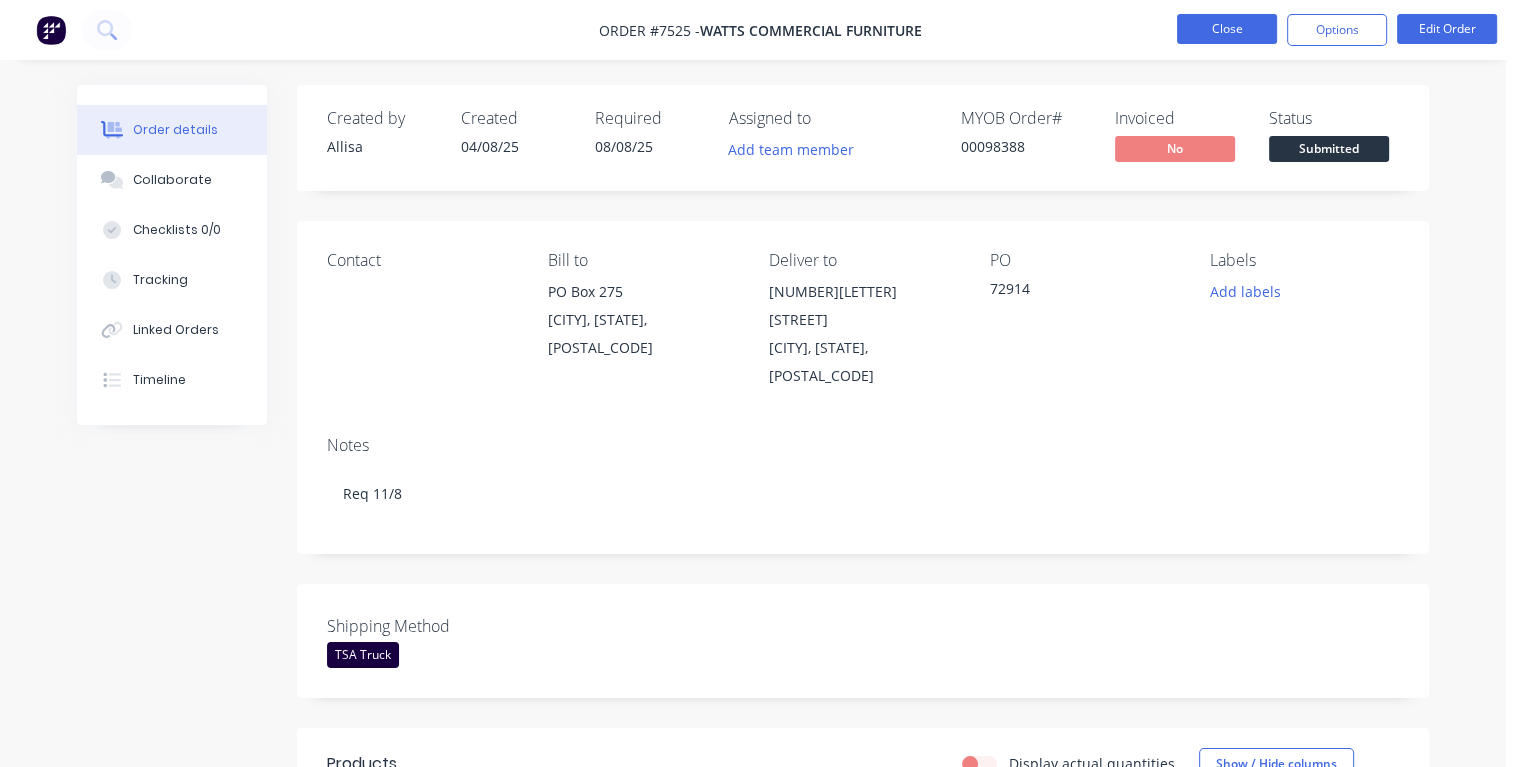 click on "Close" at bounding box center [1227, 29] 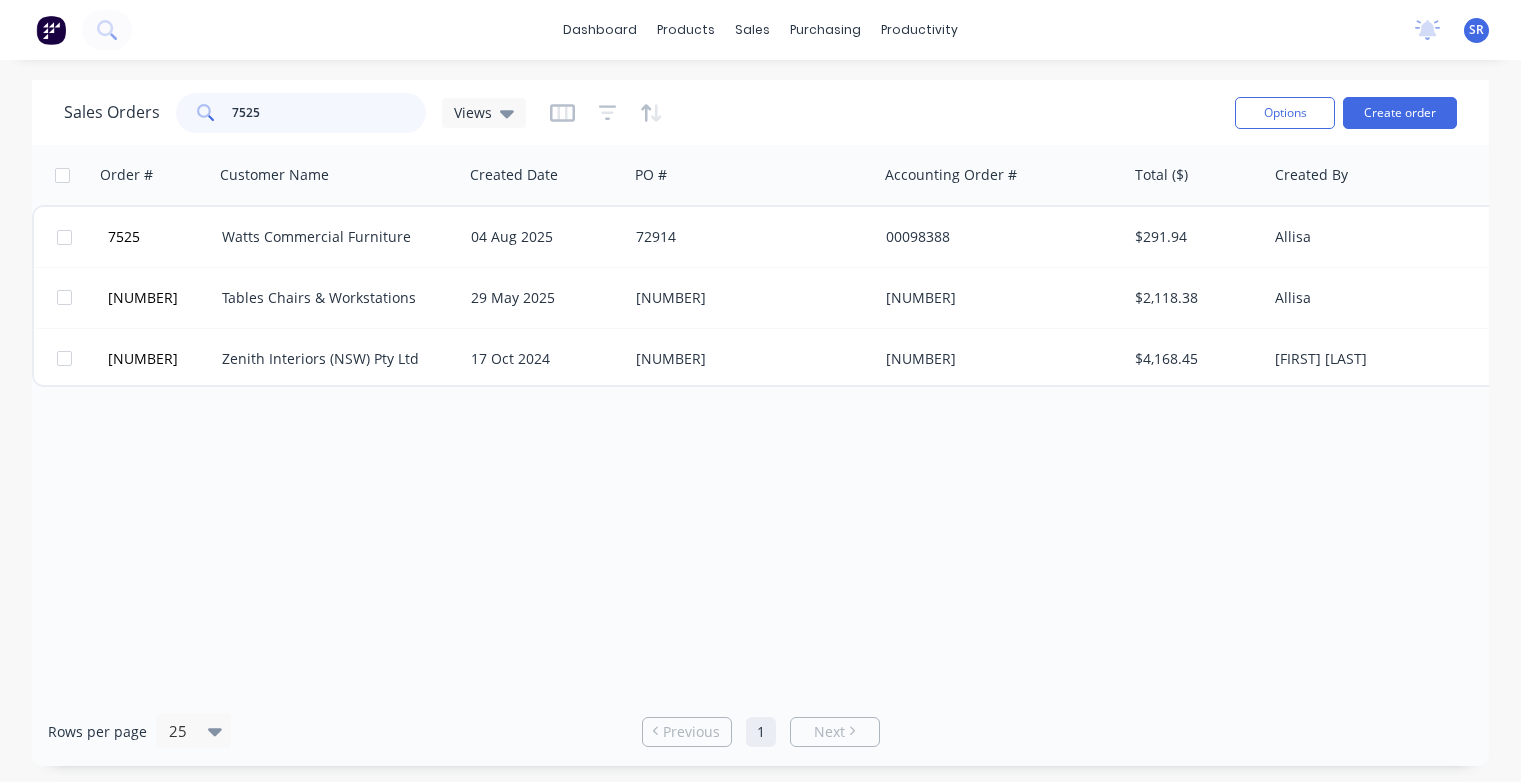 drag, startPoint x: 292, startPoint y: 110, endPoint x: 208, endPoint y: 113, distance: 84.05355 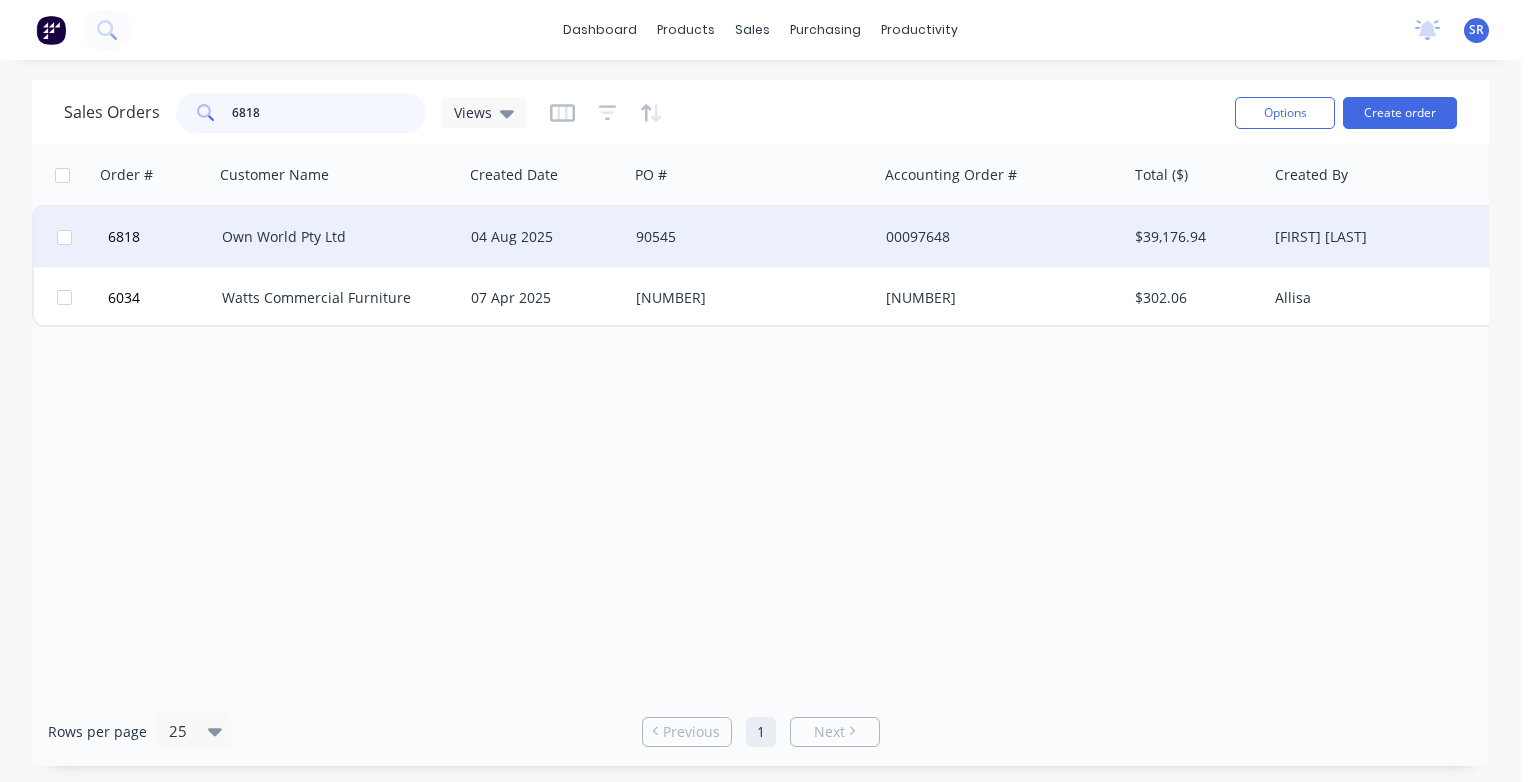 type on "6818" 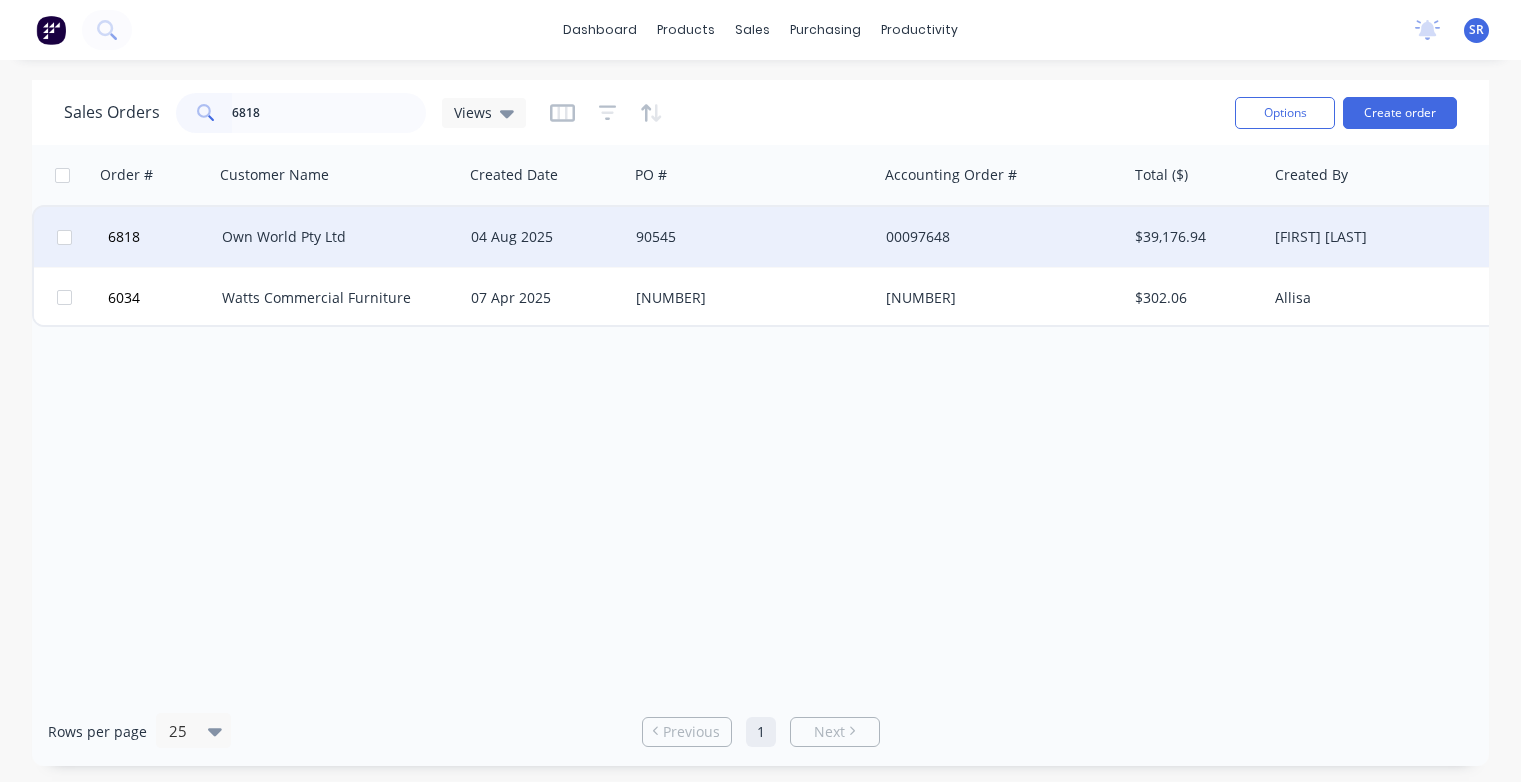 click on "Own World Pty Ltd" at bounding box center (333, 237) 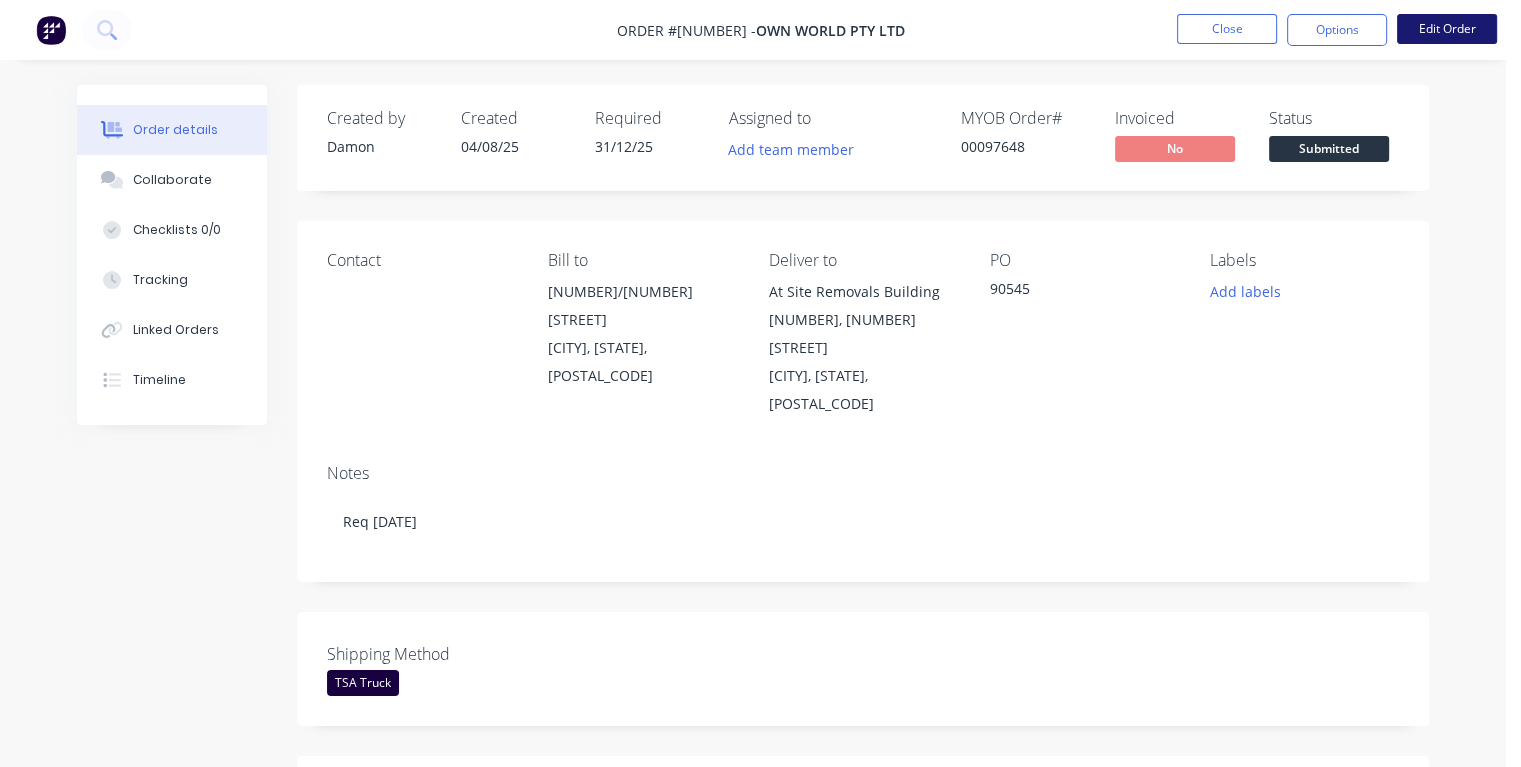 click on "Edit Order" at bounding box center [1447, 29] 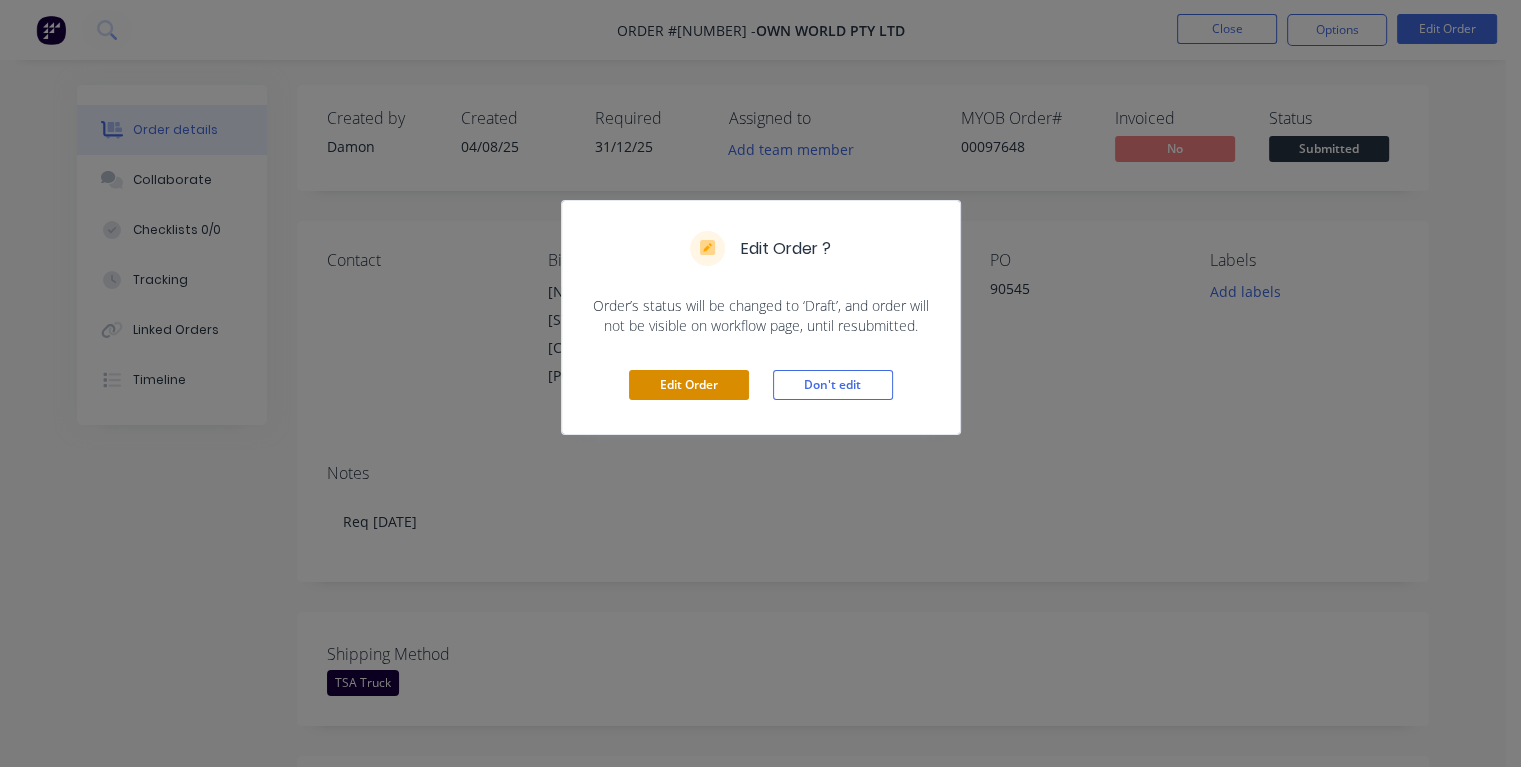 click on "Edit Order" at bounding box center (689, 385) 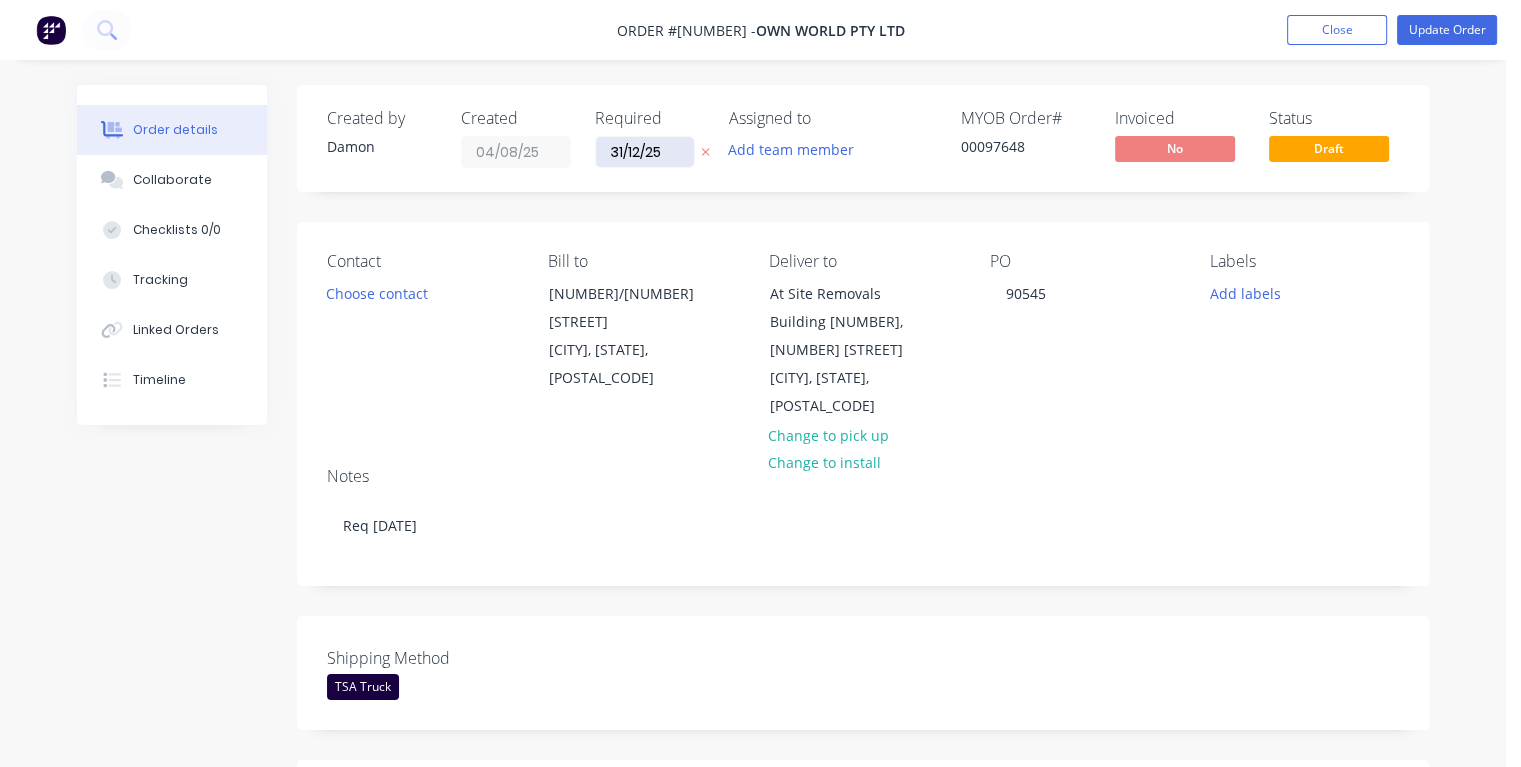 drag, startPoint x: 663, startPoint y: 146, endPoint x: 610, endPoint y: 154, distance: 53.600372 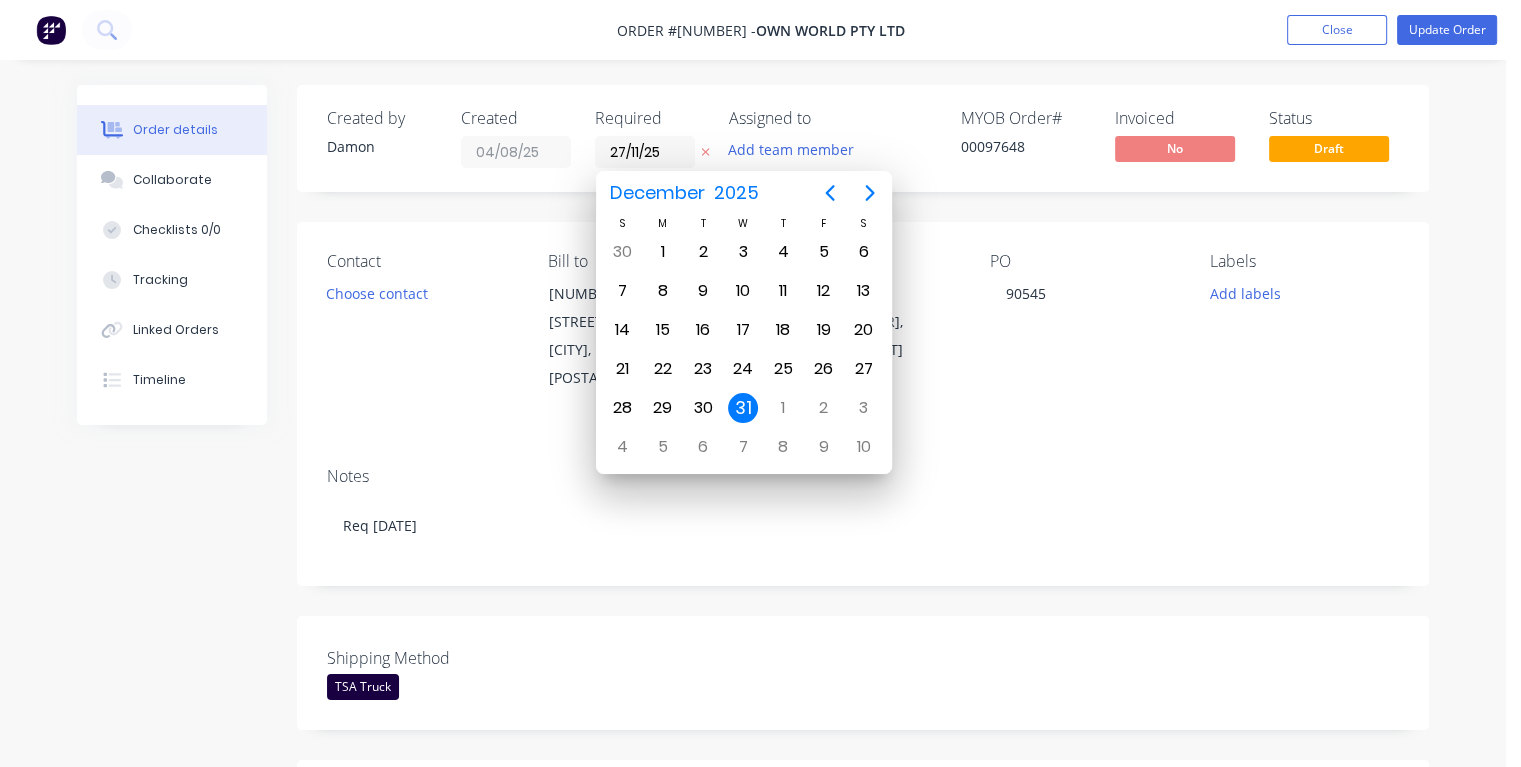type on "27/11/25" 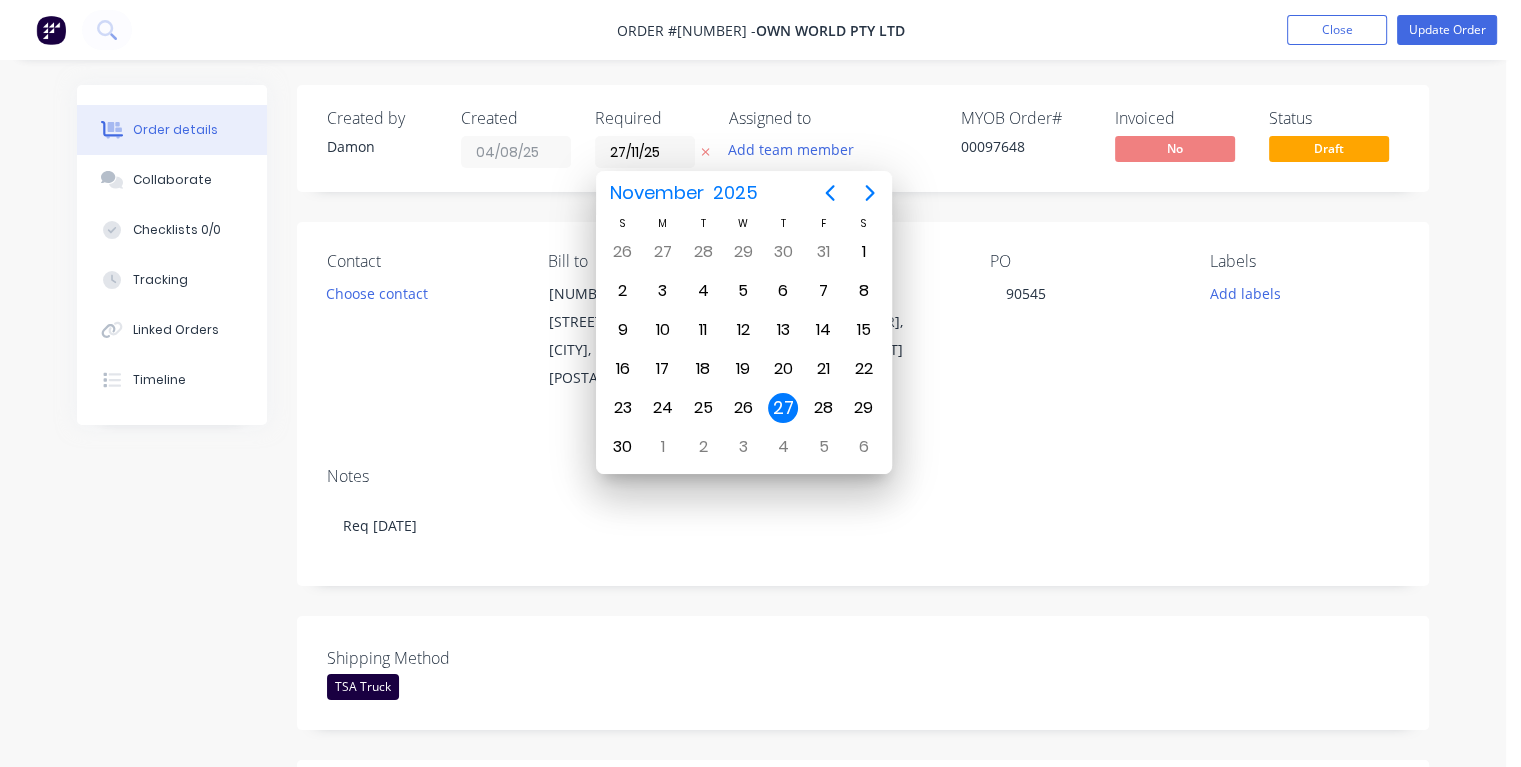 click on "27" at bounding box center [783, 408] 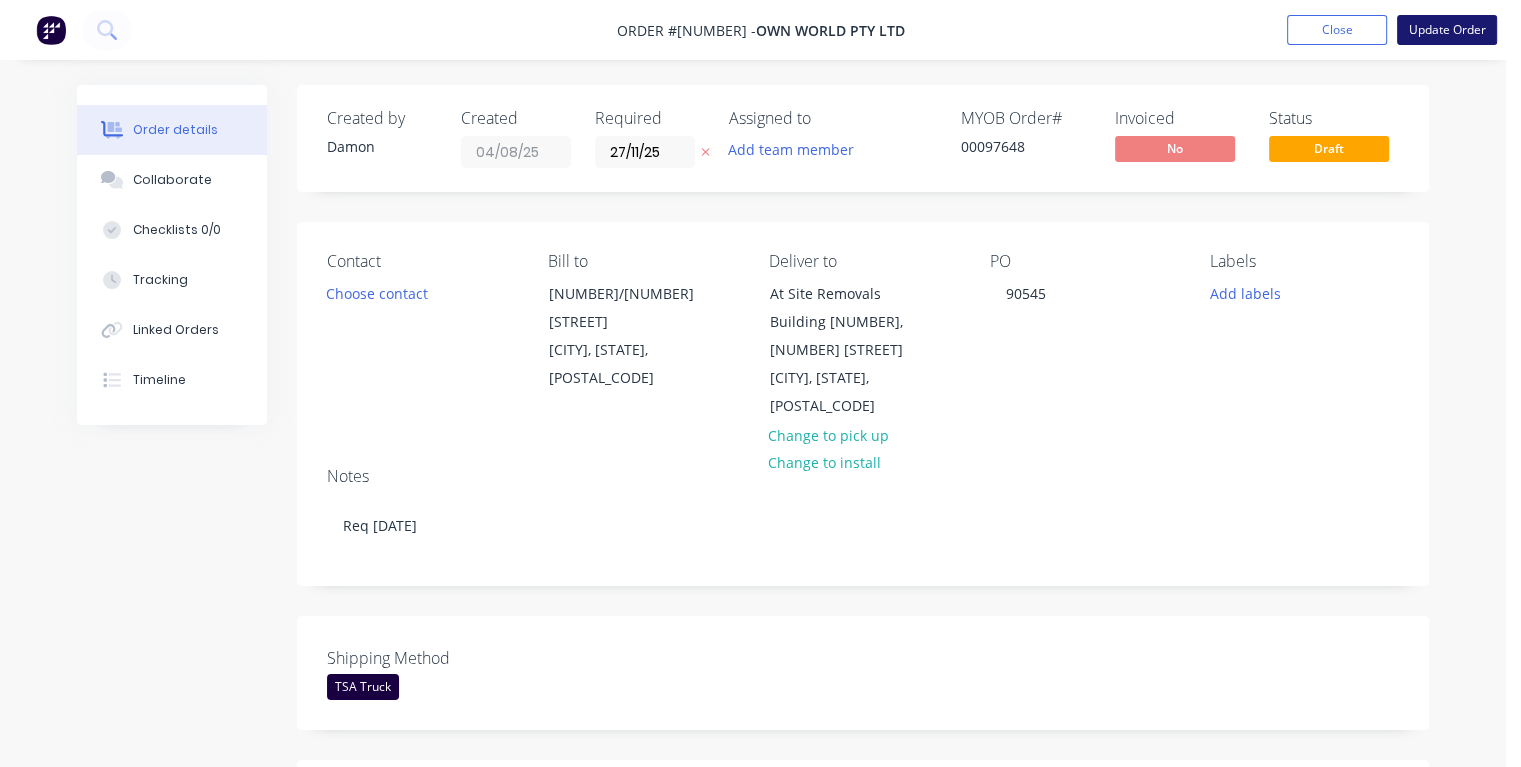 click on "Update Order" at bounding box center (1447, 30) 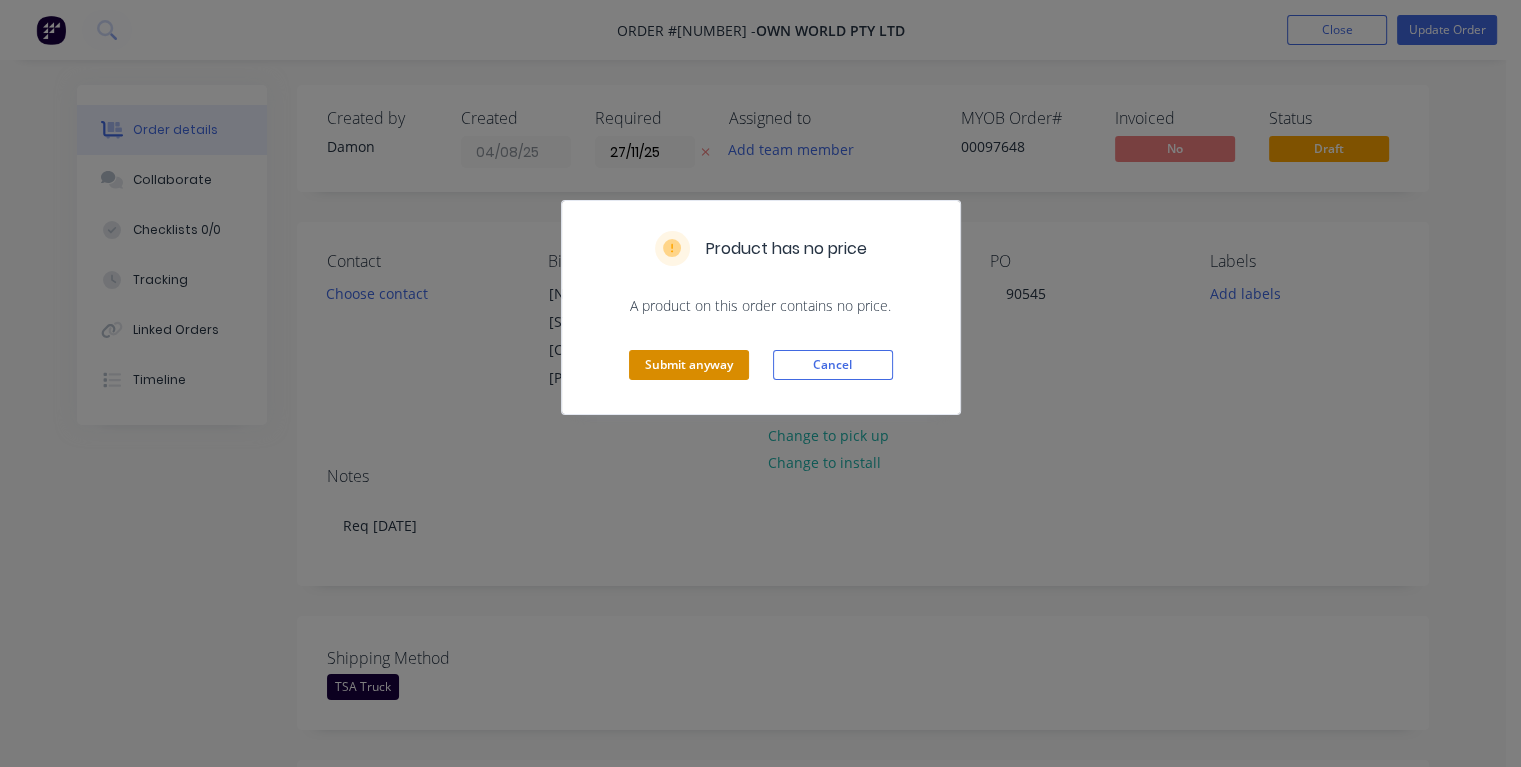 click on "Submit anyway" at bounding box center [689, 365] 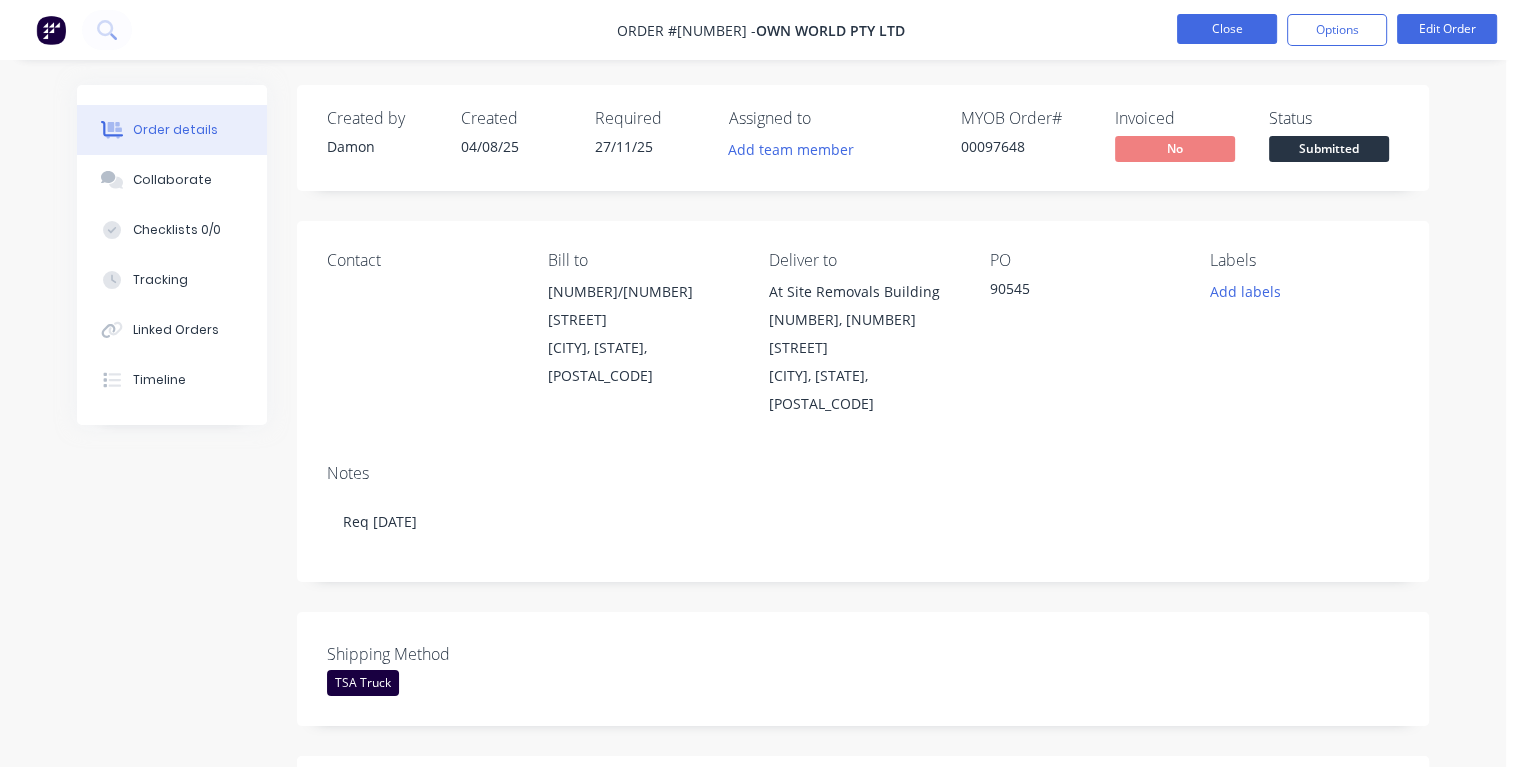 click on "Close" at bounding box center [1227, 29] 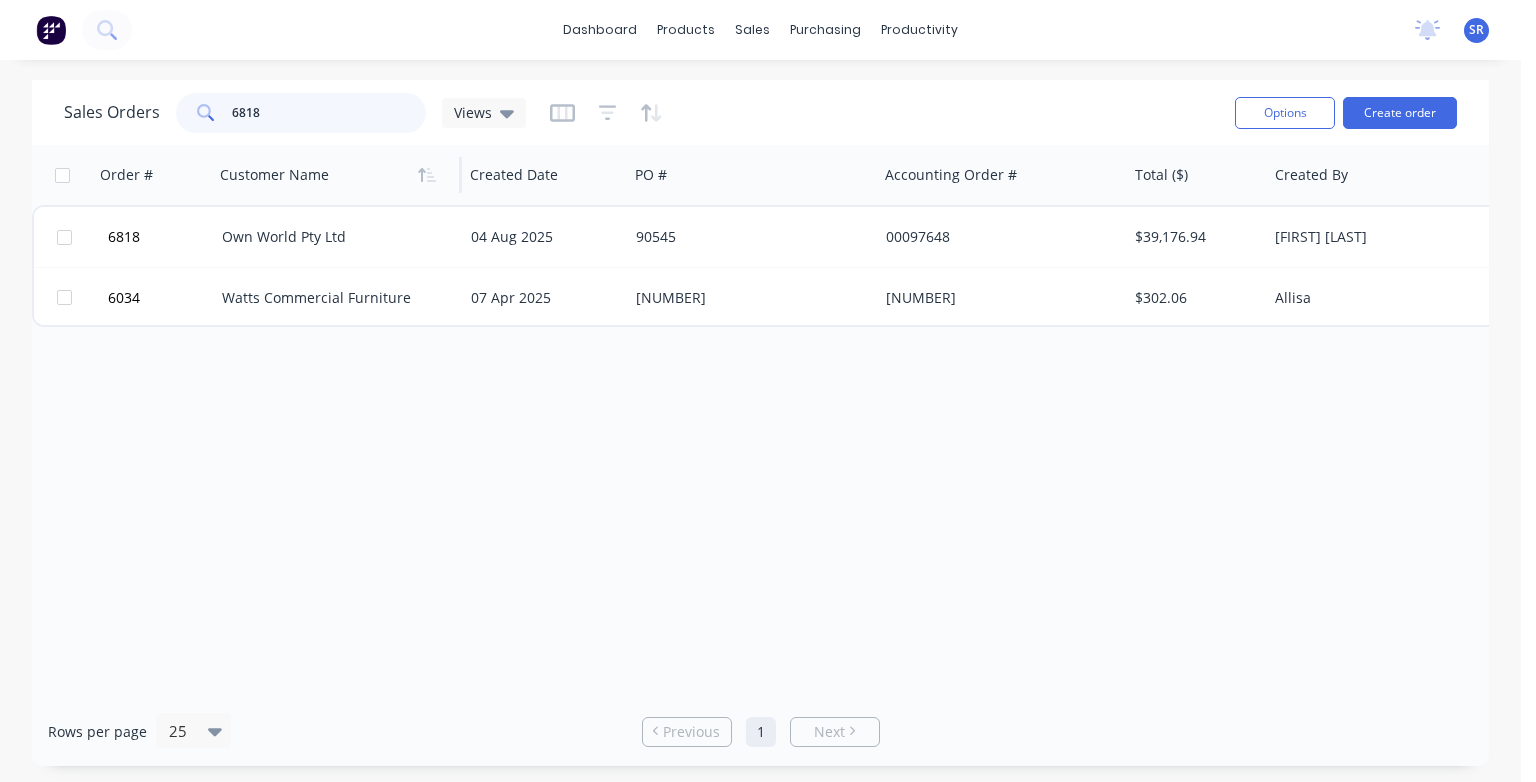 drag, startPoint x: 263, startPoint y: 116, endPoint x: 270, endPoint y: 162, distance: 46.52956 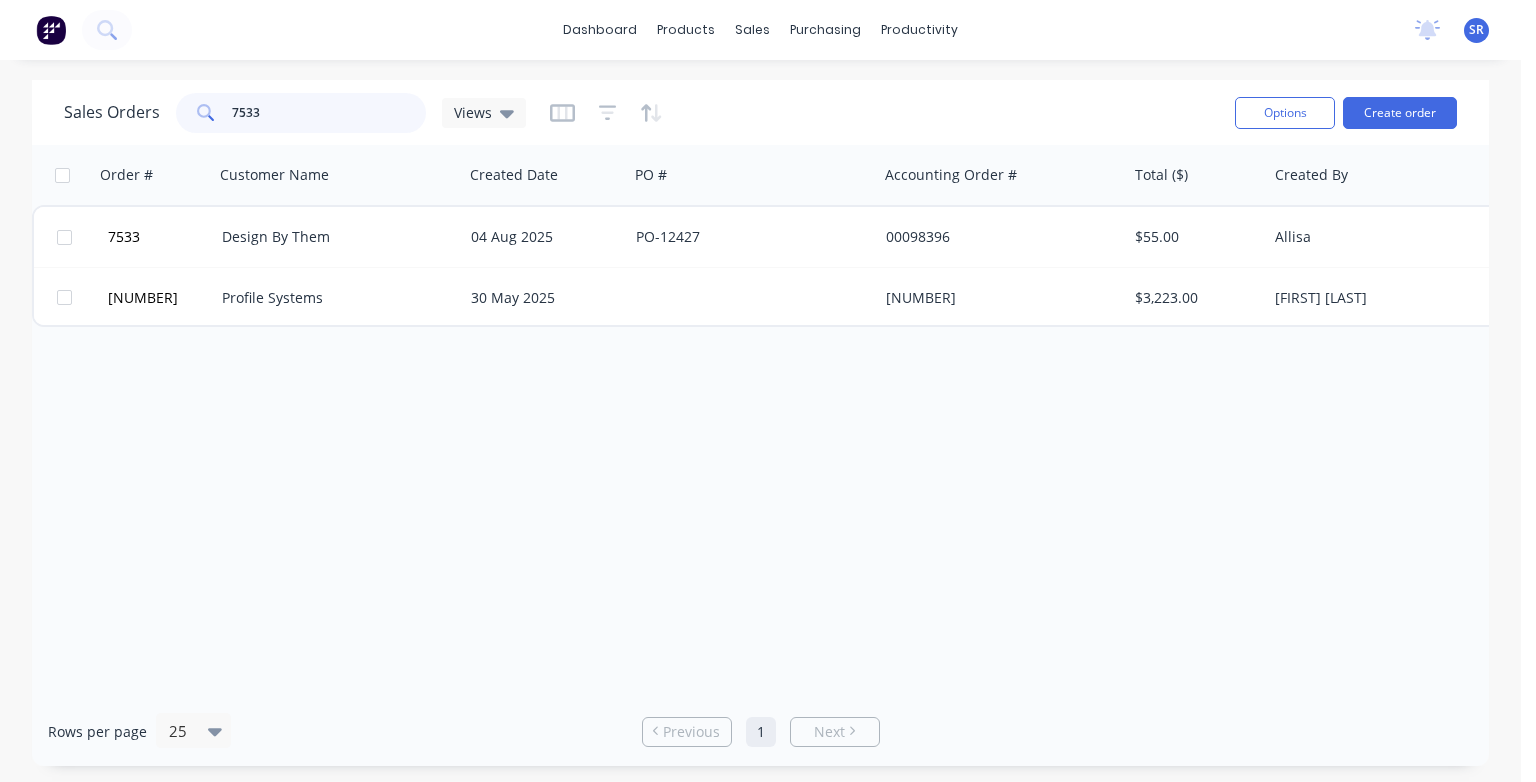 type on "7533" 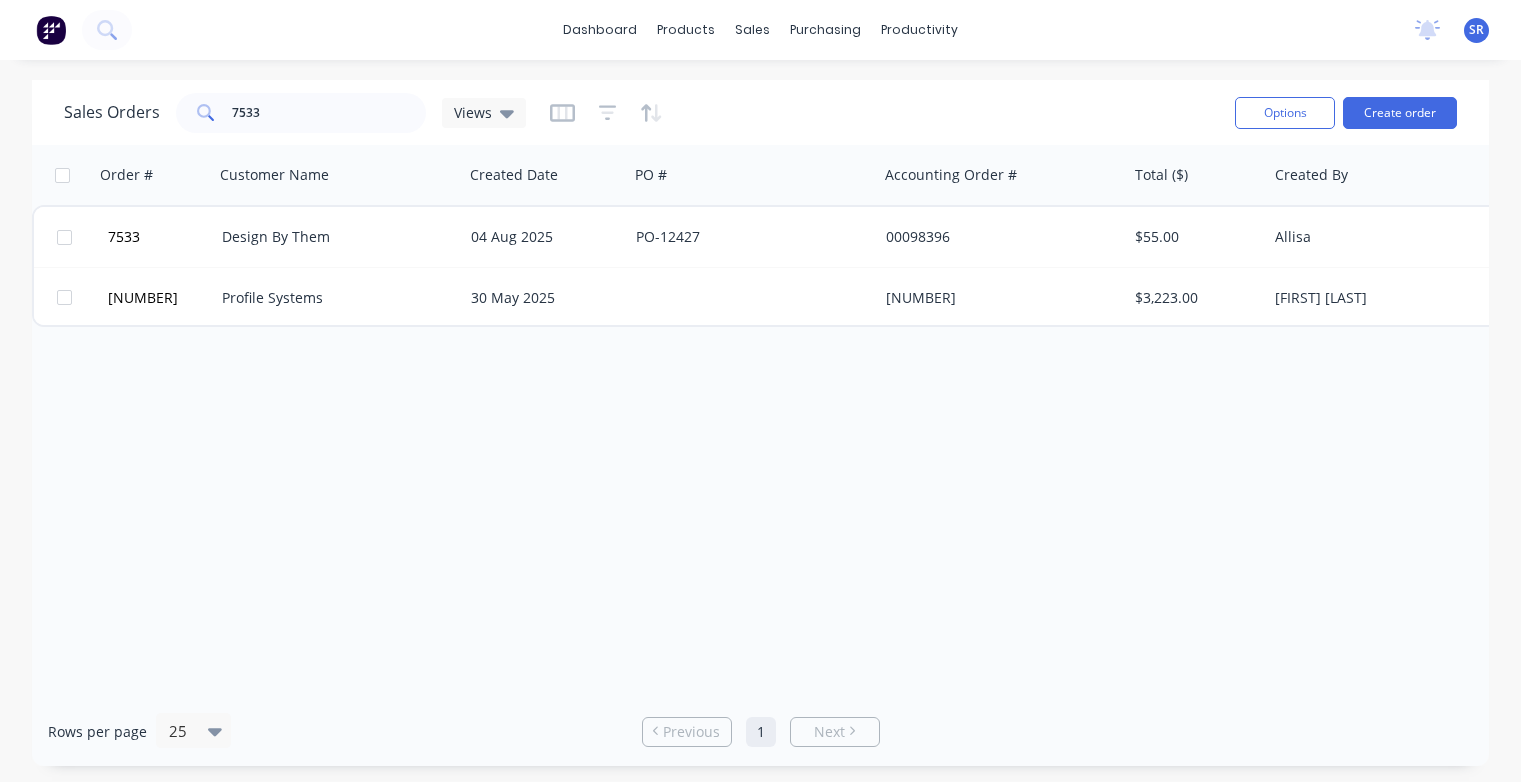 click on "Design By Them" at bounding box center [333, 237] 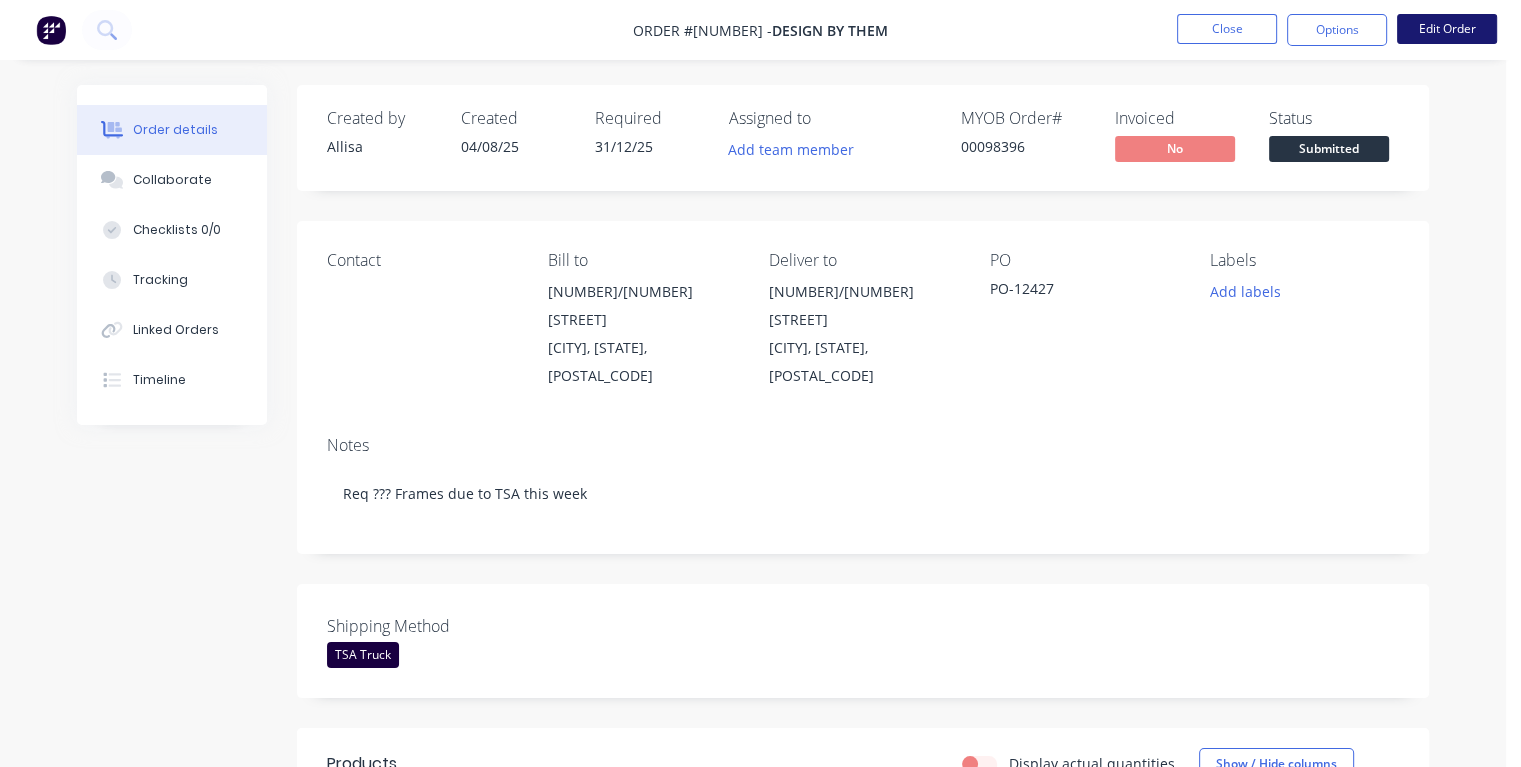 click on "Edit Order" at bounding box center [1447, 29] 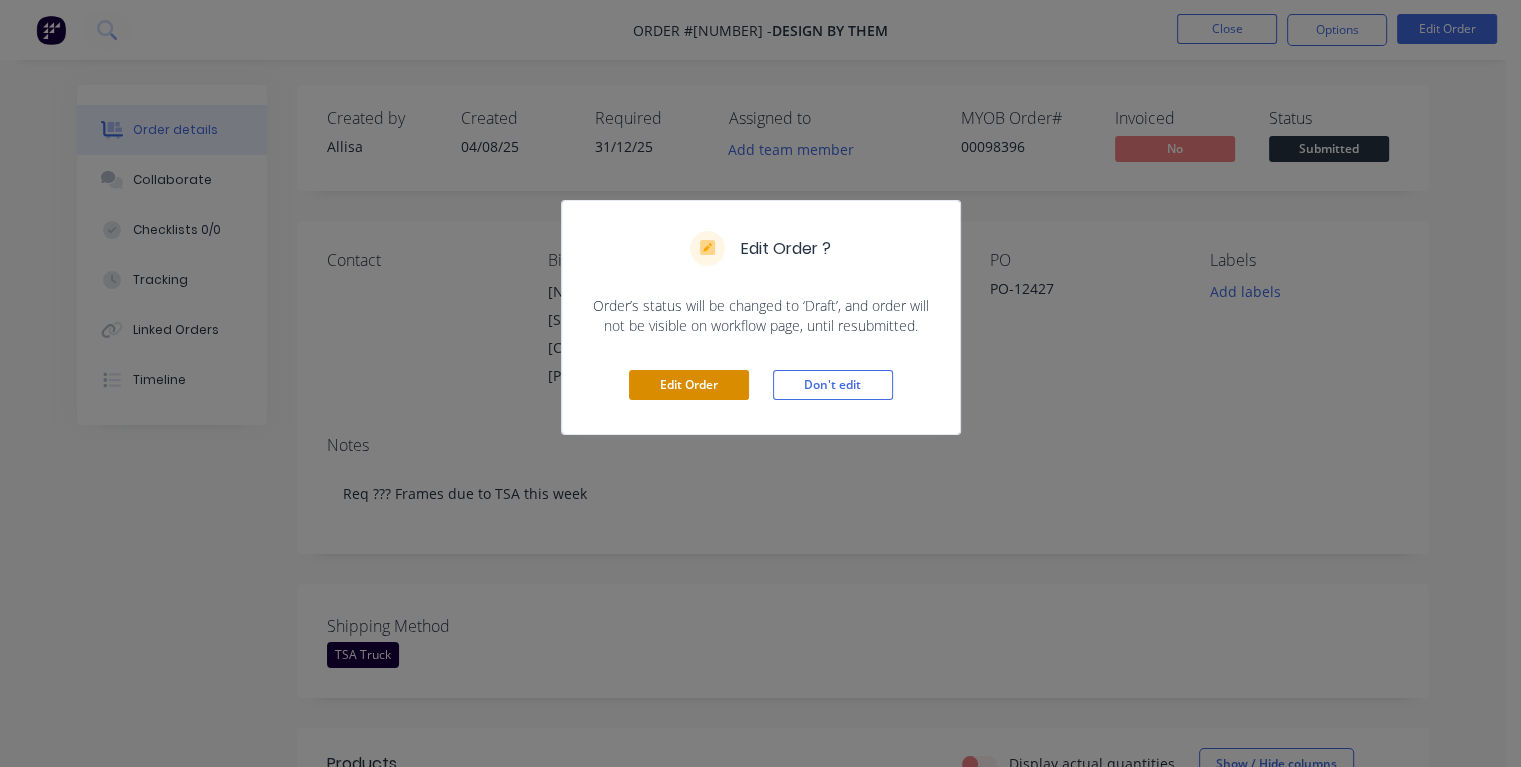 click on "Edit Order" at bounding box center (689, 385) 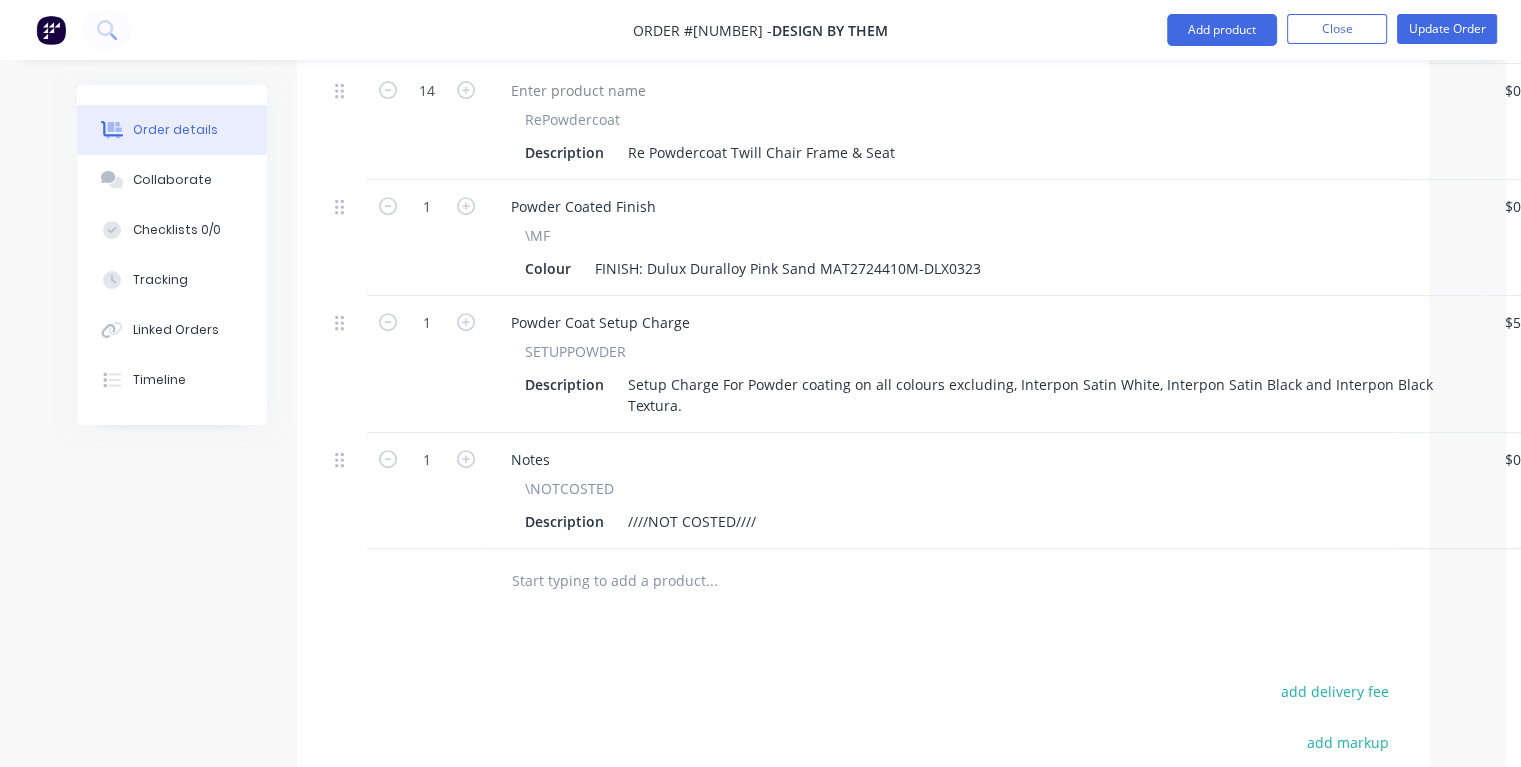 scroll, scrollTop: 800, scrollLeft: 0, axis: vertical 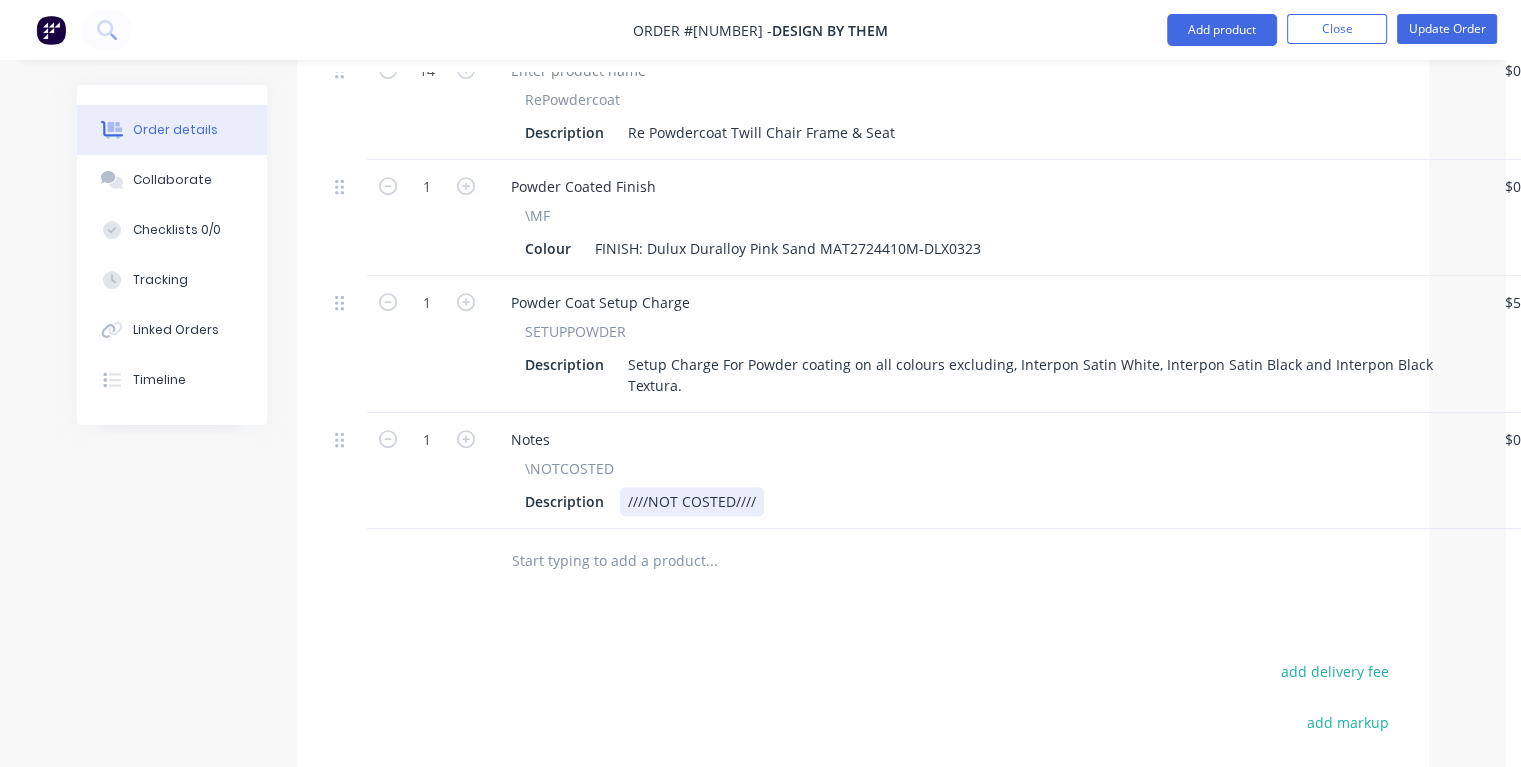 drag, startPoint x: 768, startPoint y: 470, endPoint x: 777, endPoint y: 477, distance: 11.401754 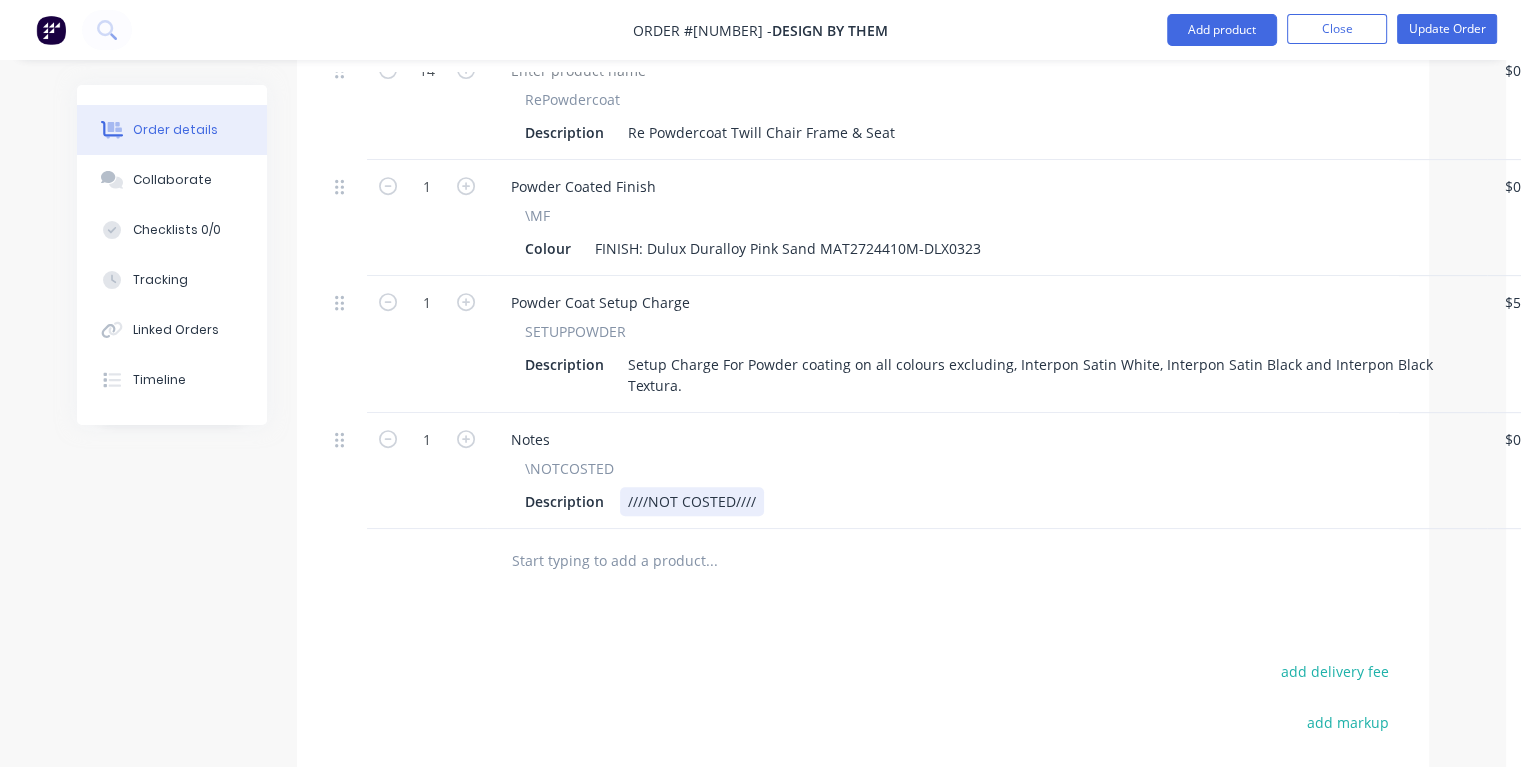 click on "Description ////NOT COSTED////" at bounding box center (983, 501) 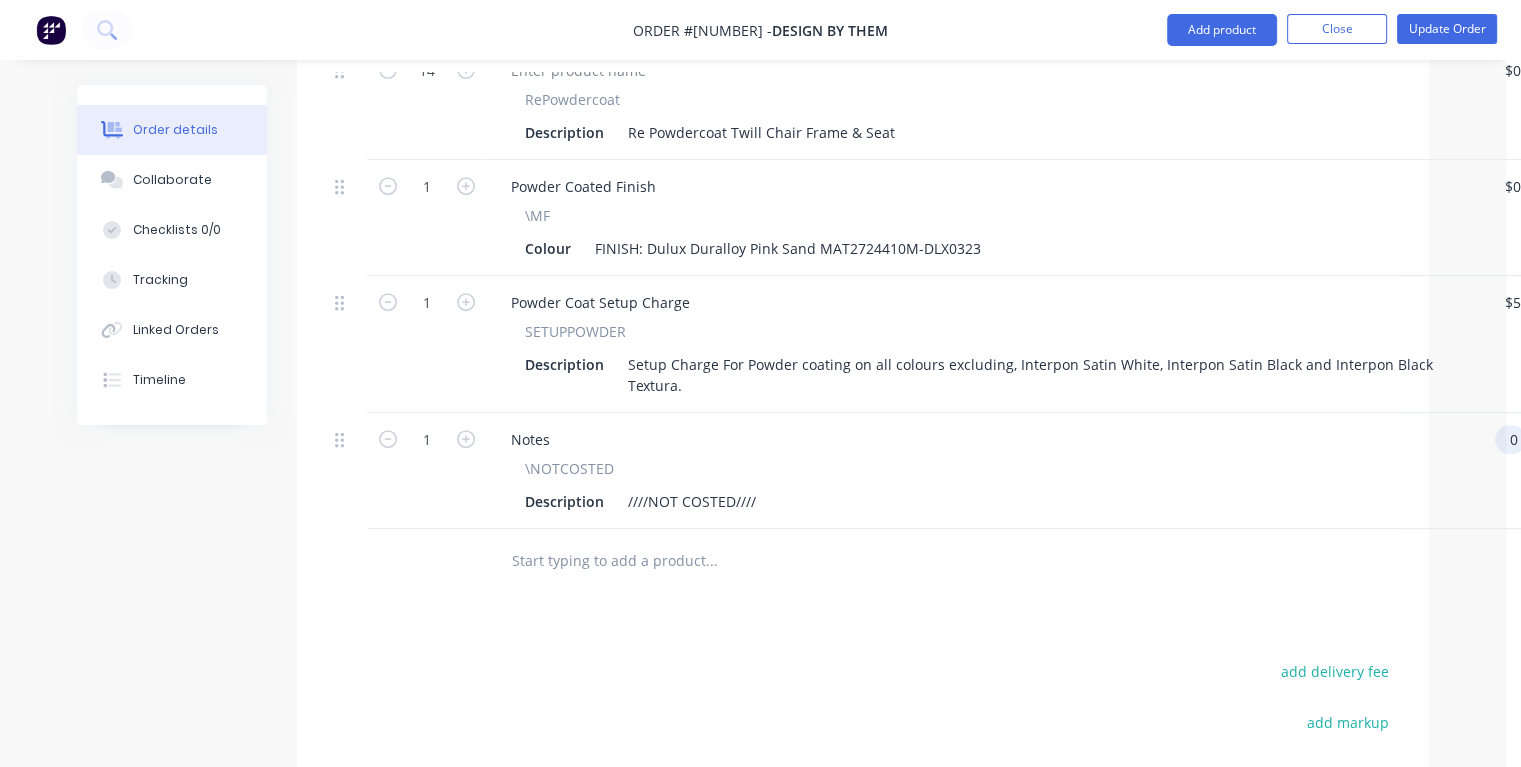 scroll, scrollTop: 800, scrollLeft: 28, axis: both 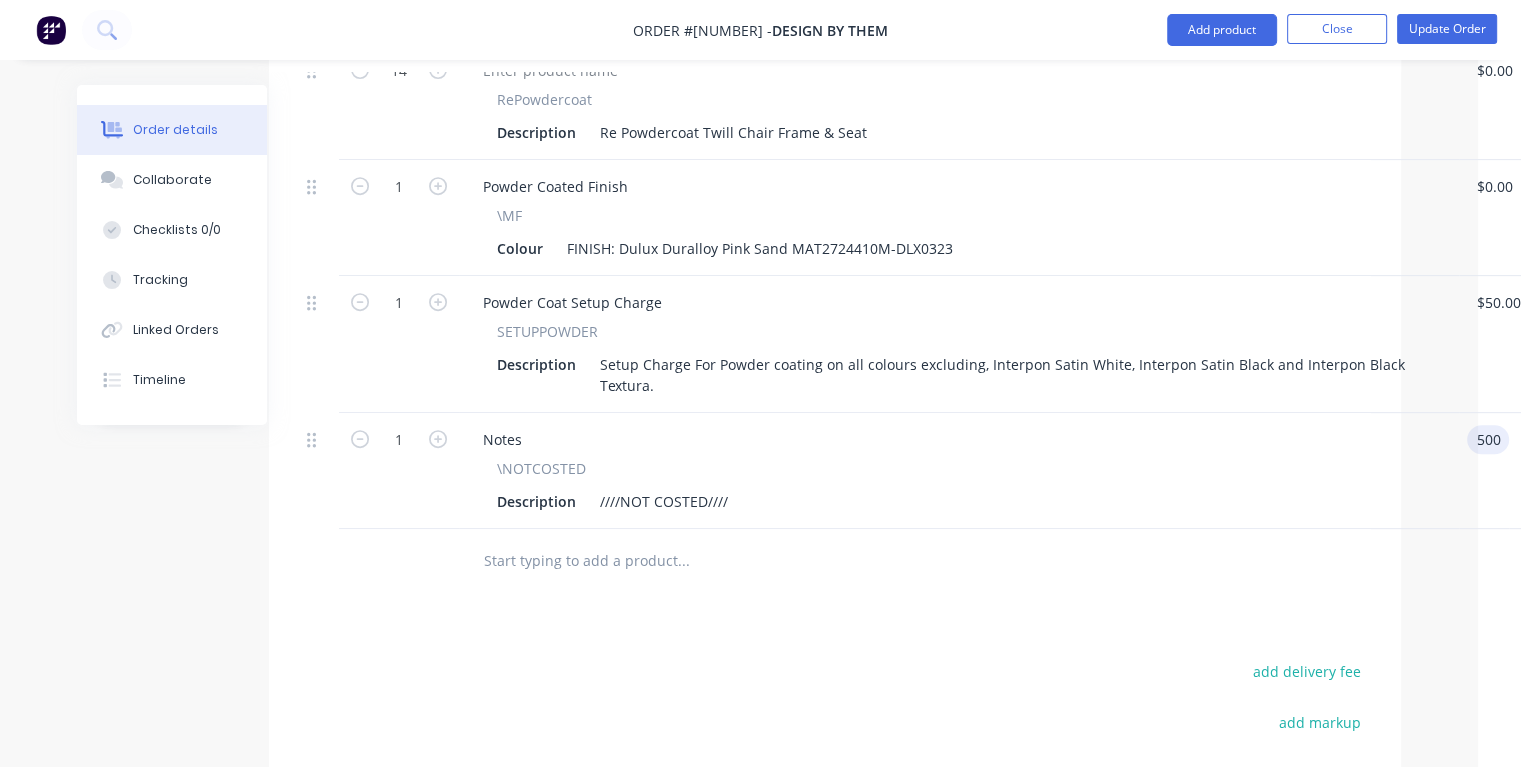 type on "$500.00" 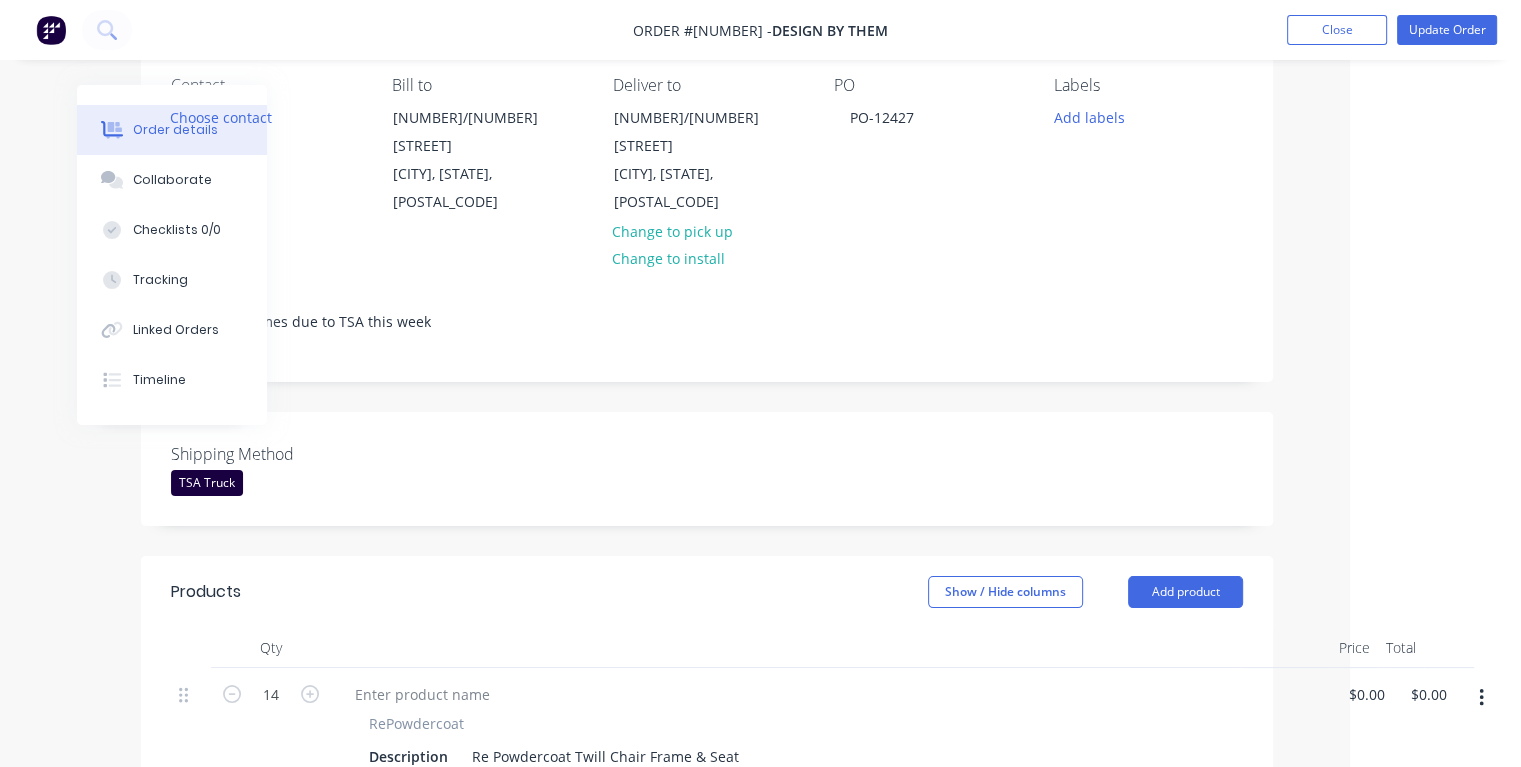 scroll, scrollTop: 0, scrollLeft: 156, axis: horizontal 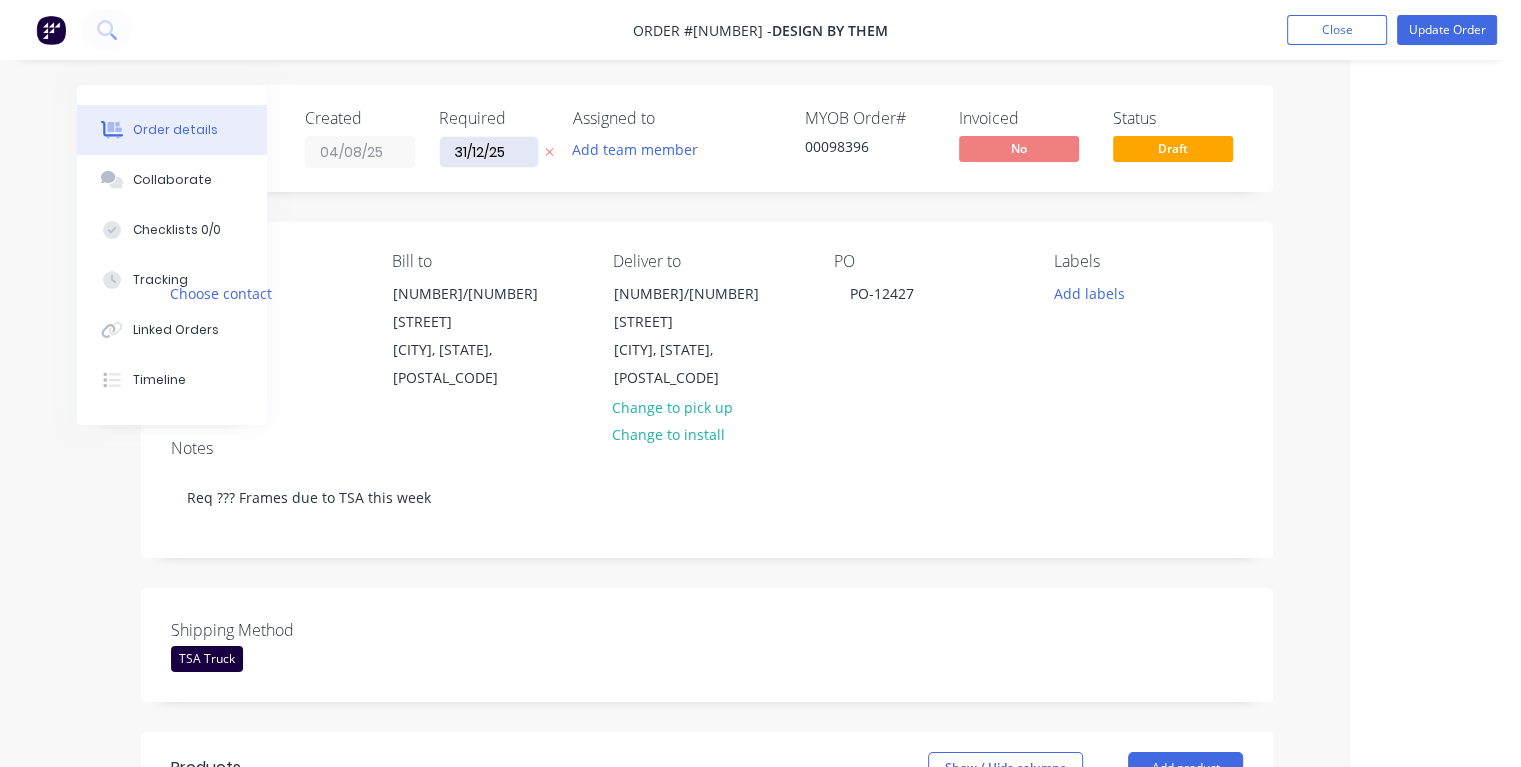 type on "$500.00" 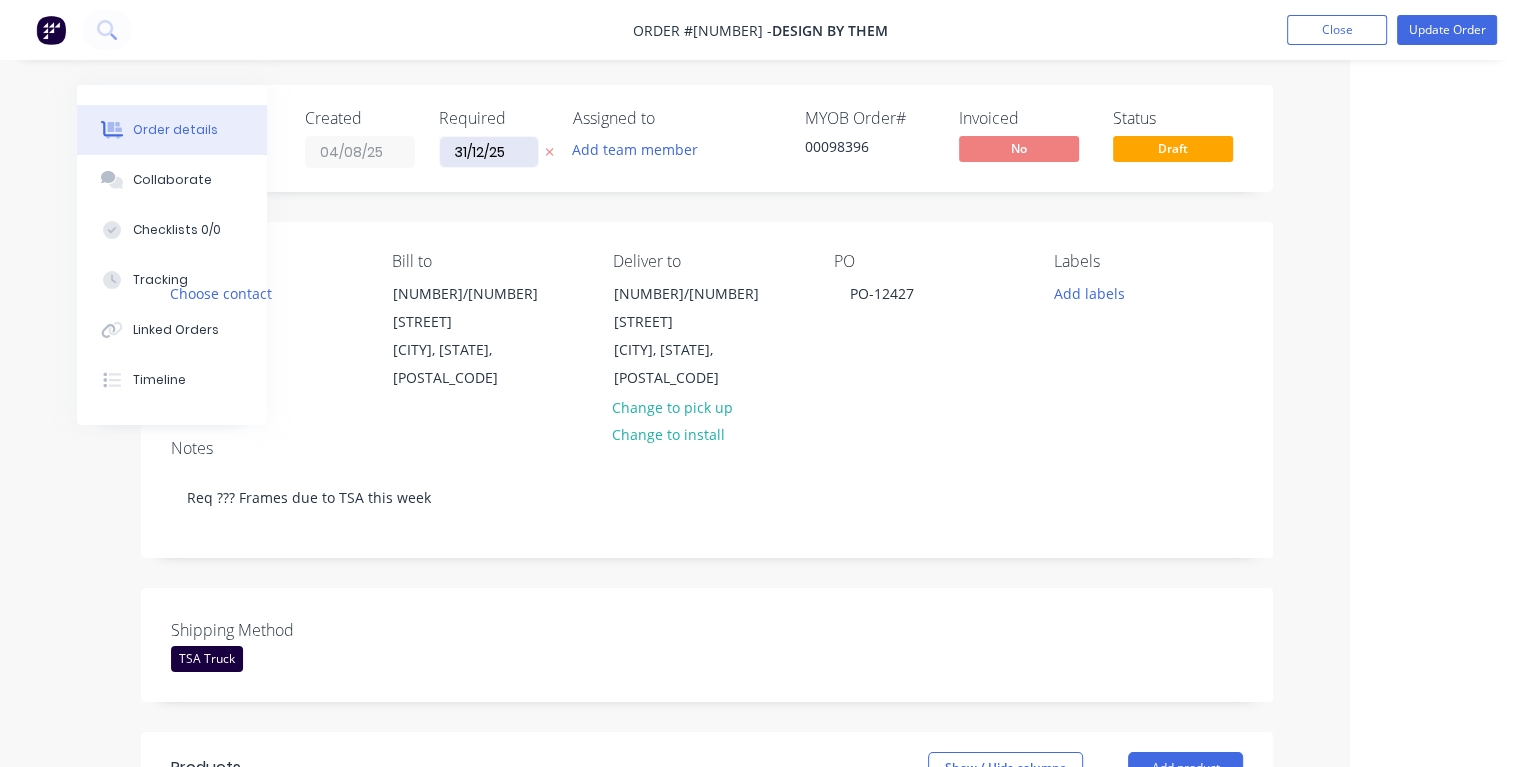drag, startPoint x: 507, startPoint y: 150, endPoint x: 450, endPoint y: 158, distance: 57.558666 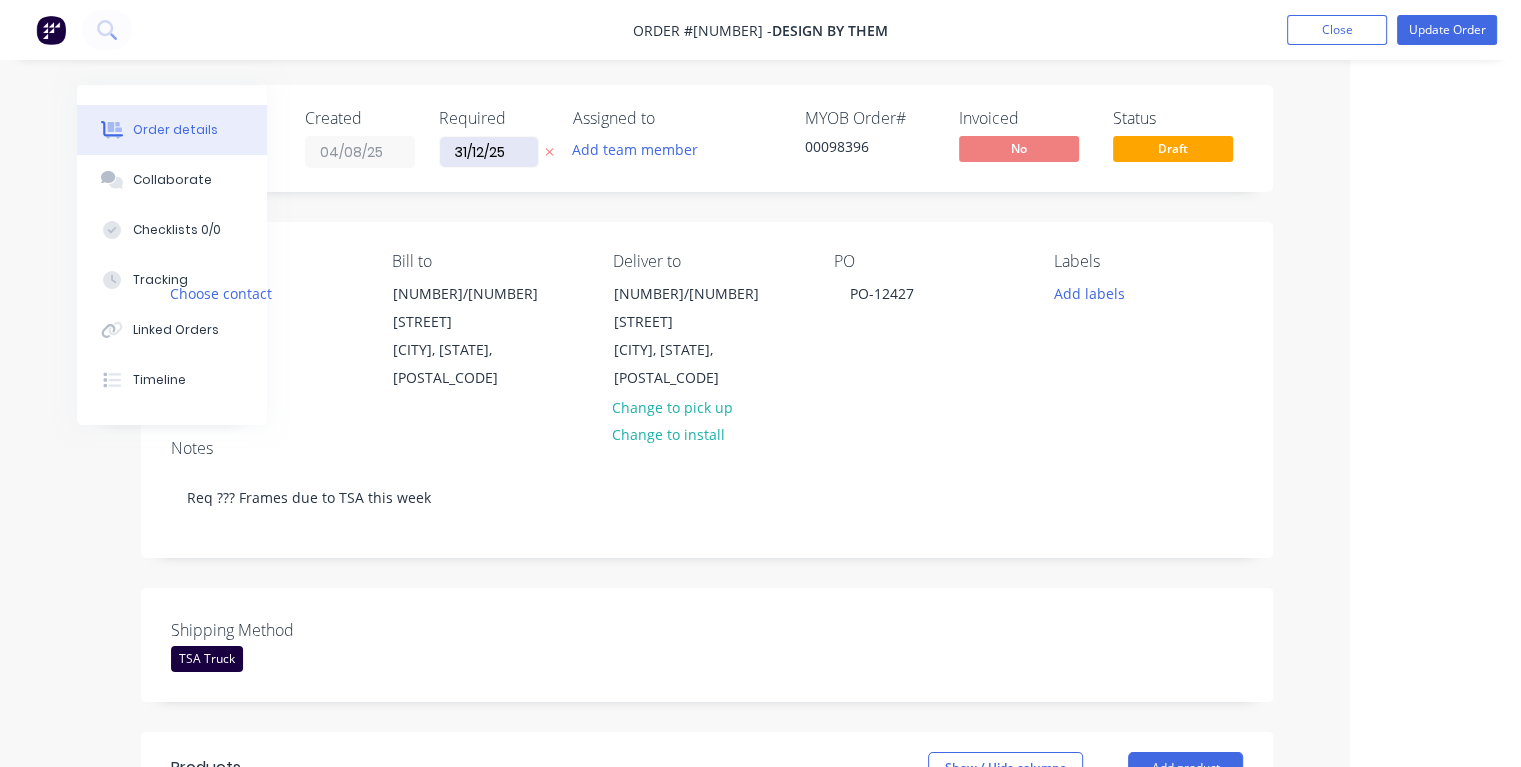 click on "31/12/25" at bounding box center (489, 152) 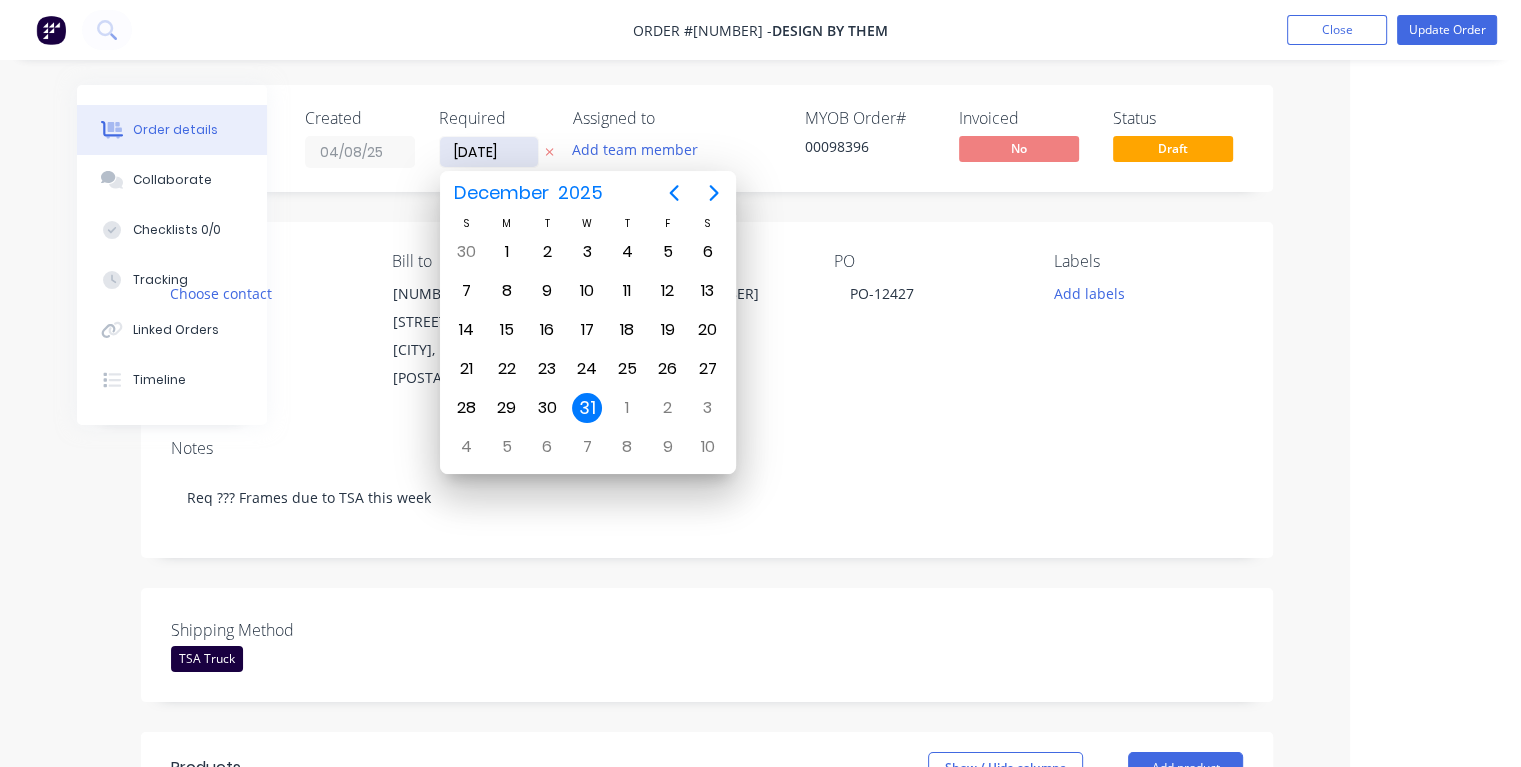 type on "12/08/25" 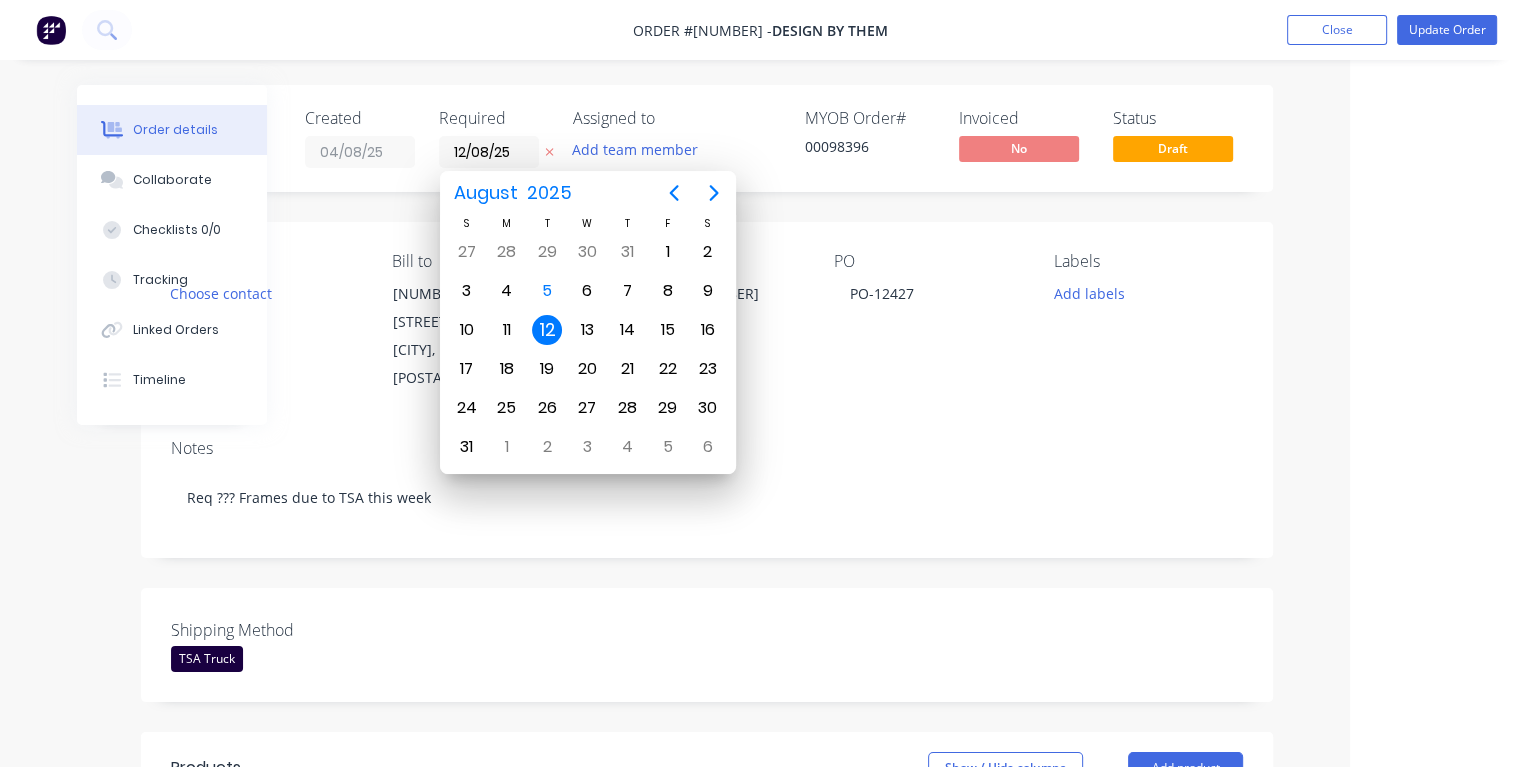 click on "12" at bounding box center (547, 330) 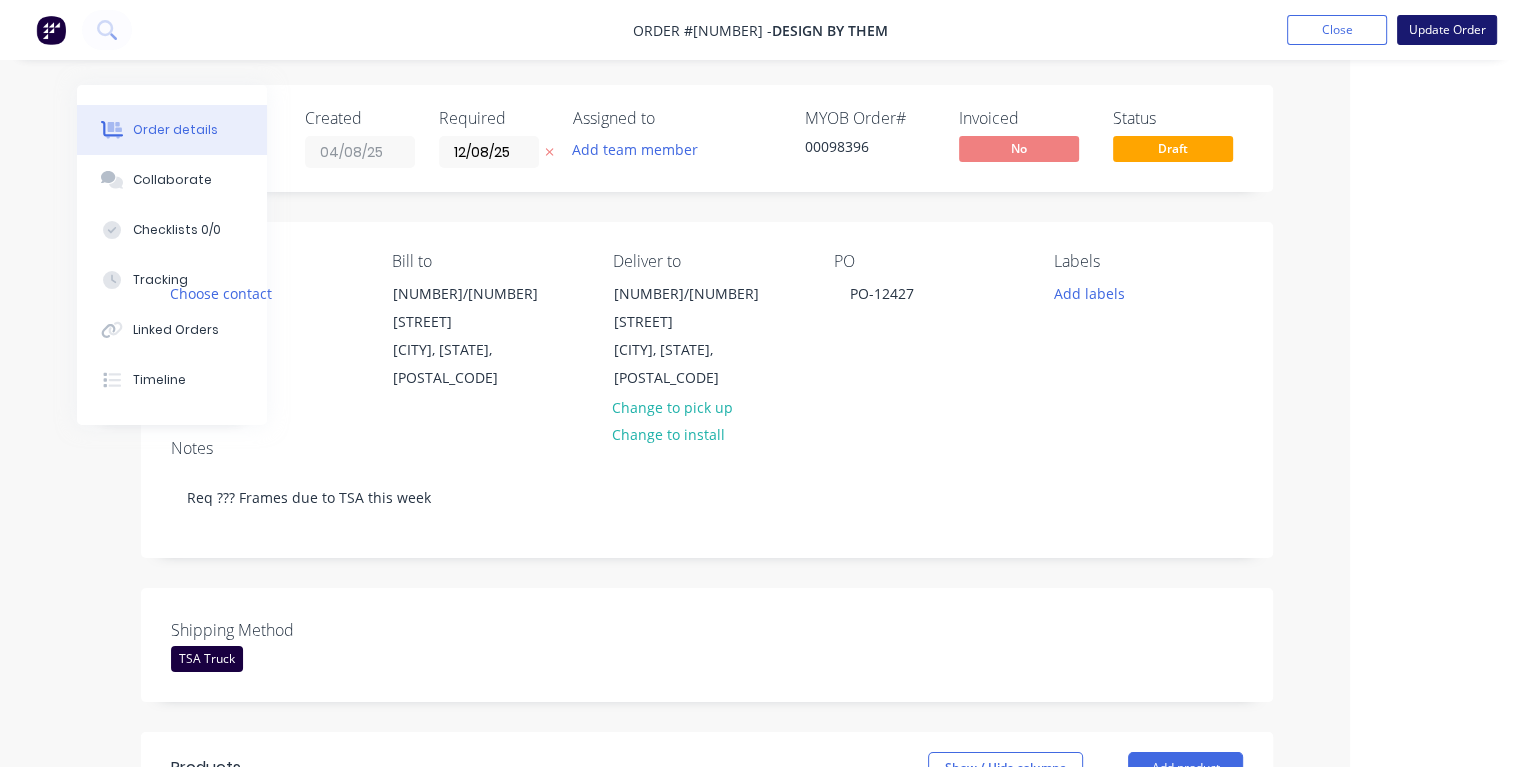 click on "Update Order" at bounding box center (1447, 30) 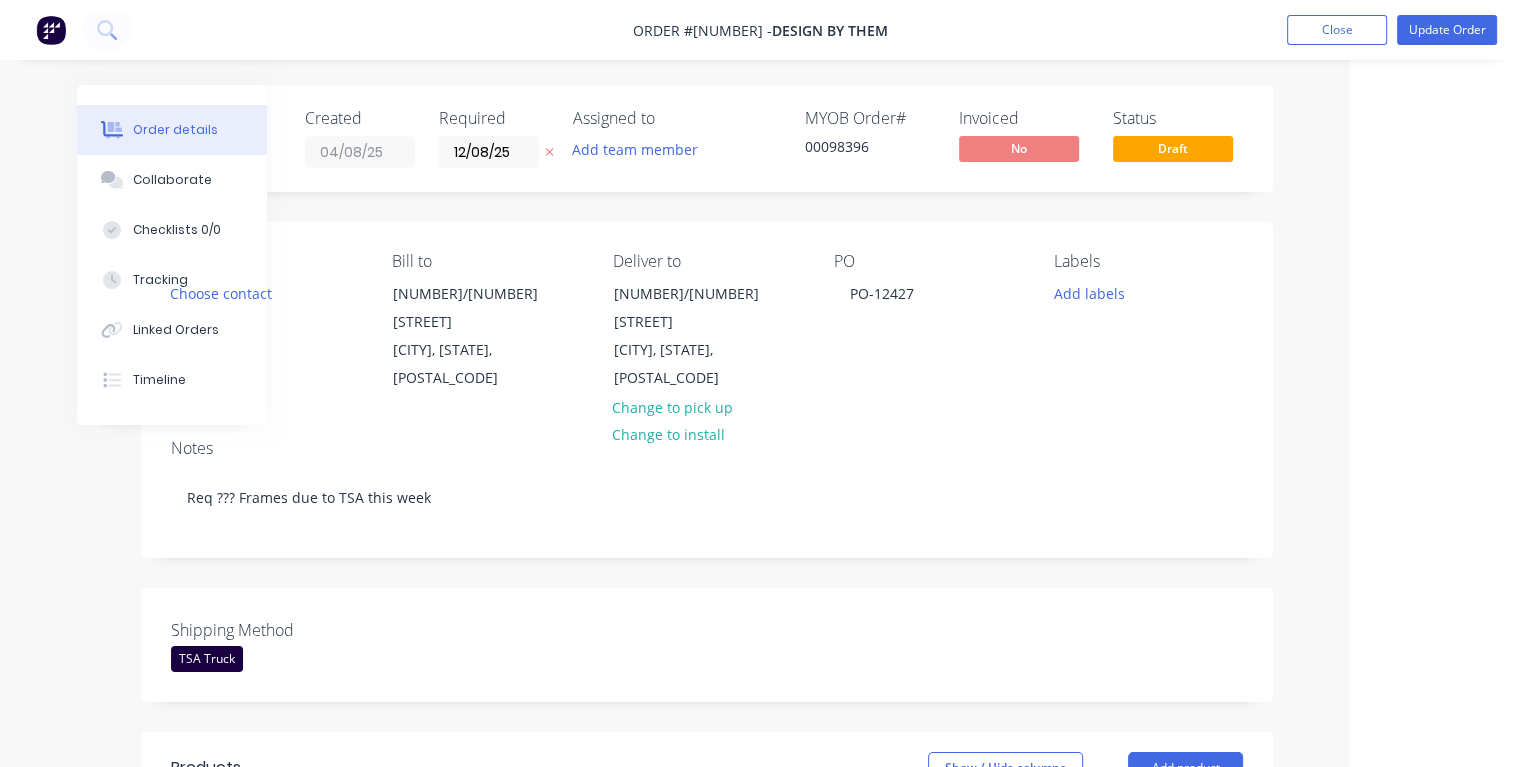 scroll, scrollTop: 0, scrollLeft: 0, axis: both 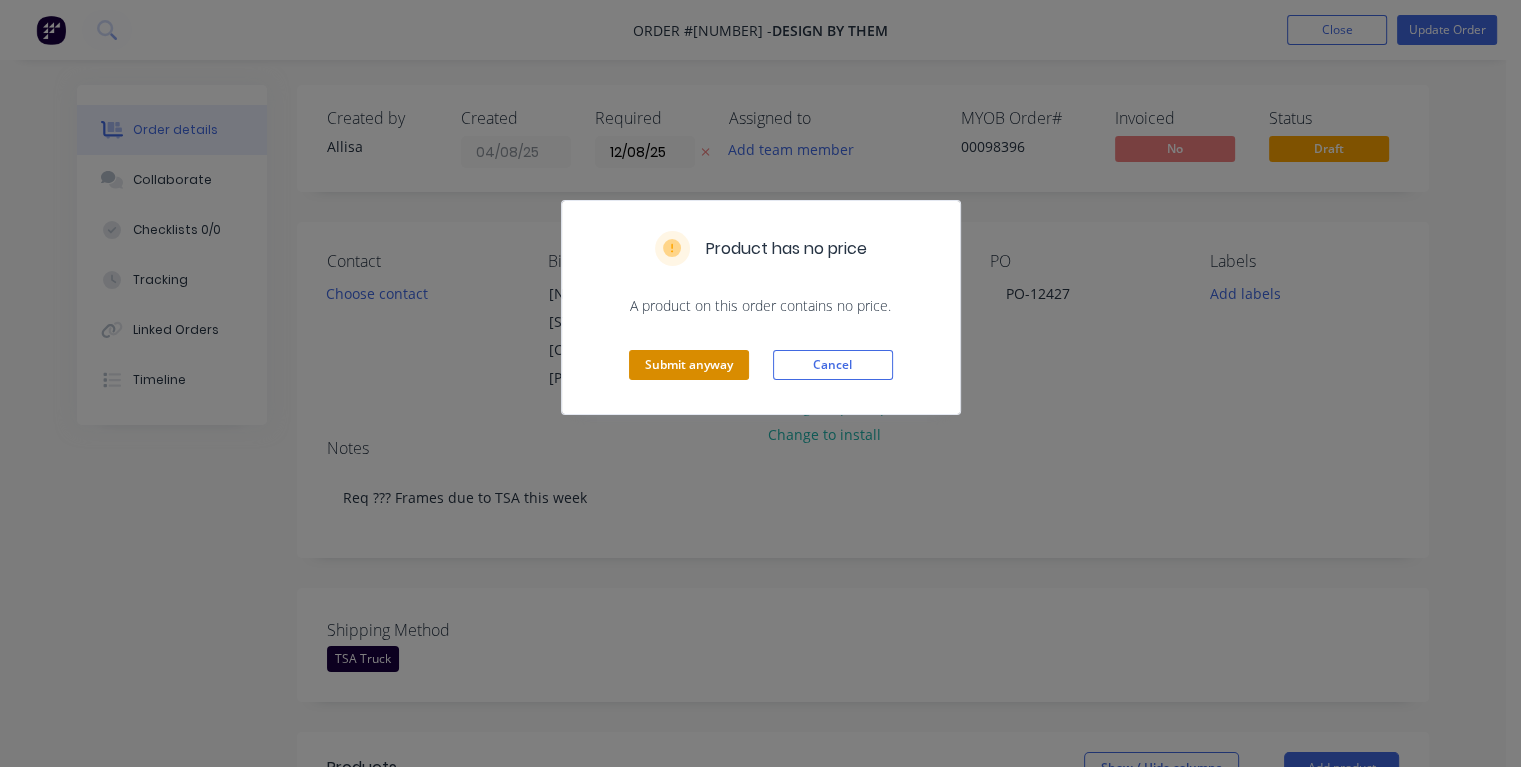 click on "Submit anyway" at bounding box center [689, 365] 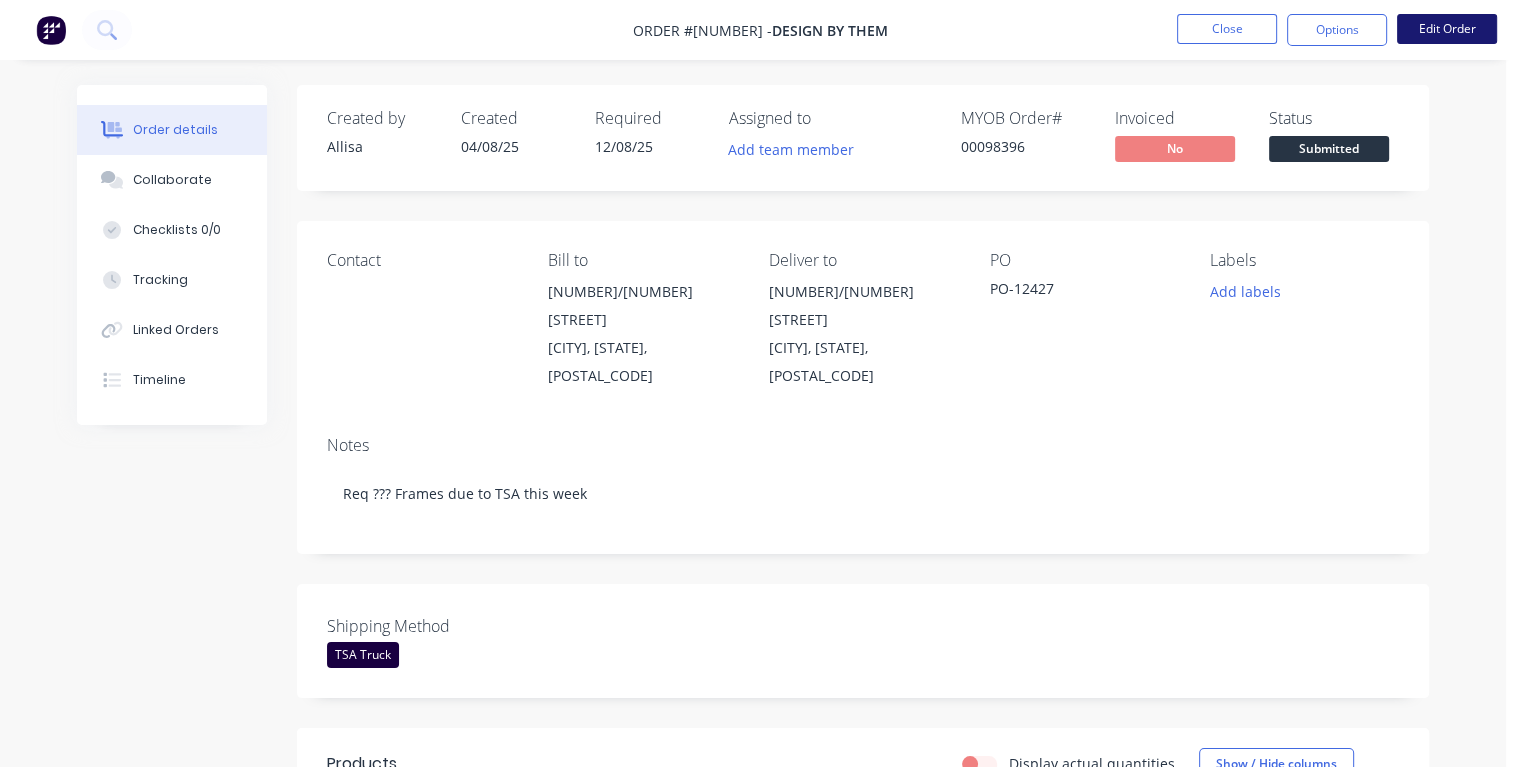 click on "Edit Order" at bounding box center (1447, 29) 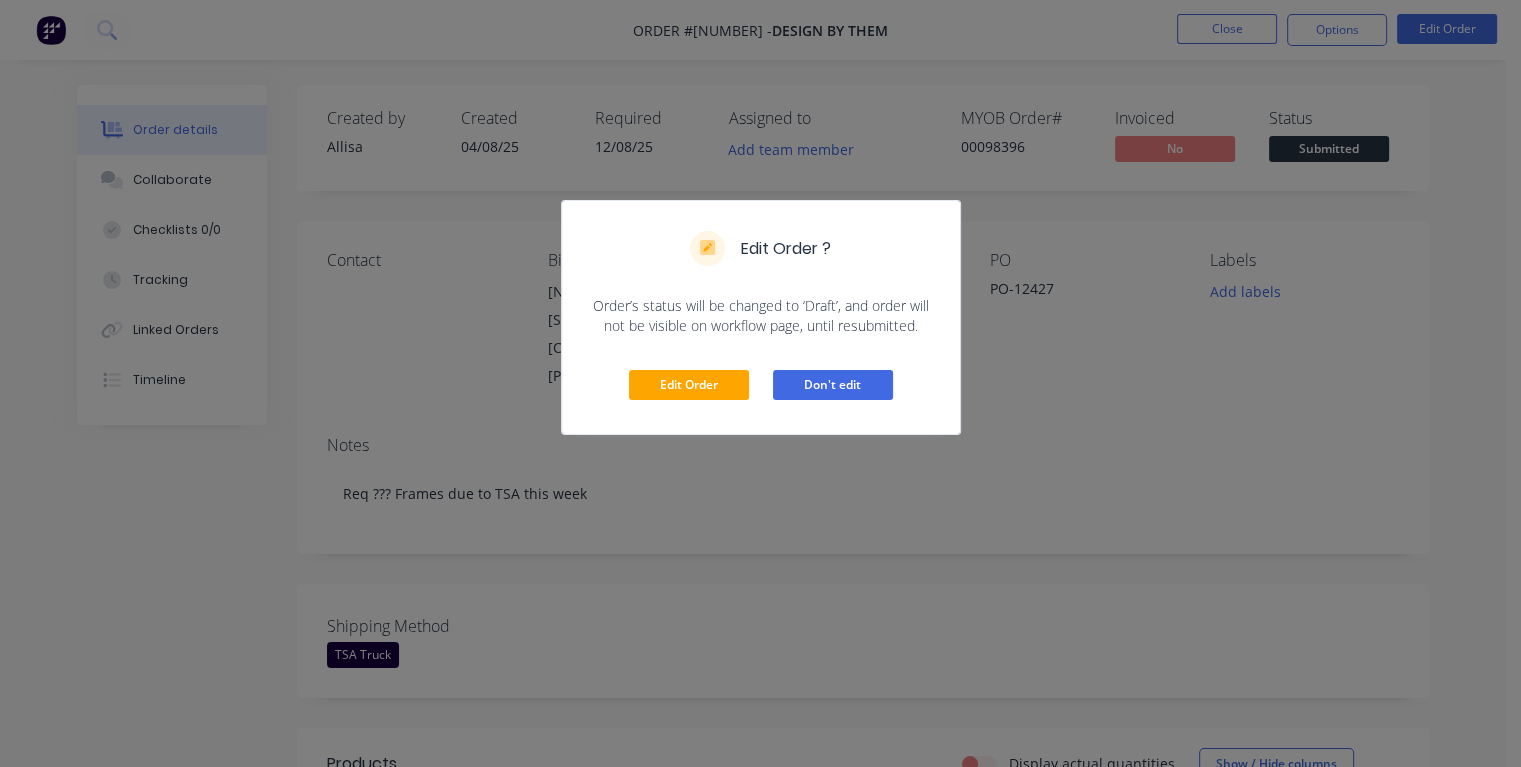 click on "Don't edit" at bounding box center [833, 385] 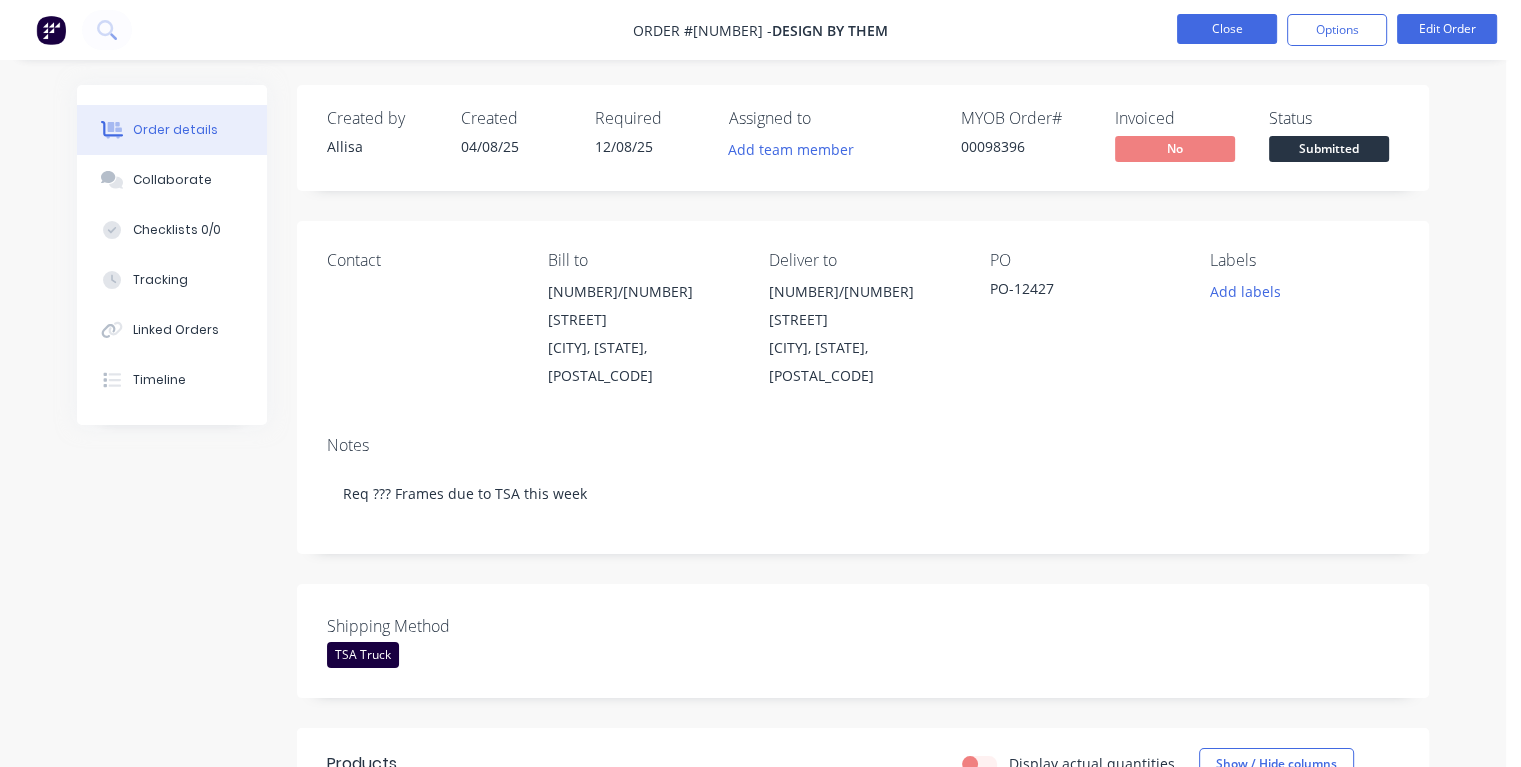 click on "Close" at bounding box center [1227, 29] 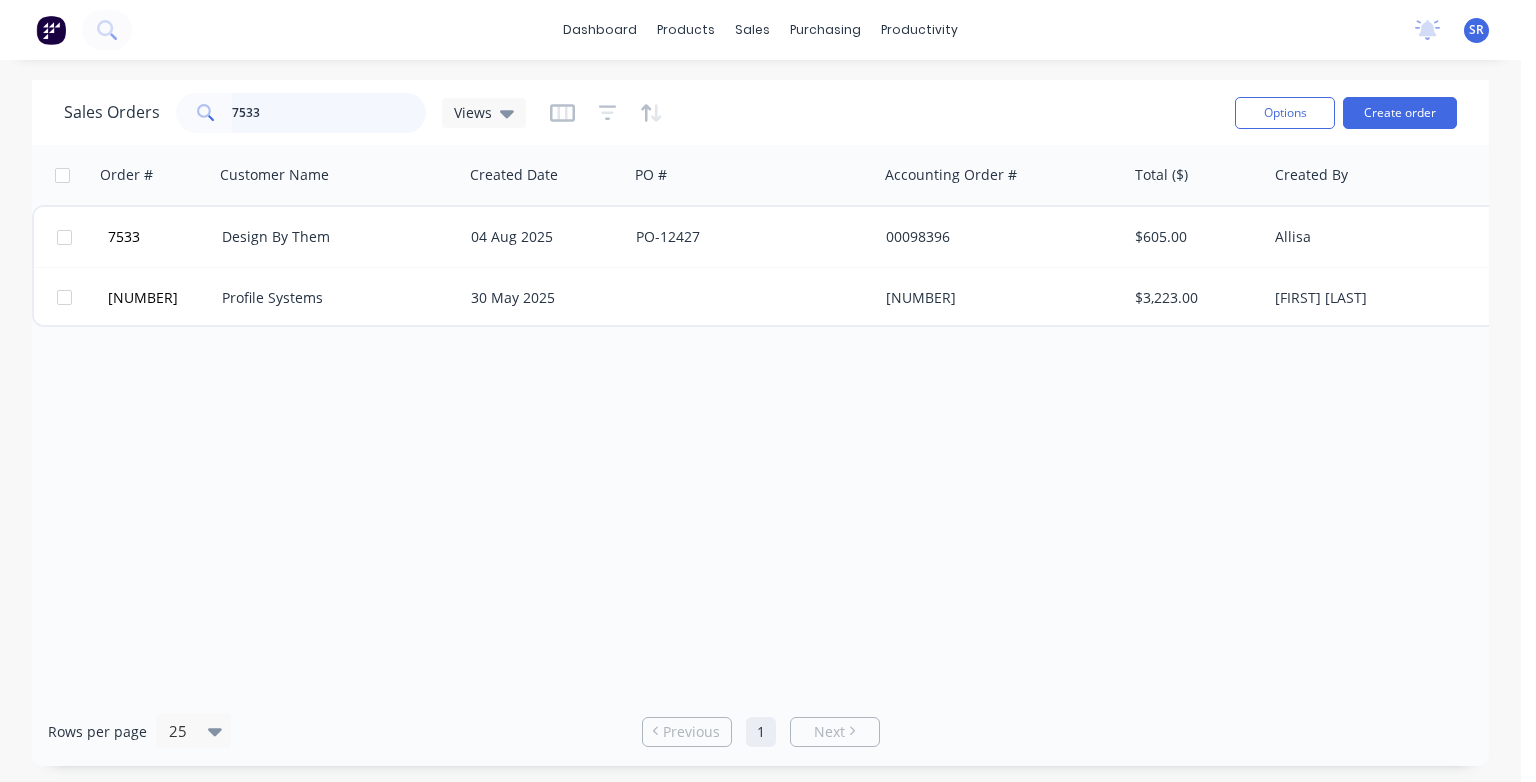 click on "7533" at bounding box center [329, 113] 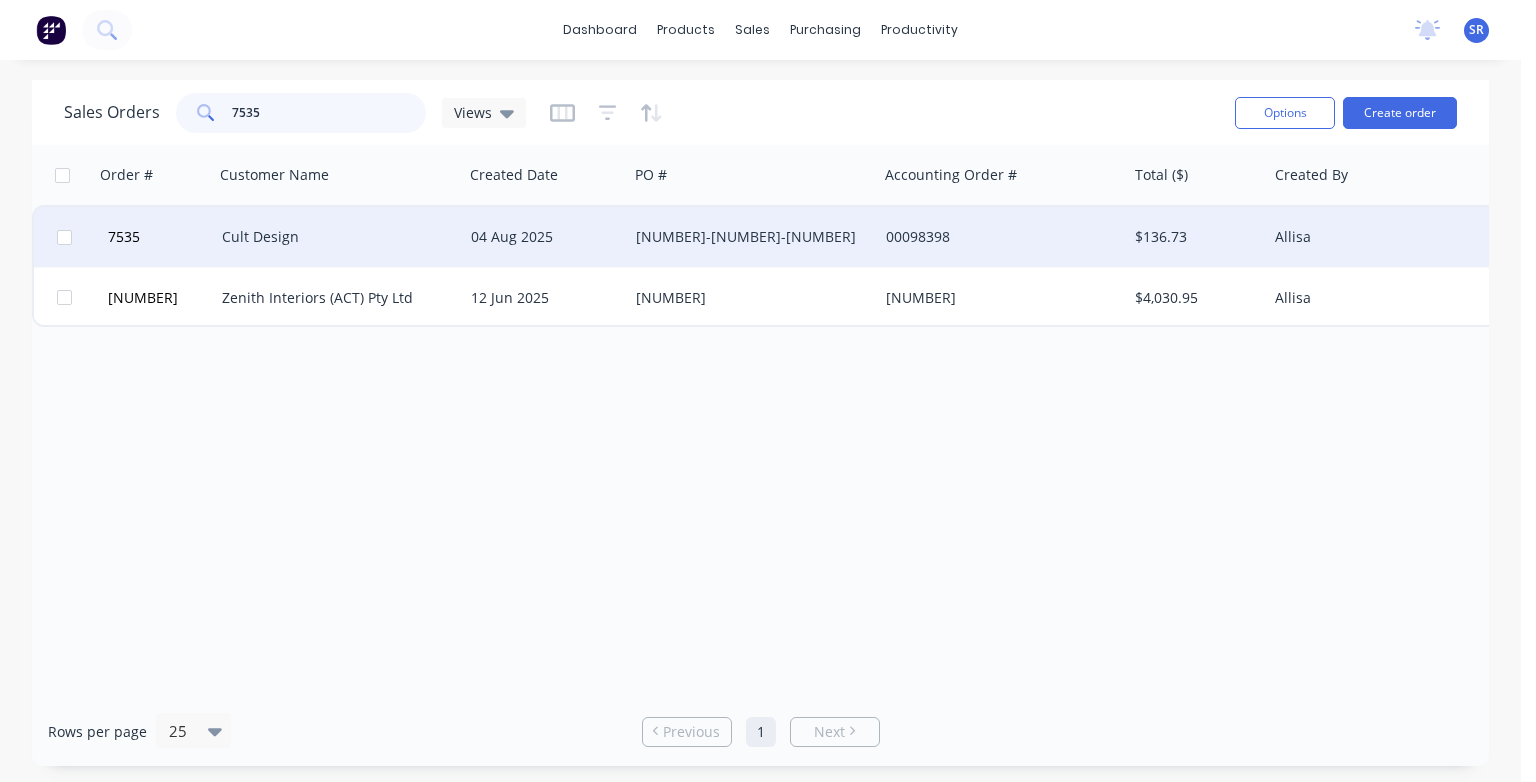 type on "7535" 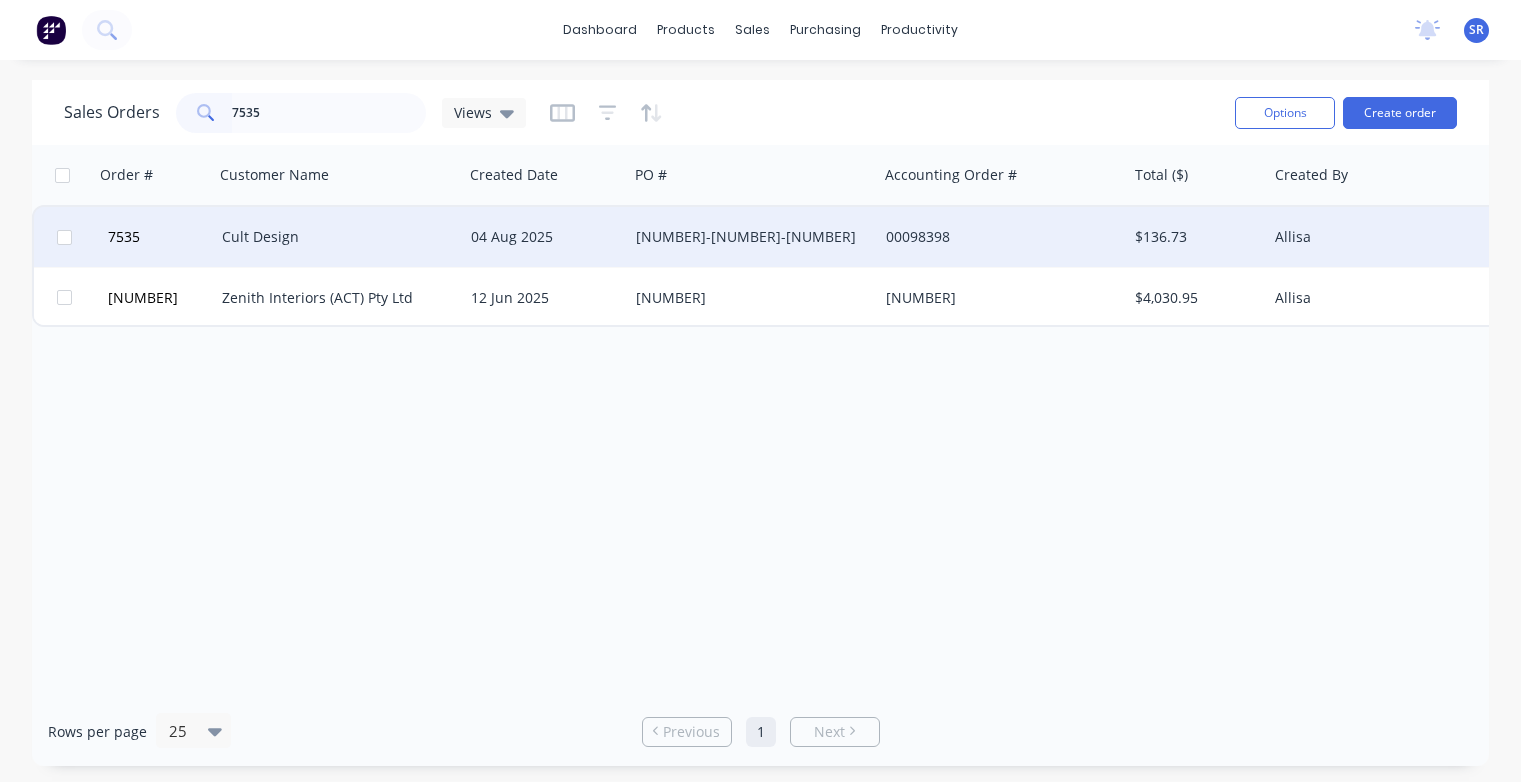 click on "Cult Design" at bounding box center [338, 237] 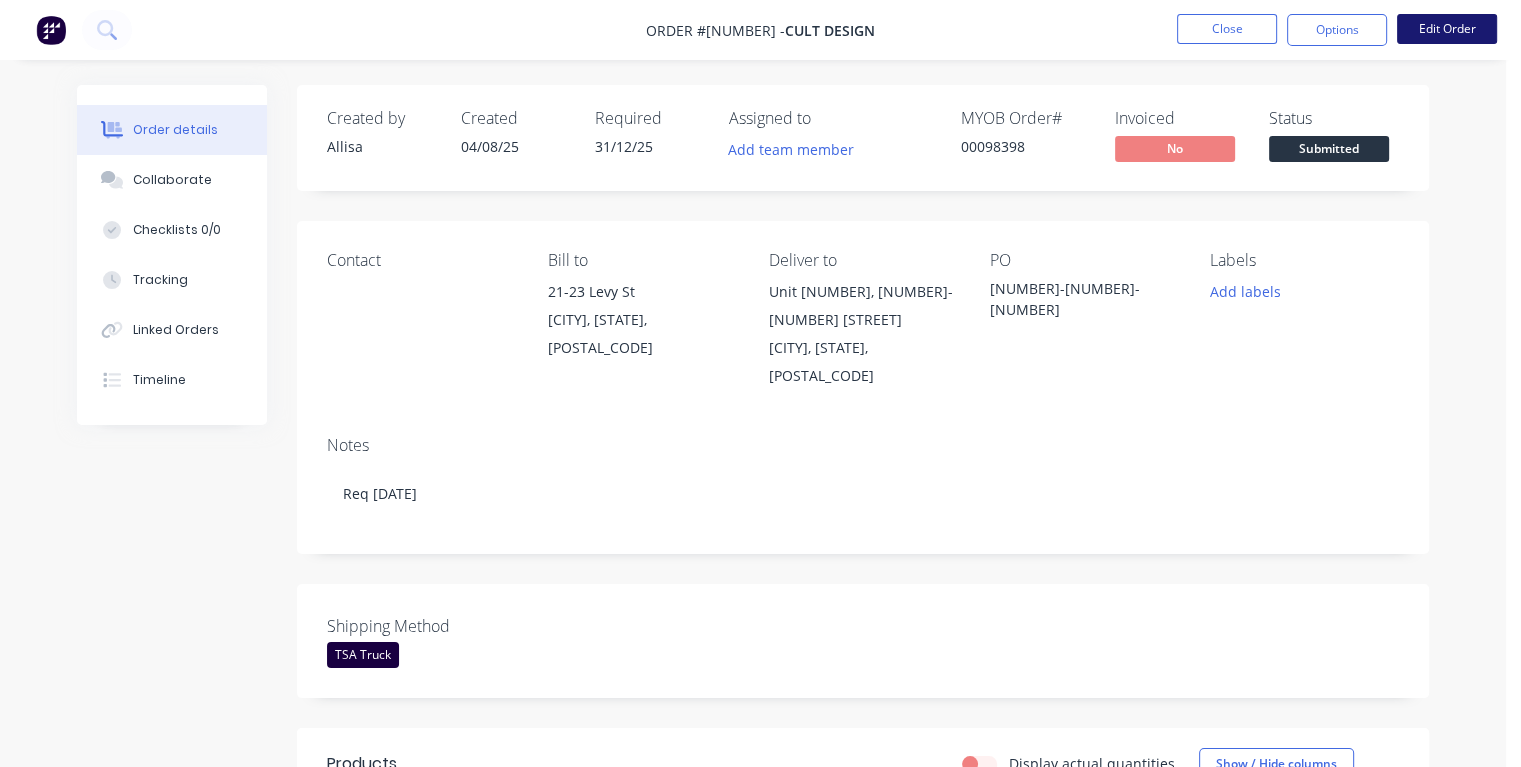 click on "Edit Order" at bounding box center (1447, 29) 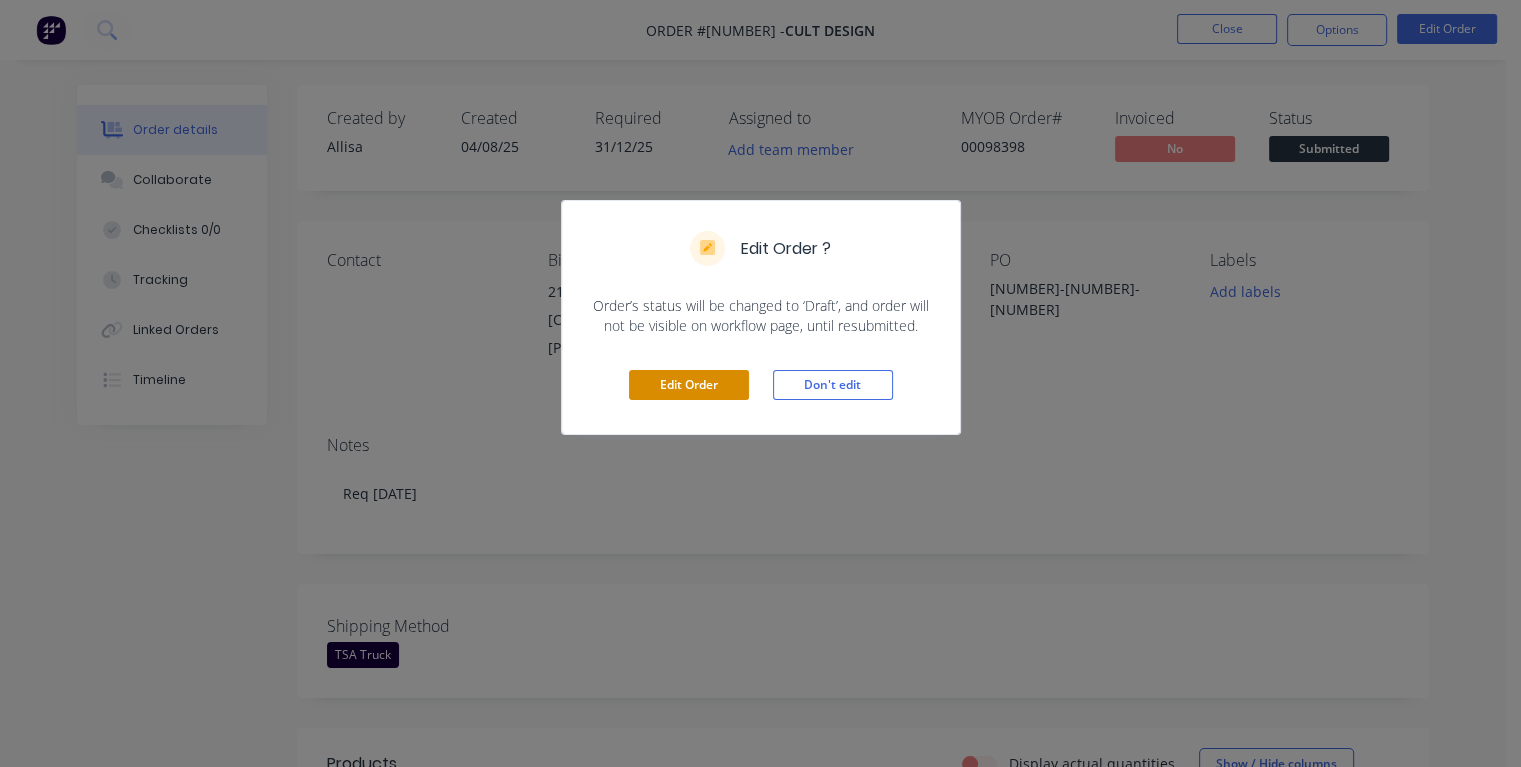 click on "Edit Order" at bounding box center (689, 385) 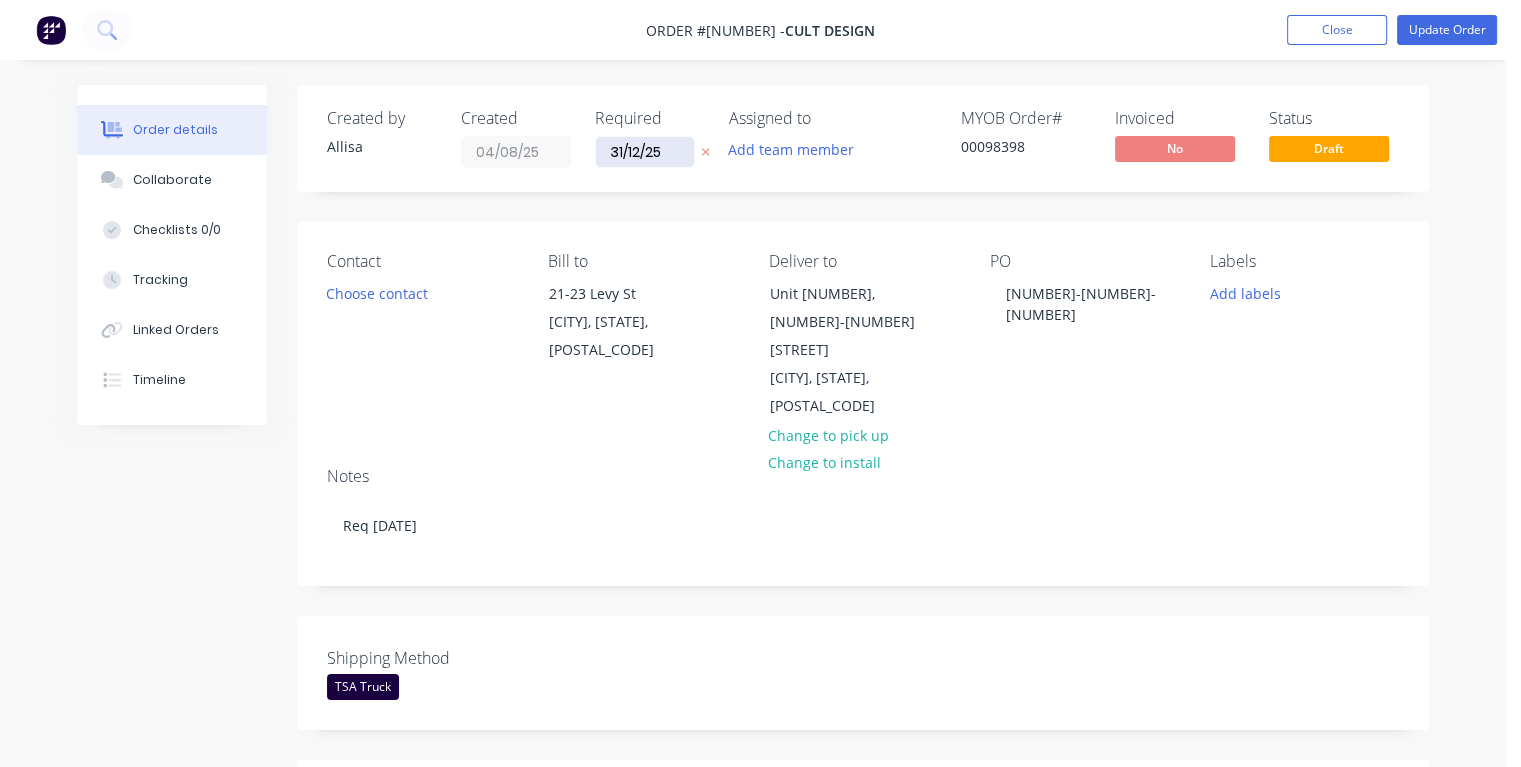 drag, startPoint x: 662, startPoint y: 148, endPoint x: 608, endPoint y: 157, distance: 54.74486 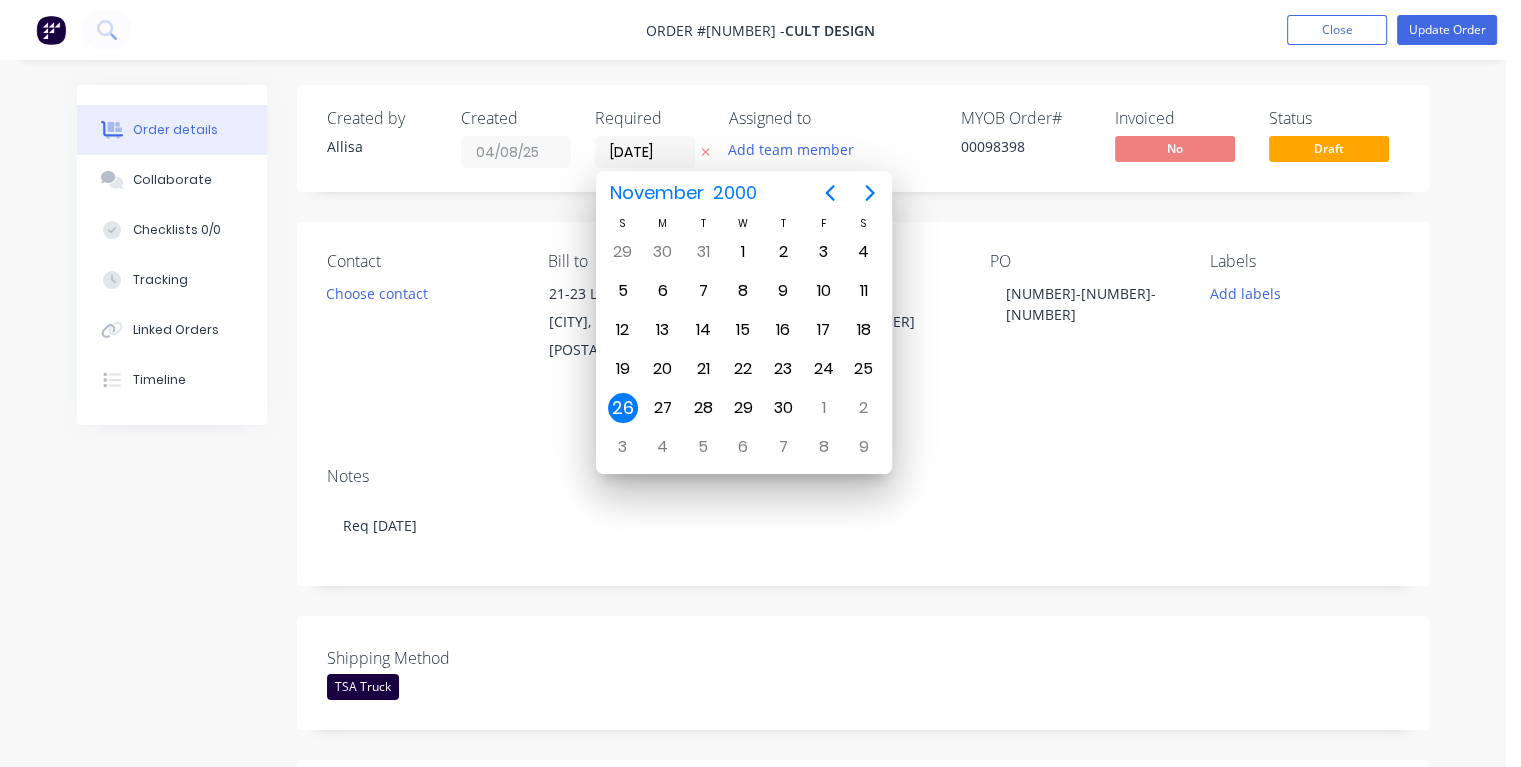 click on "26" at bounding box center [623, 408] 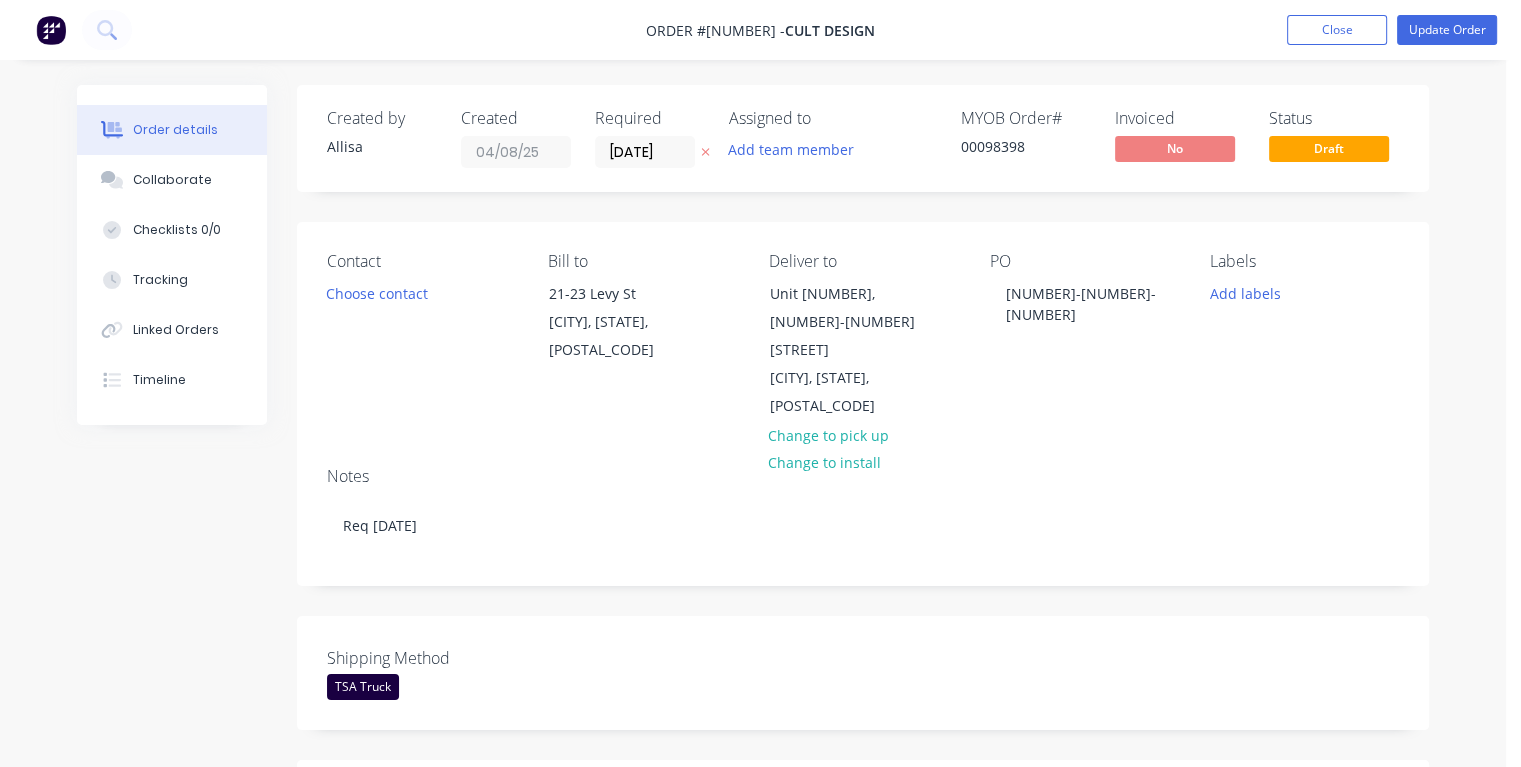 type on "[DATE]" 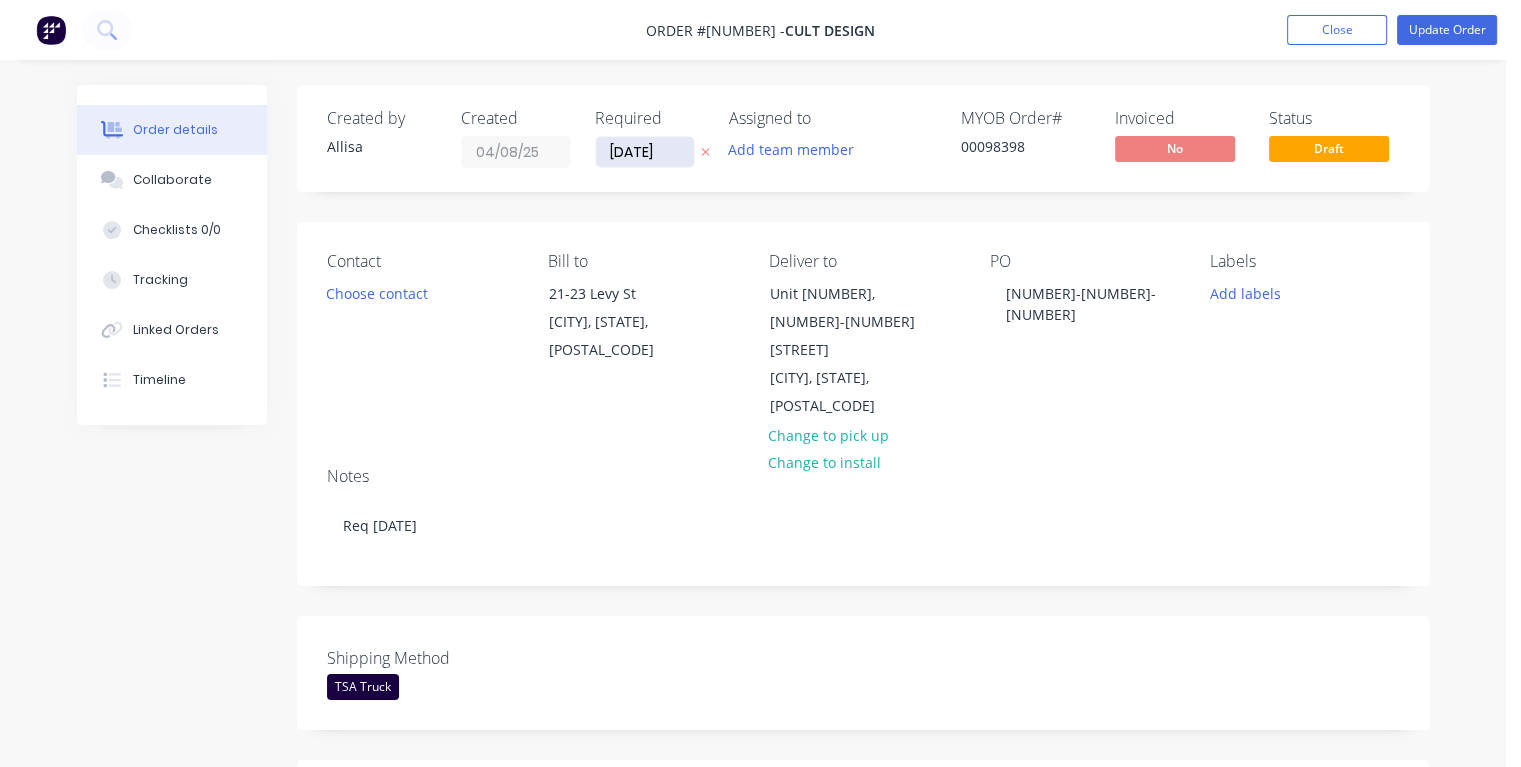 click on "[DATE]" at bounding box center [645, 152] 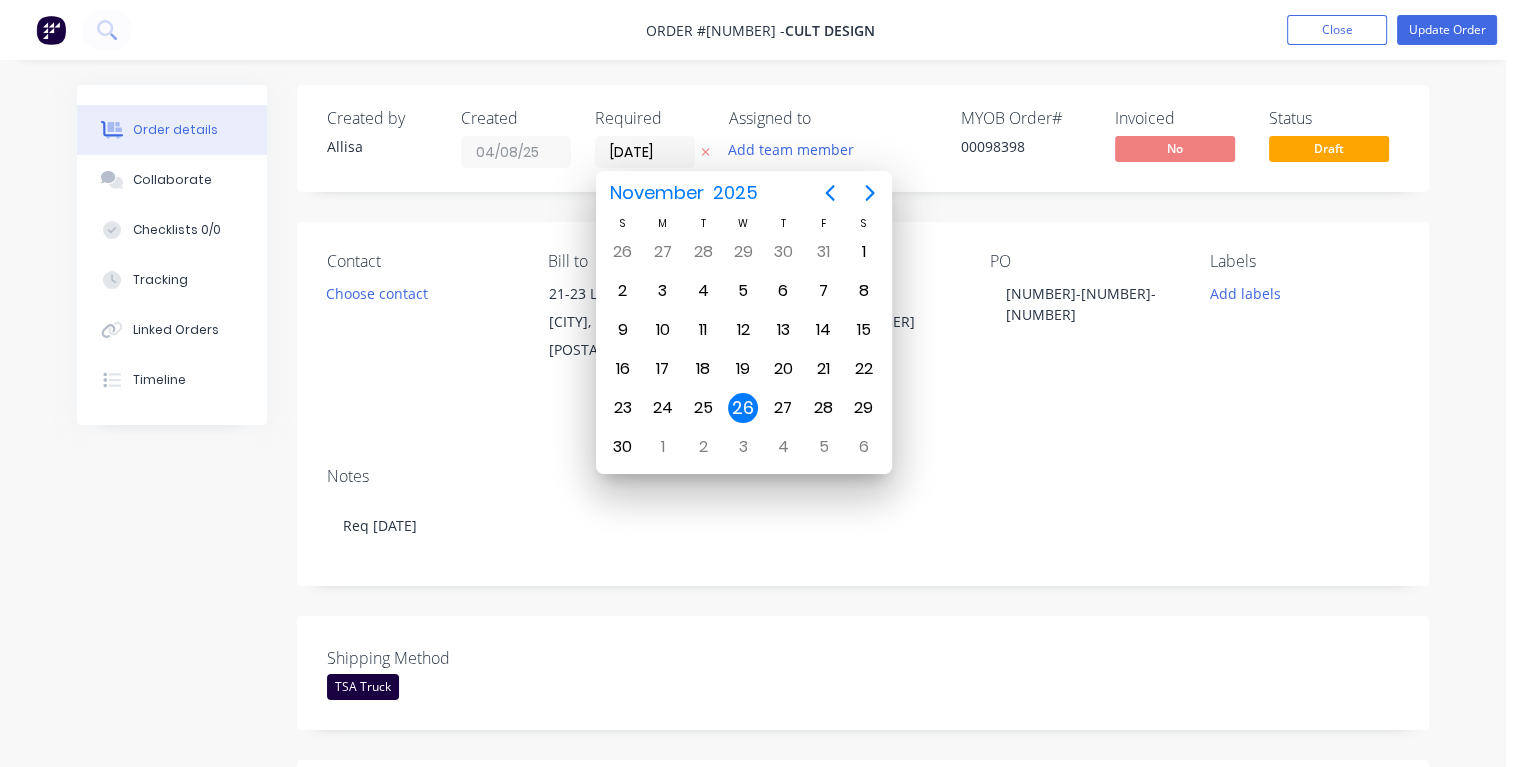 click on "26" at bounding box center (743, 408) 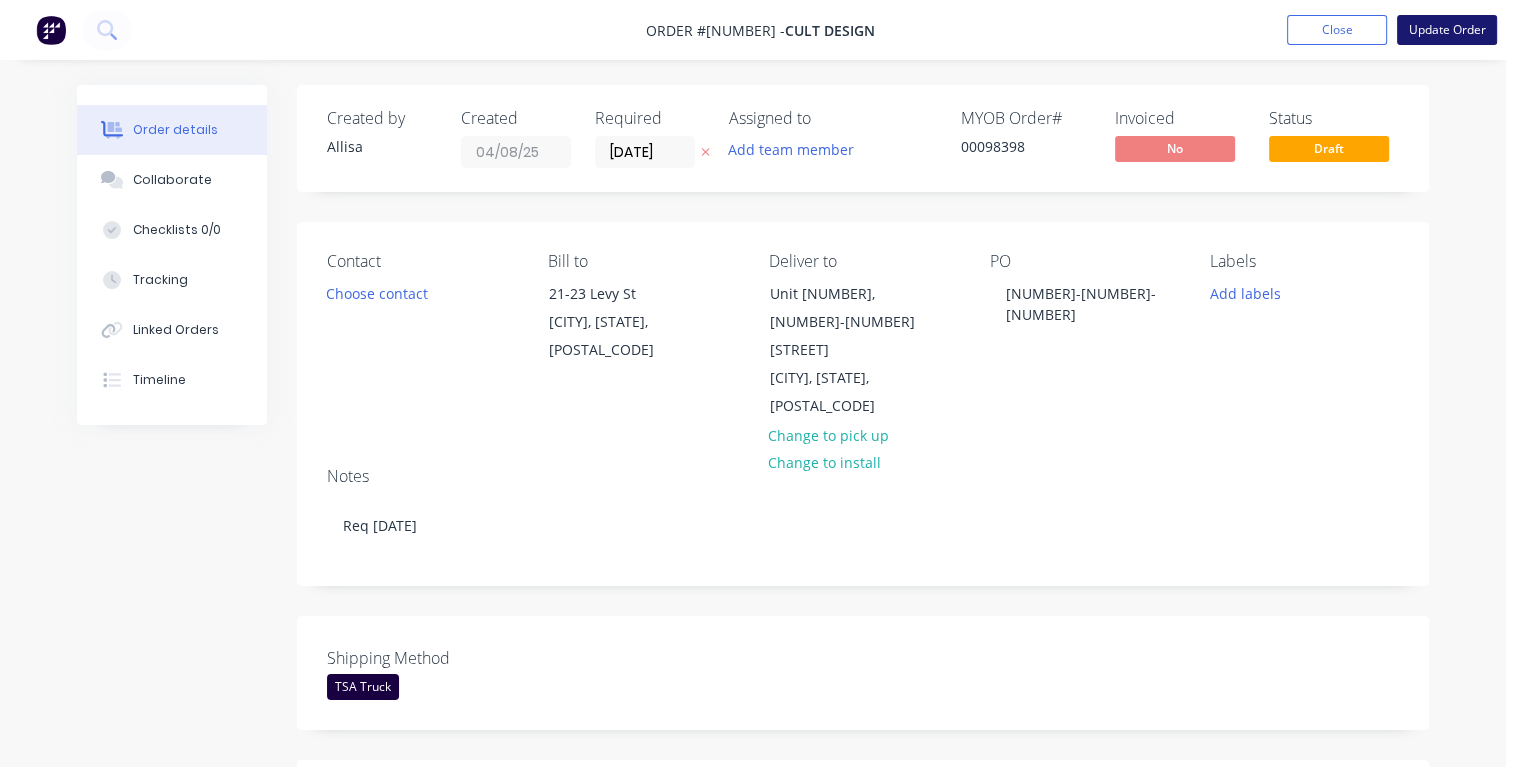 click on "Update Order" at bounding box center [1447, 30] 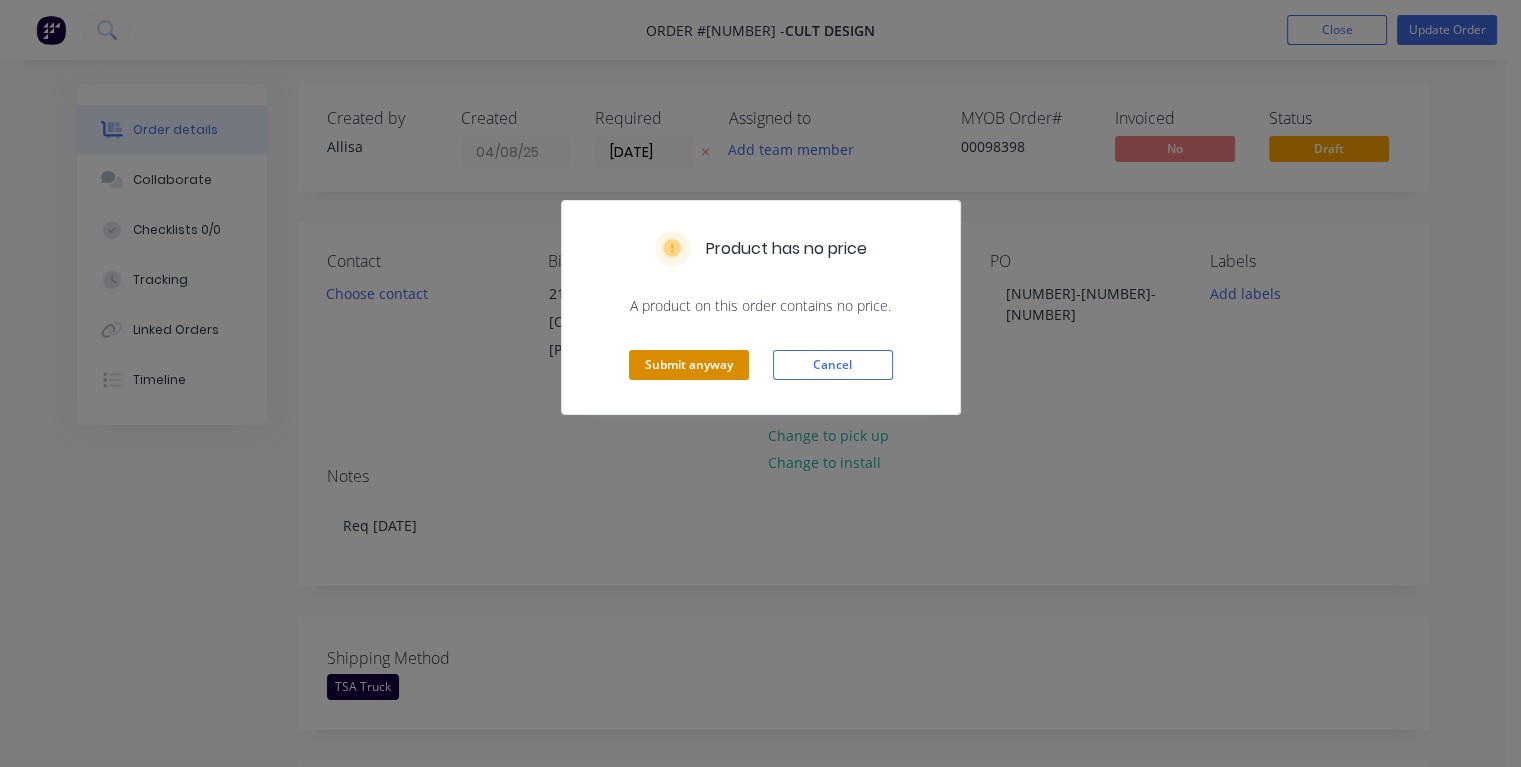 click on "Submit anyway" at bounding box center [689, 365] 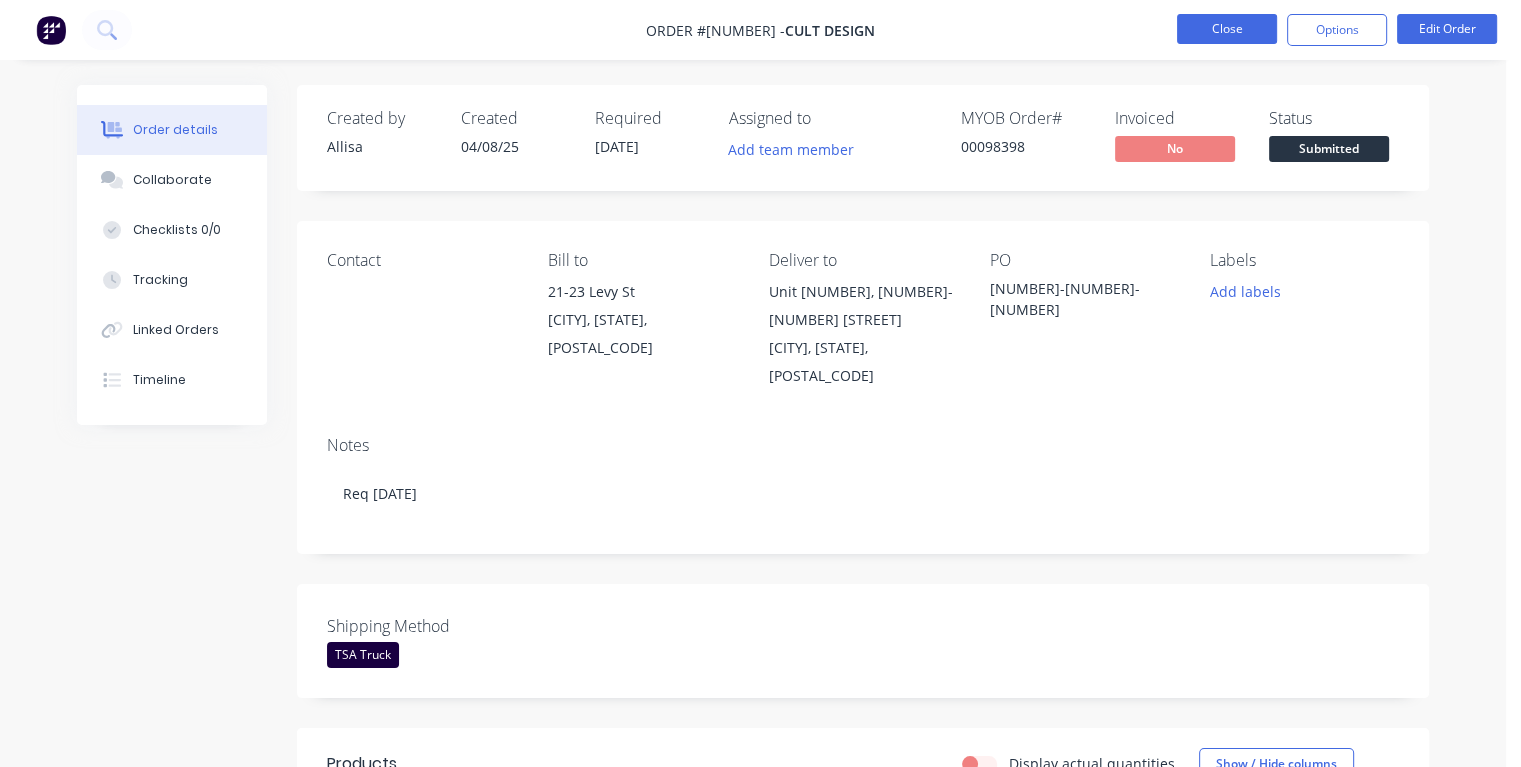 click on "Close" at bounding box center [1227, 29] 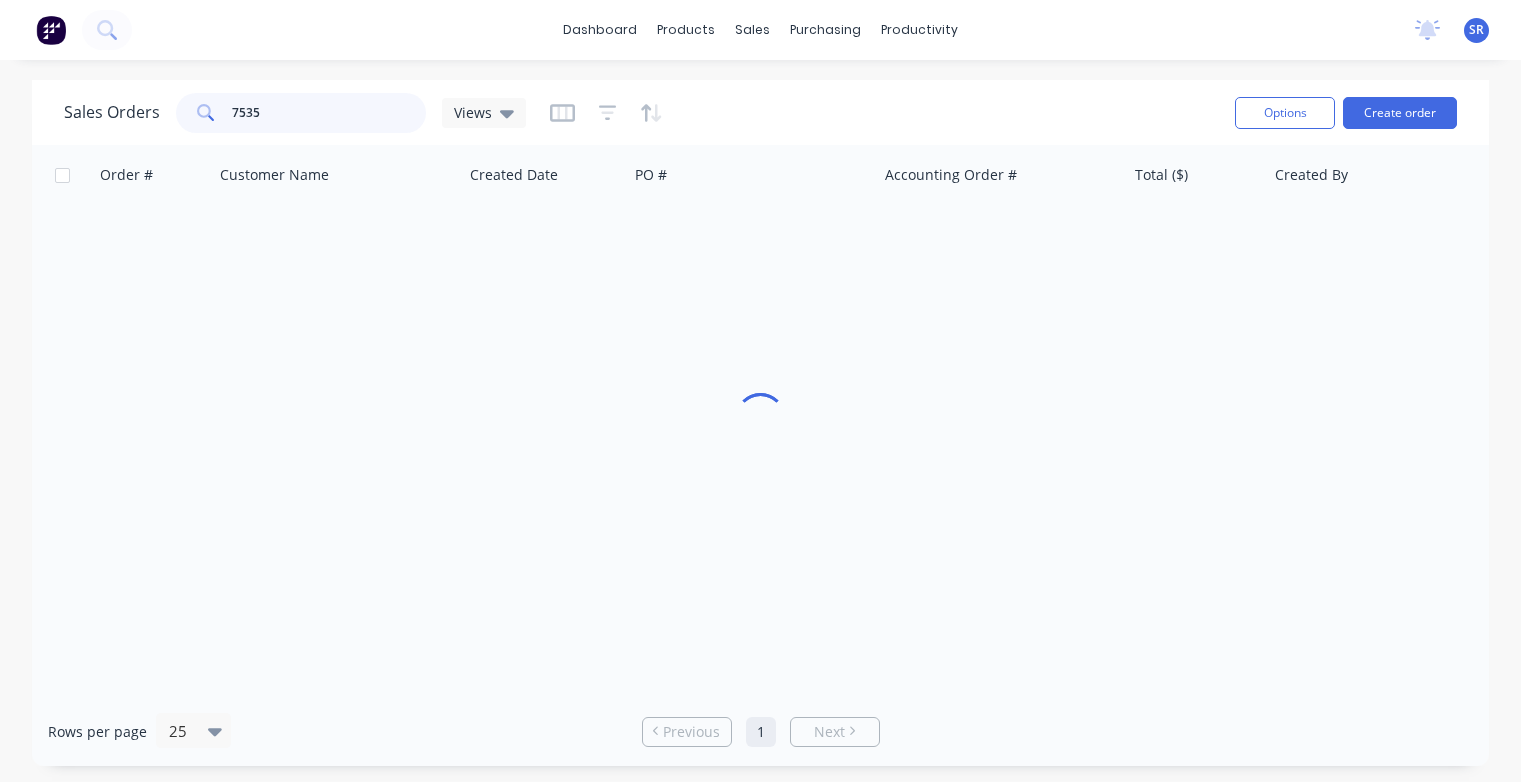 click on "7535" at bounding box center [329, 113] 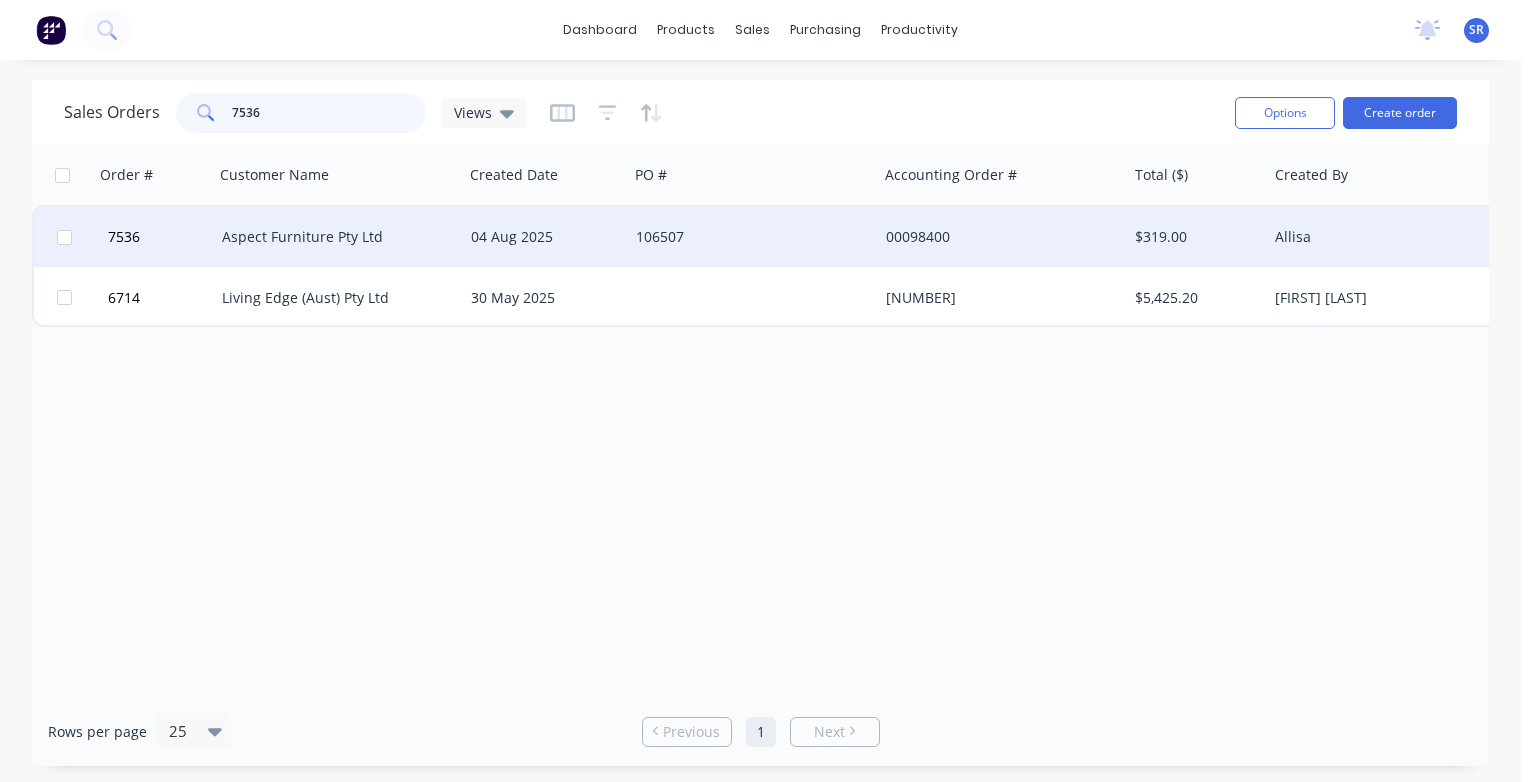 type on "7536" 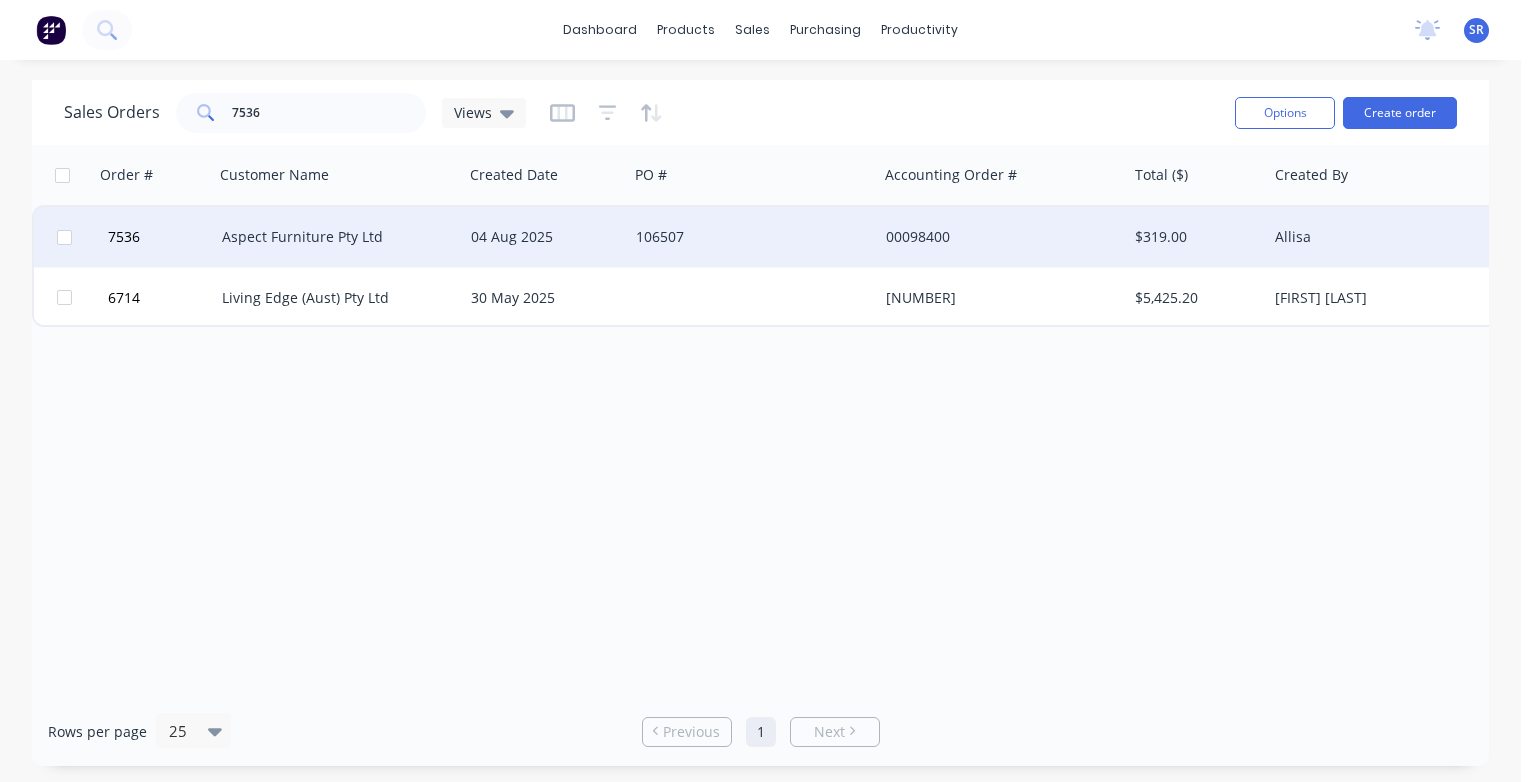 click on "Aspect Furniture Pty Ltd" at bounding box center [338, 237] 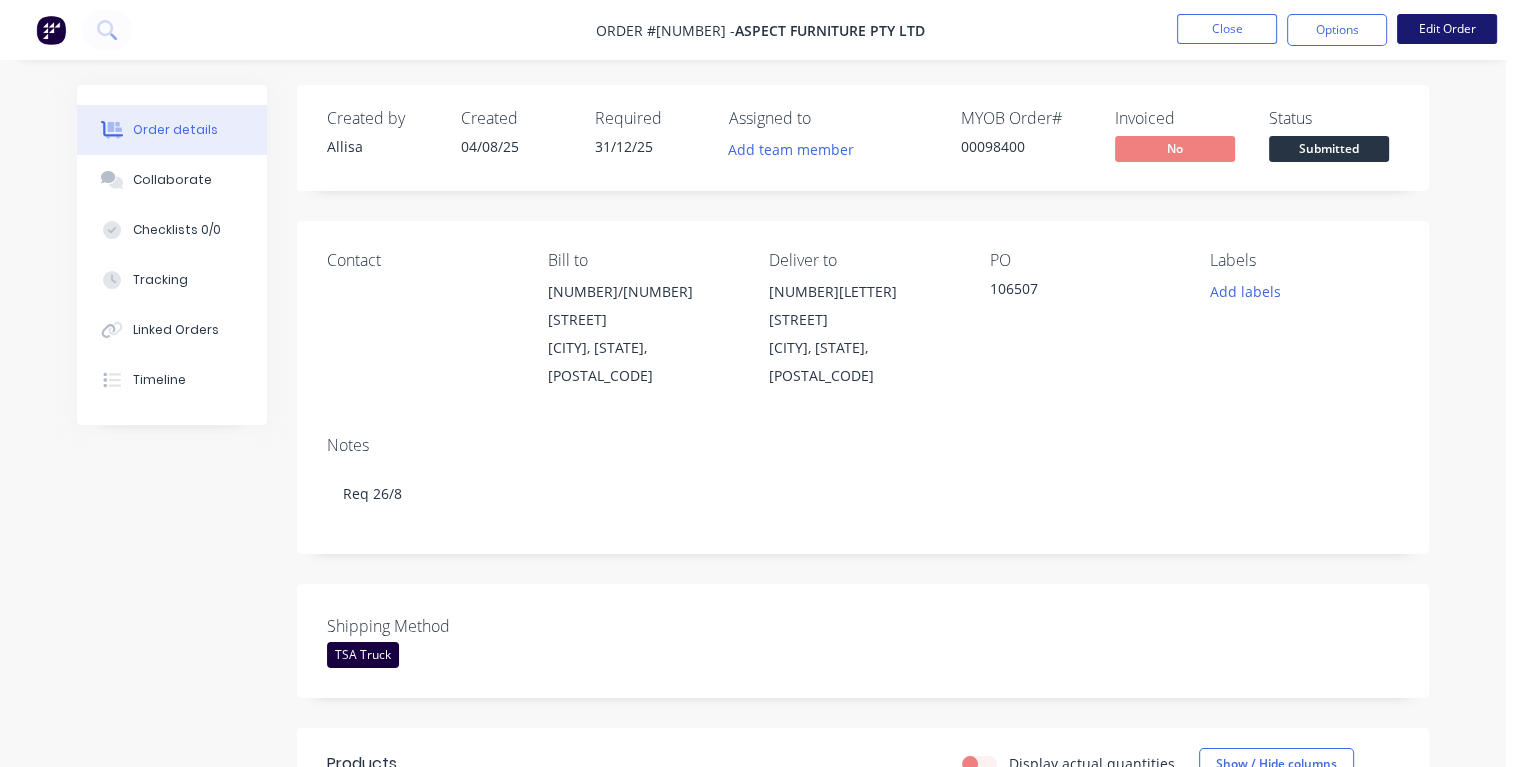 click on "Edit Order" at bounding box center (1447, 29) 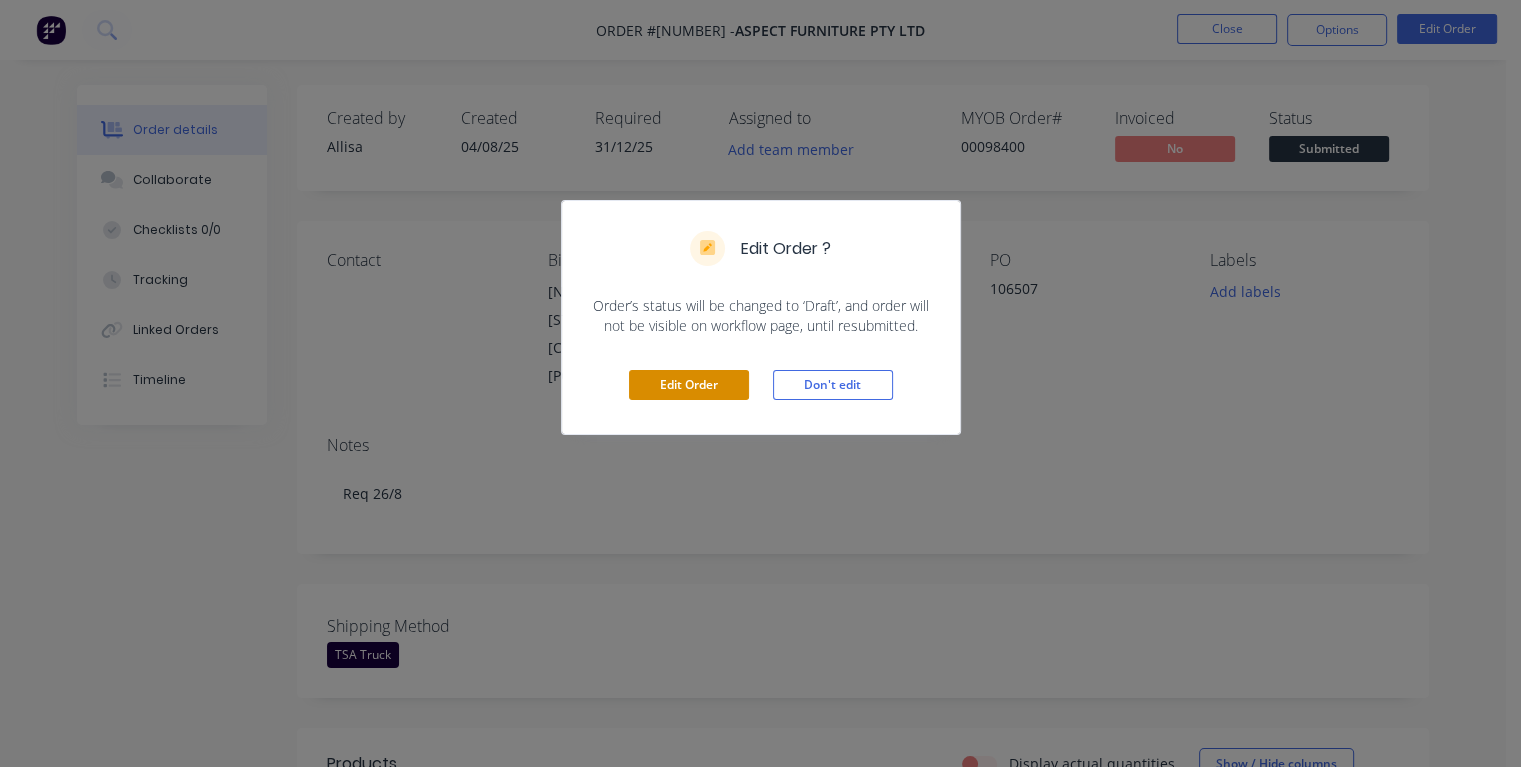 click on "Edit Order" at bounding box center (689, 385) 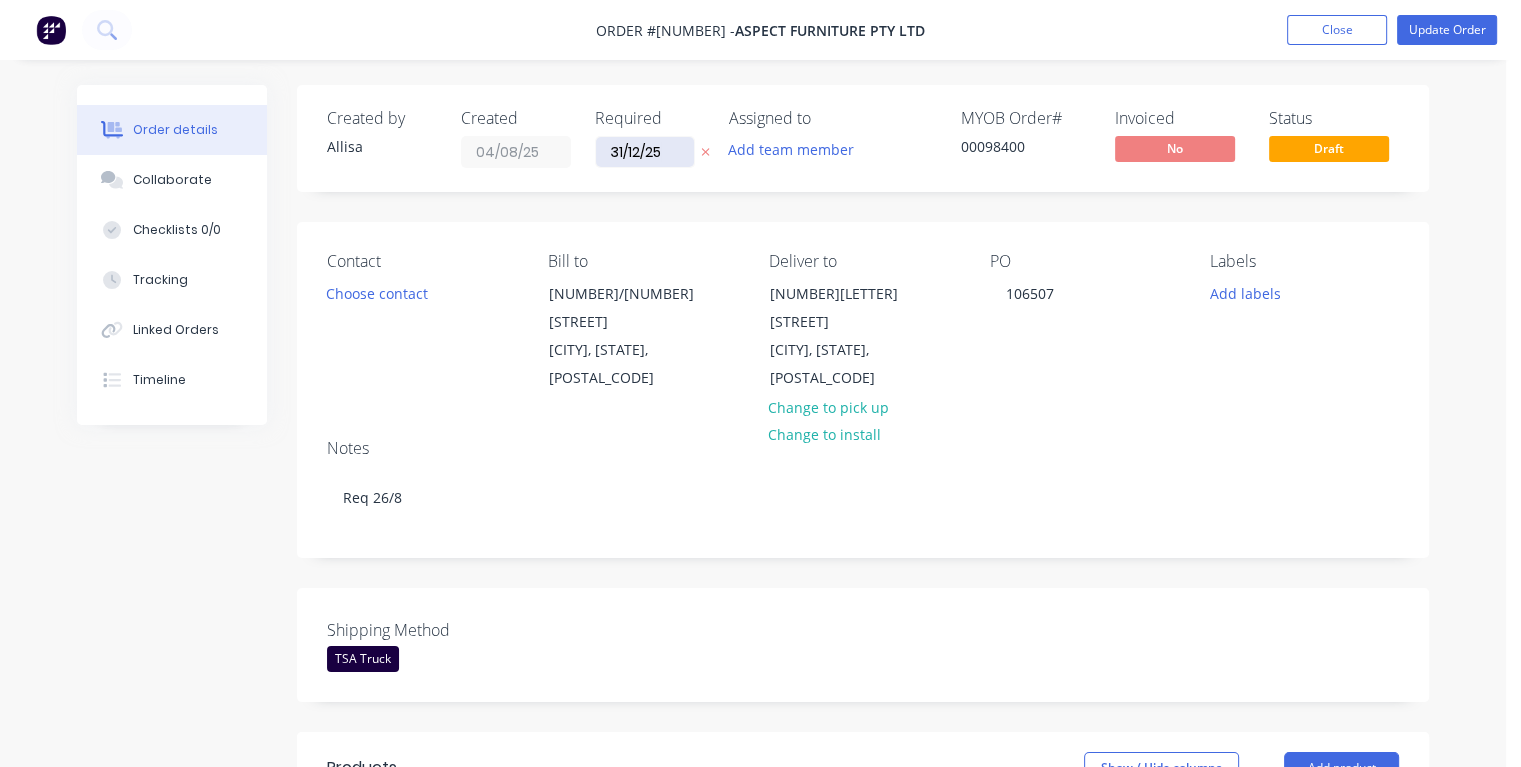 drag, startPoint x: 675, startPoint y: 150, endPoint x: 596, endPoint y: 158, distance: 79.40403 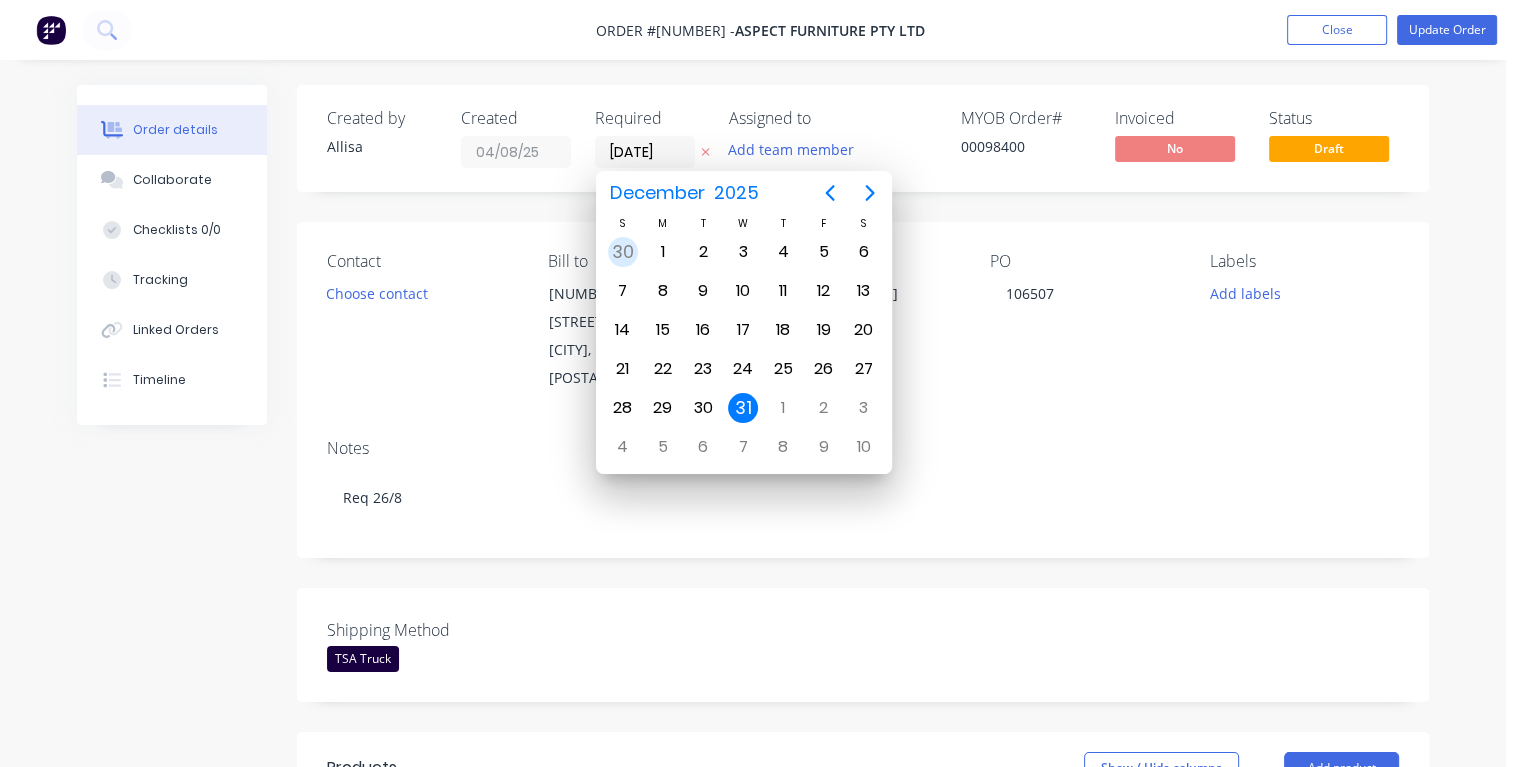 type on "21/08/25" 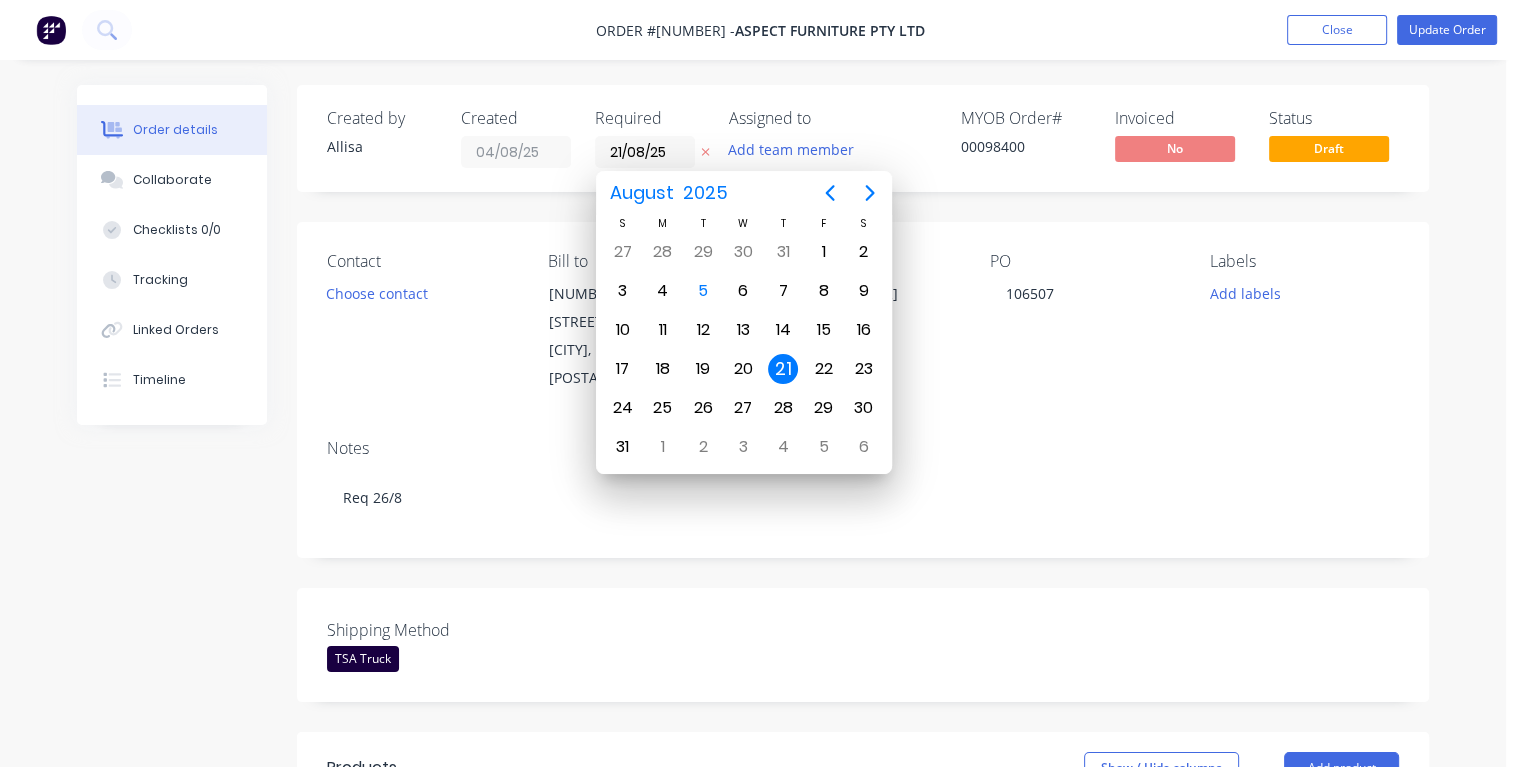 click on "21" at bounding box center (783, 369) 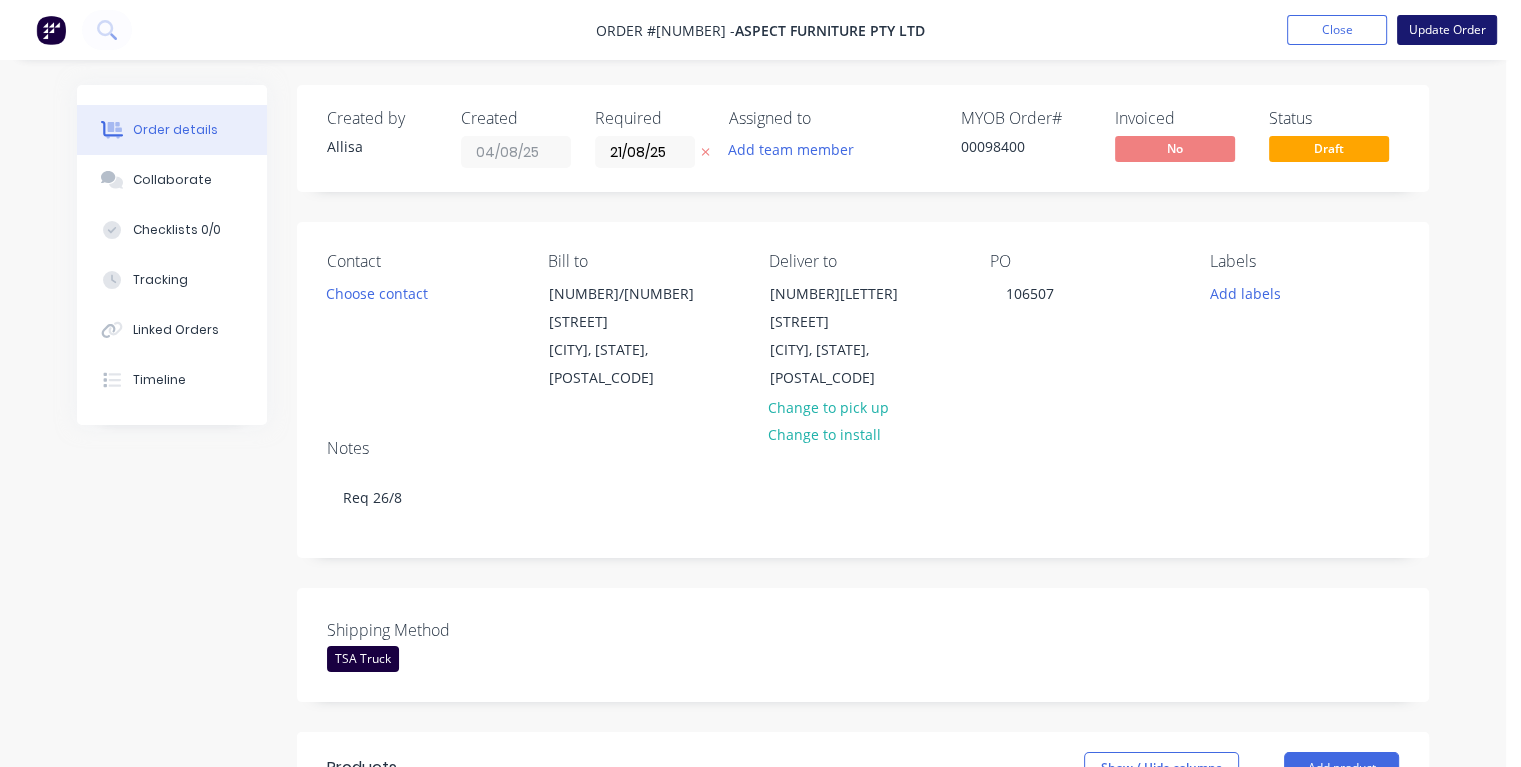 click on "Update Order" at bounding box center (1447, 30) 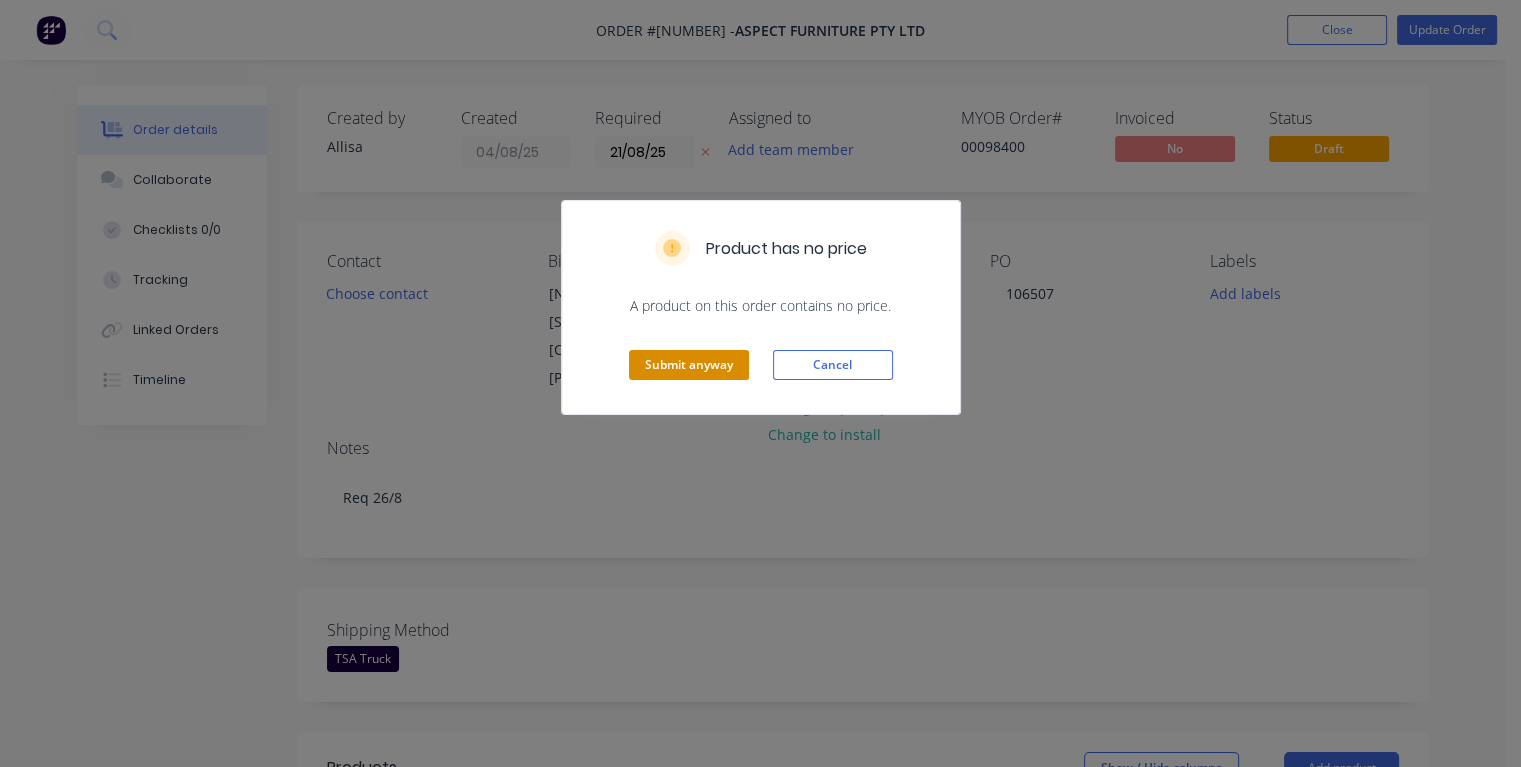 click on "Submit anyway" at bounding box center (689, 365) 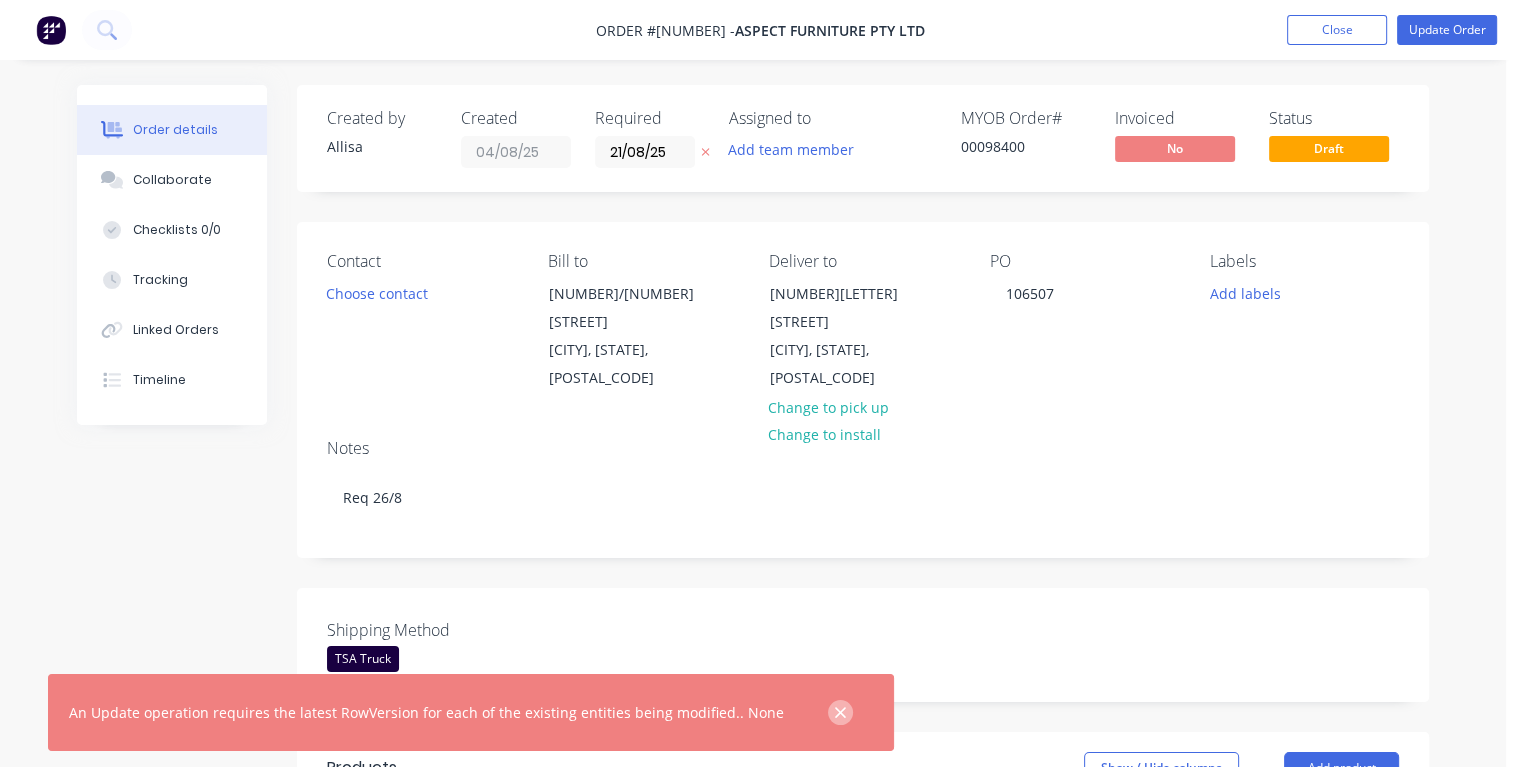 click 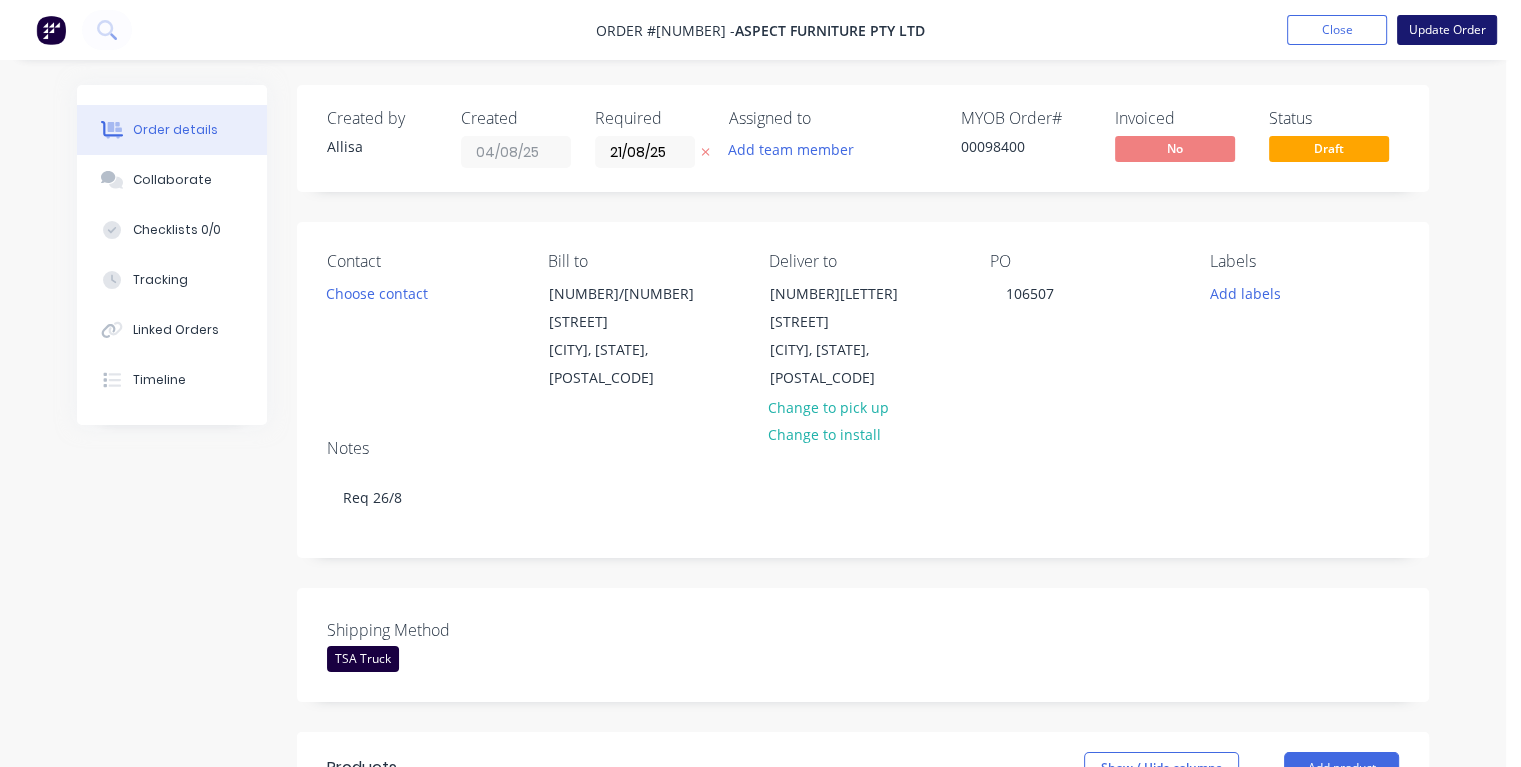click on "Update Order" at bounding box center (1447, 30) 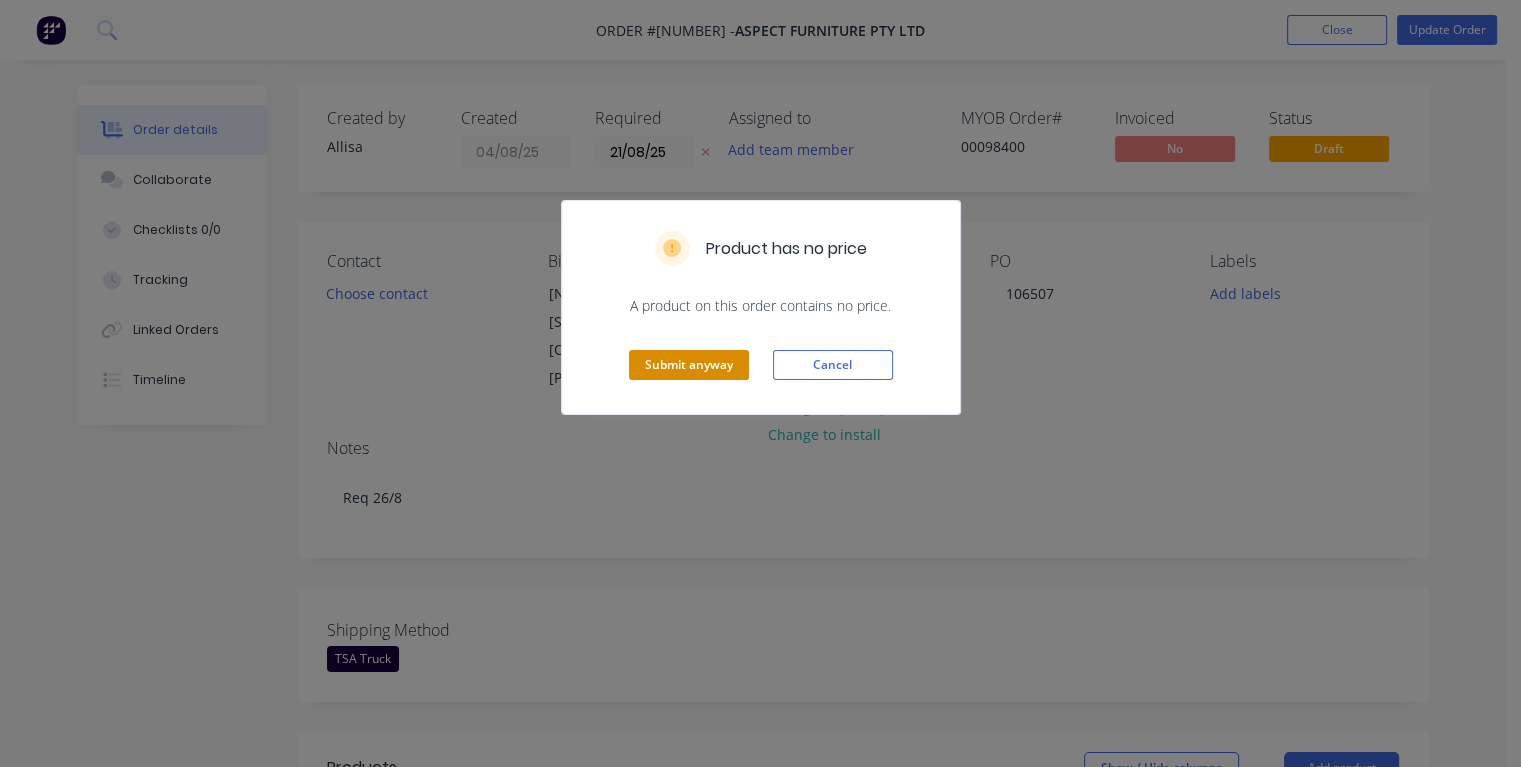 click on "Submit anyway" at bounding box center (689, 365) 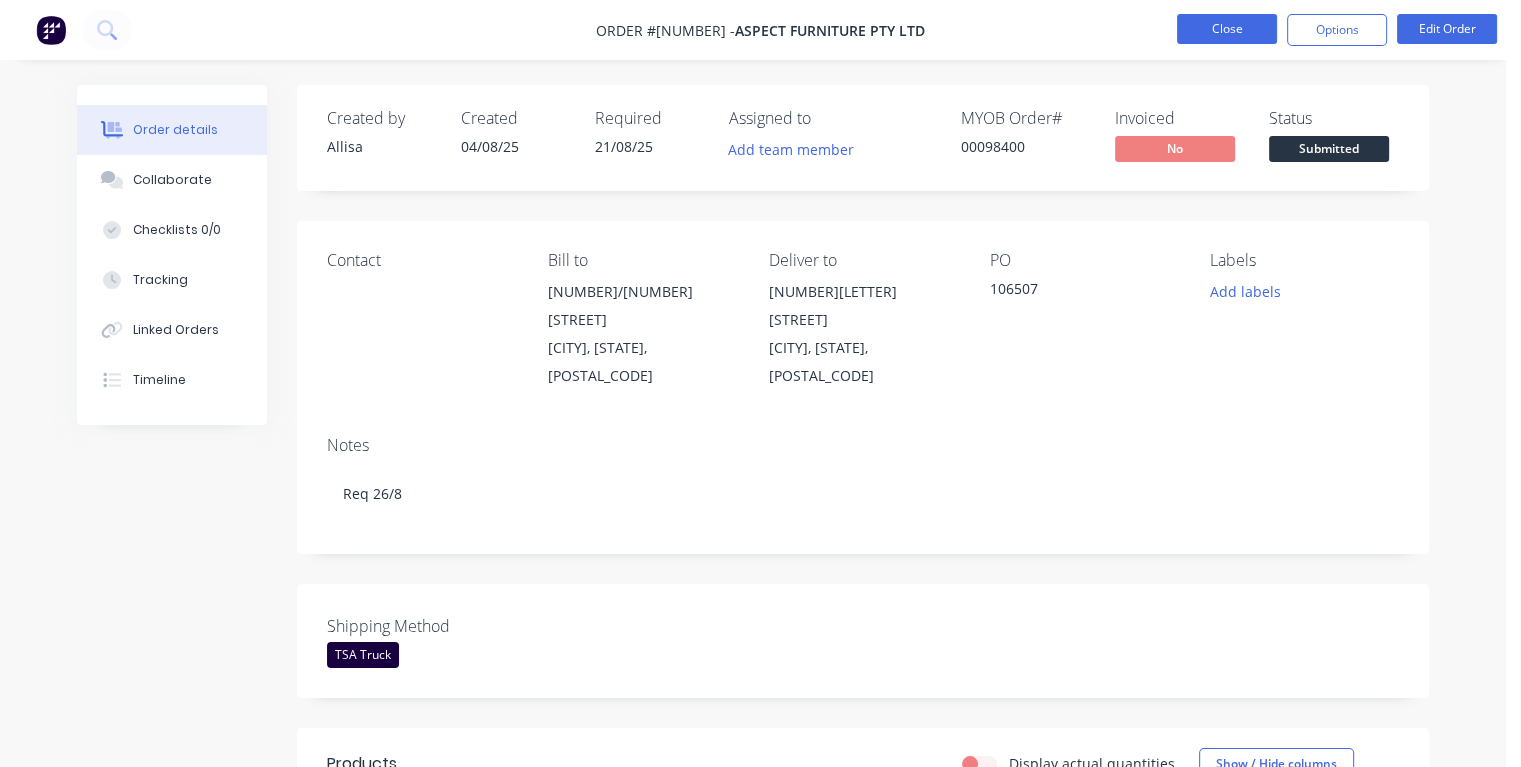 click on "Close" at bounding box center (1227, 29) 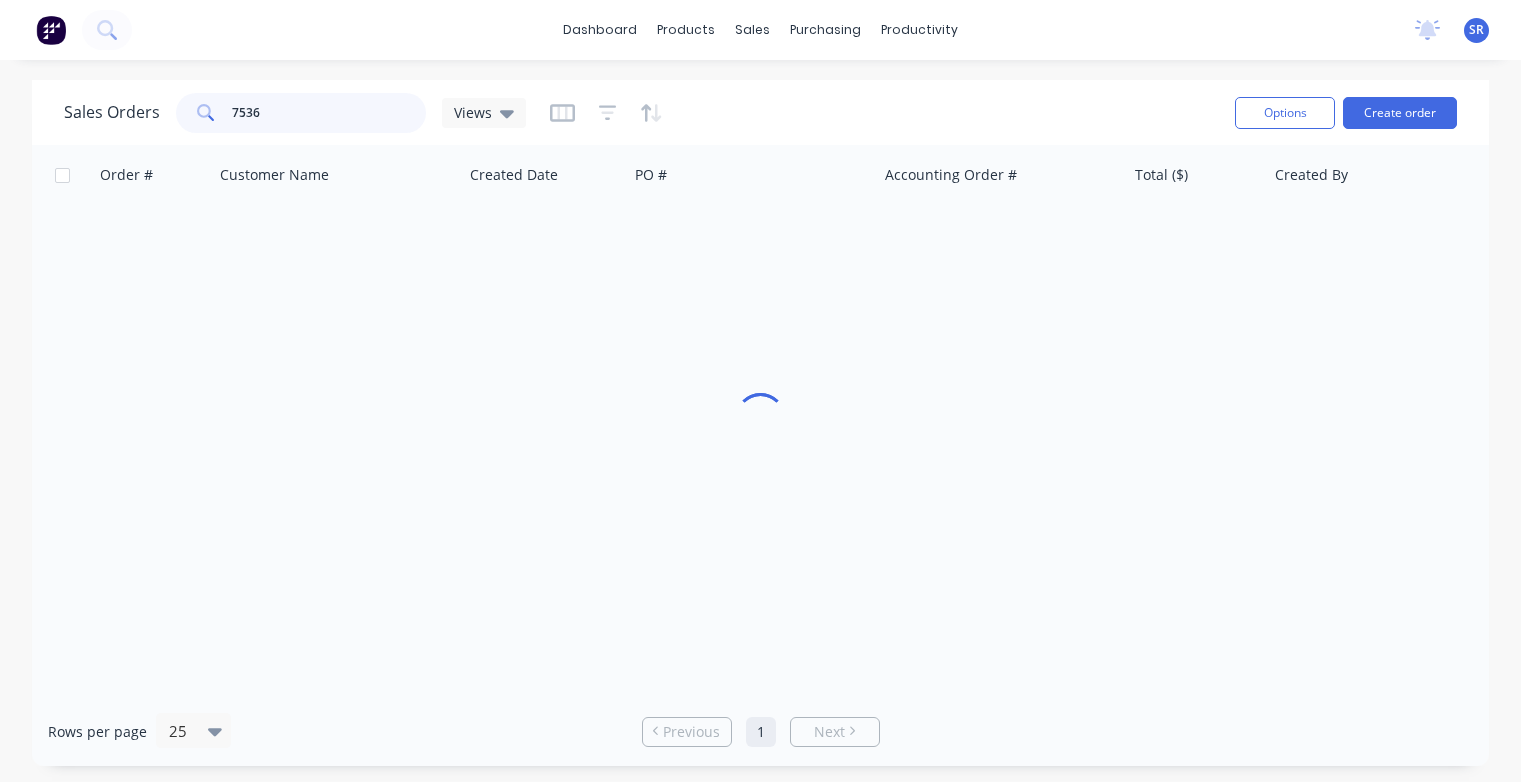 click on "7536" at bounding box center [329, 113] 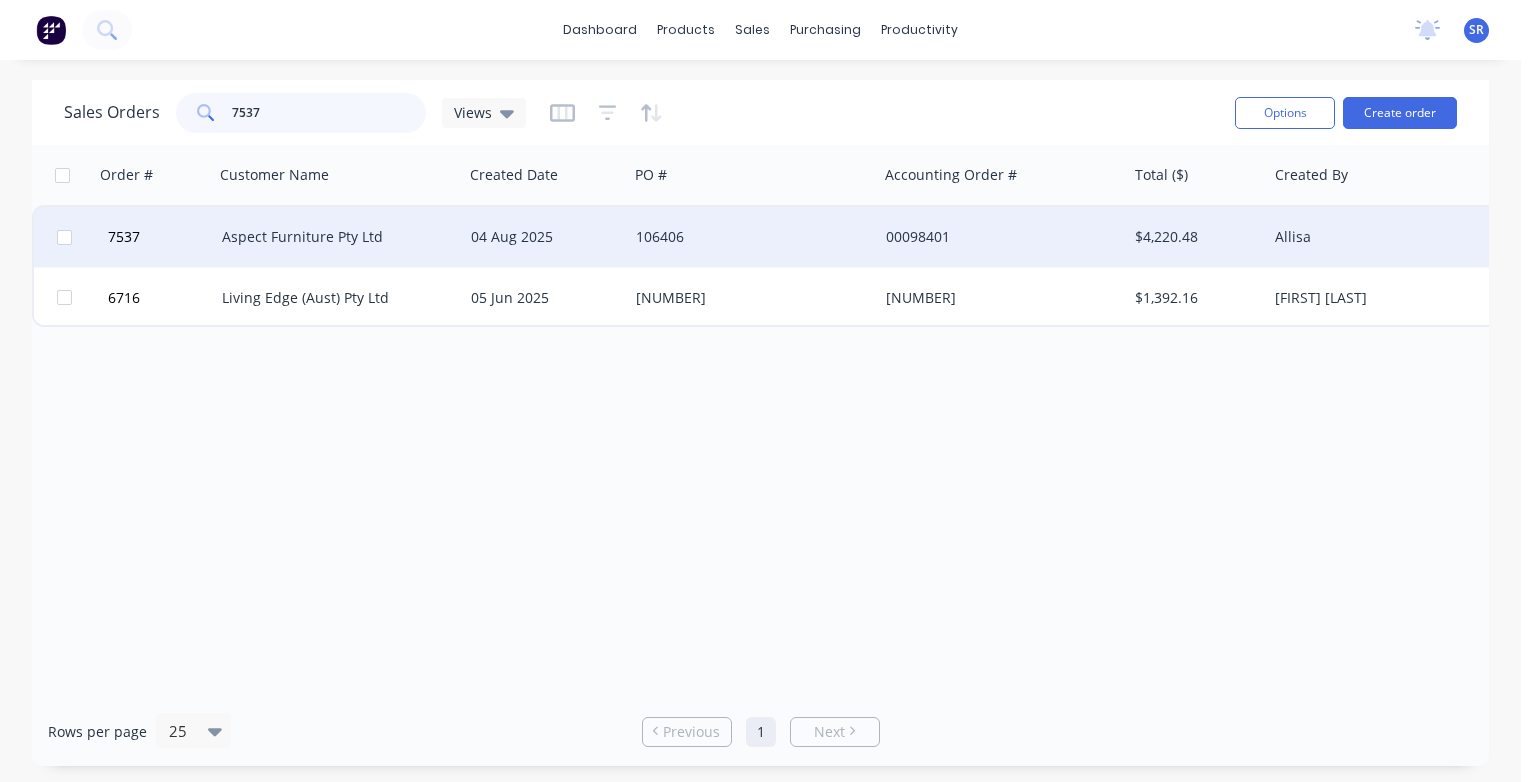 type on "7537" 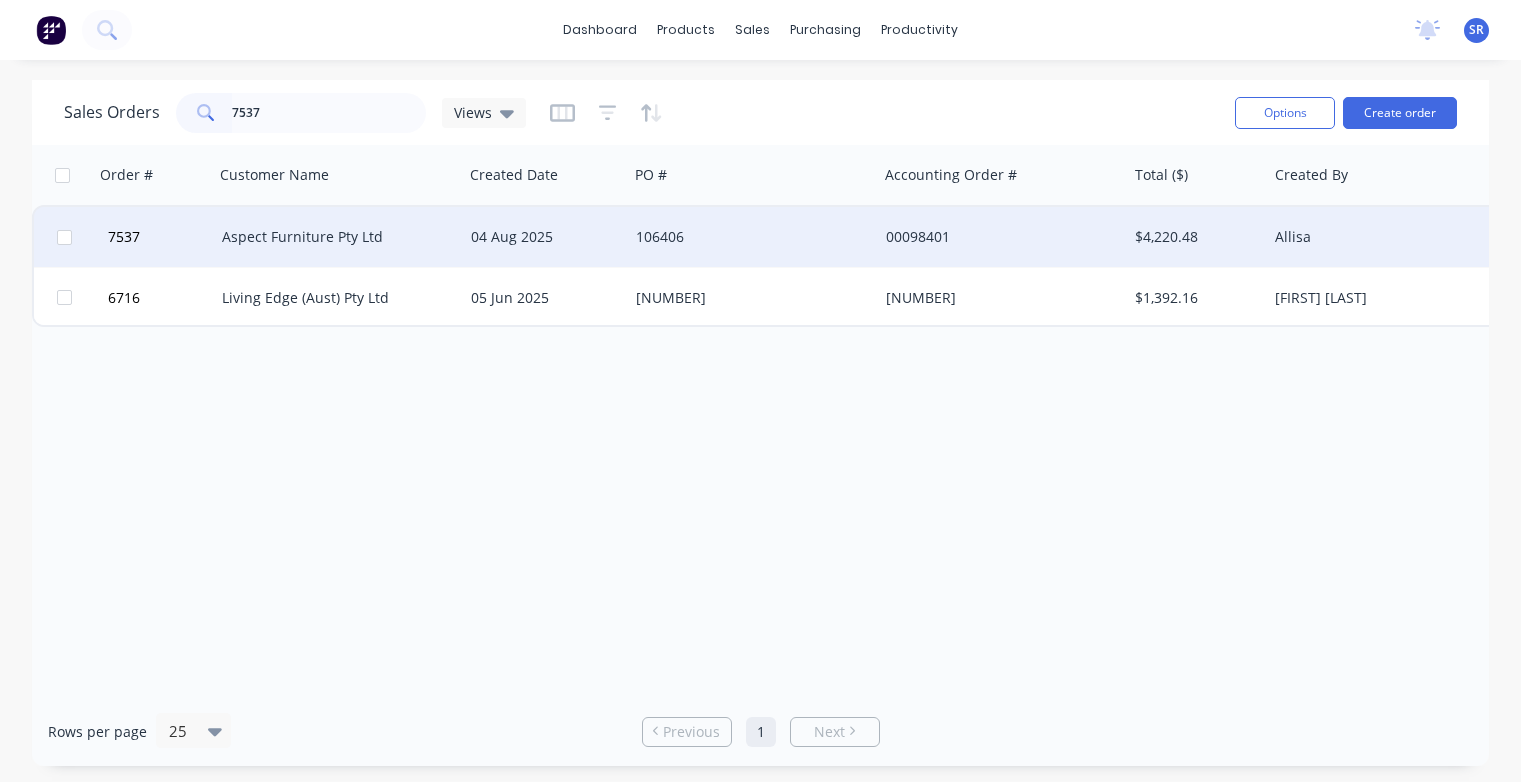 click on "Aspect Furniture Pty Ltd" at bounding box center (333, 237) 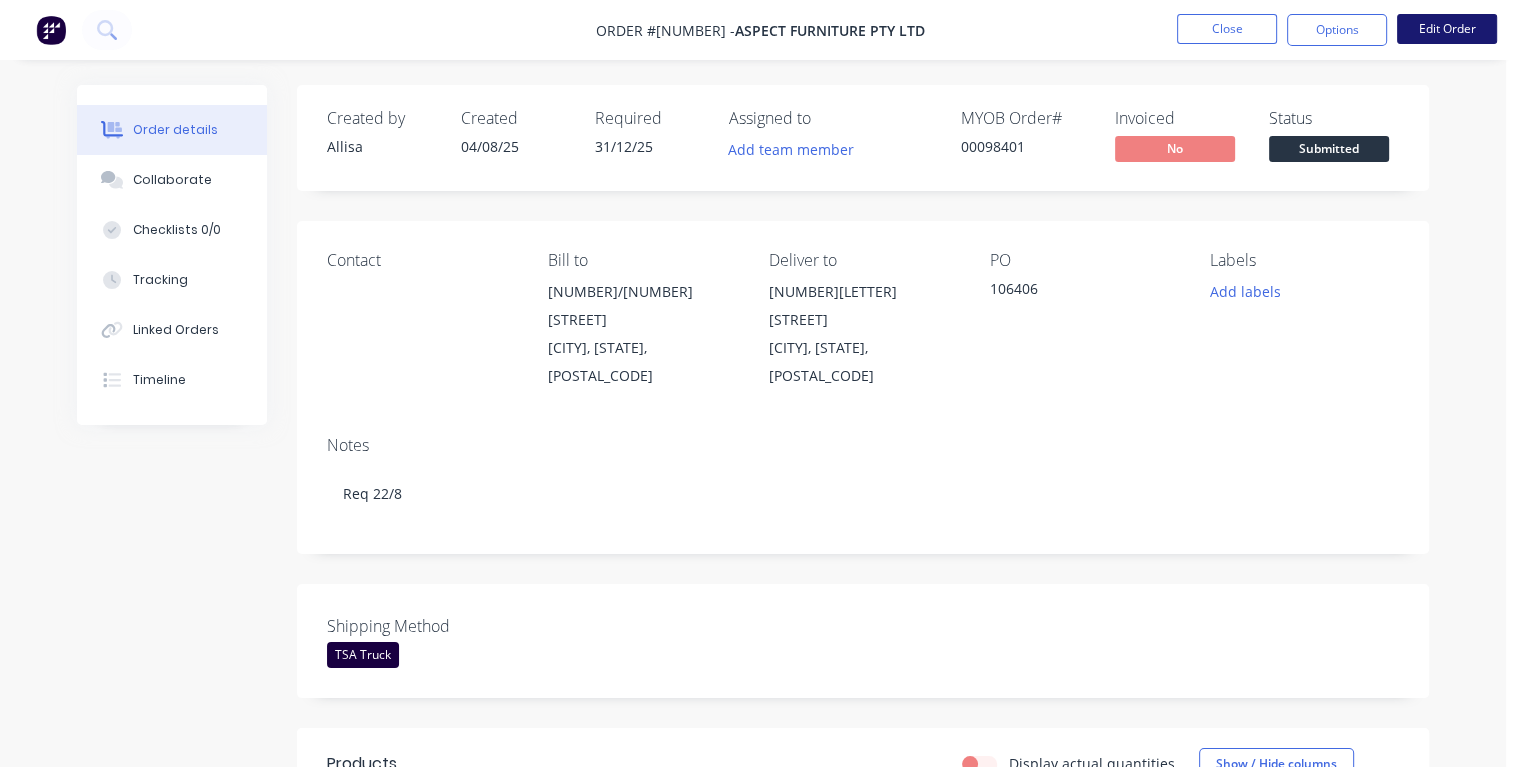 click on "Edit Order" at bounding box center (1447, 29) 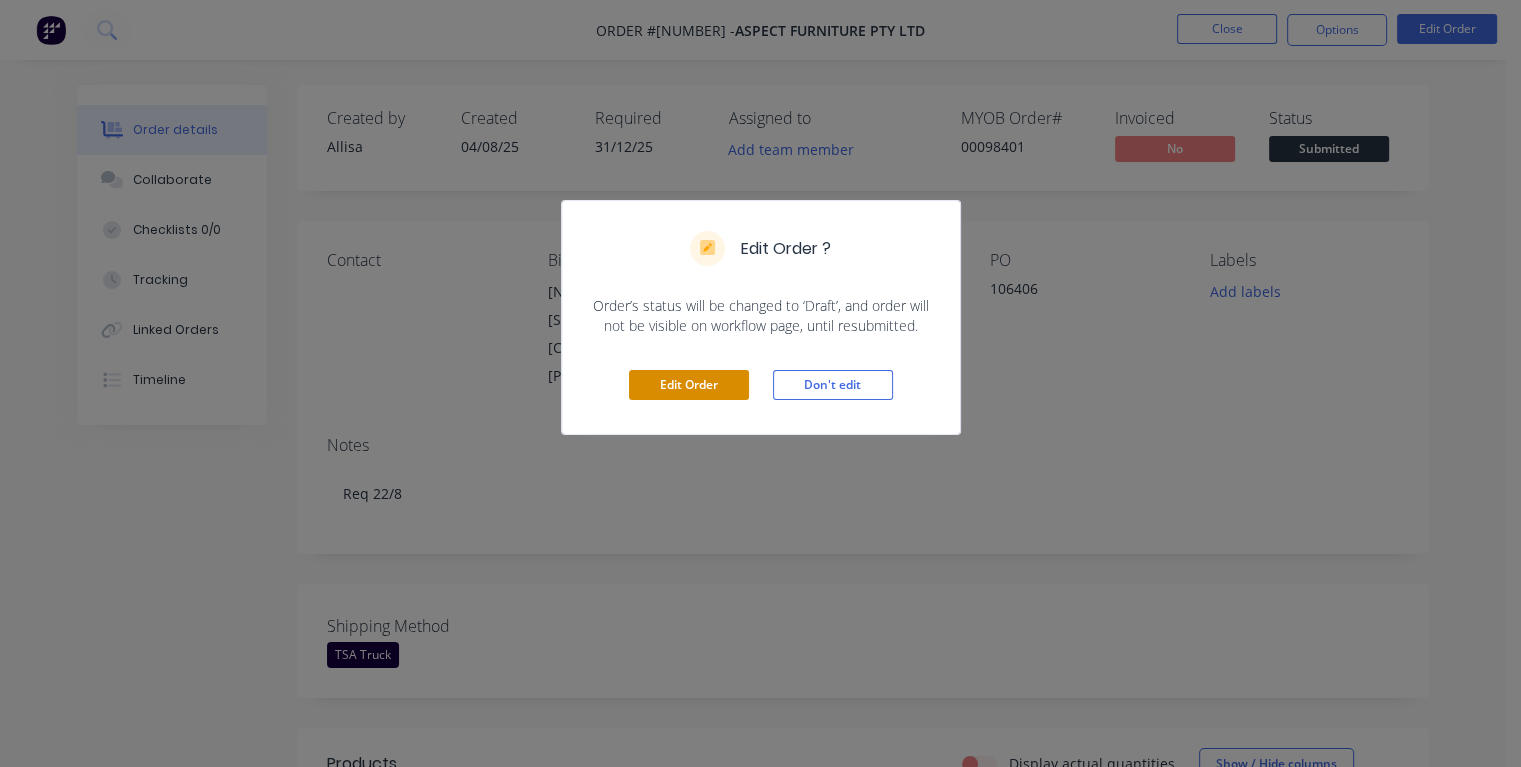 click on "Edit Order" at bounding box center (689, 385) 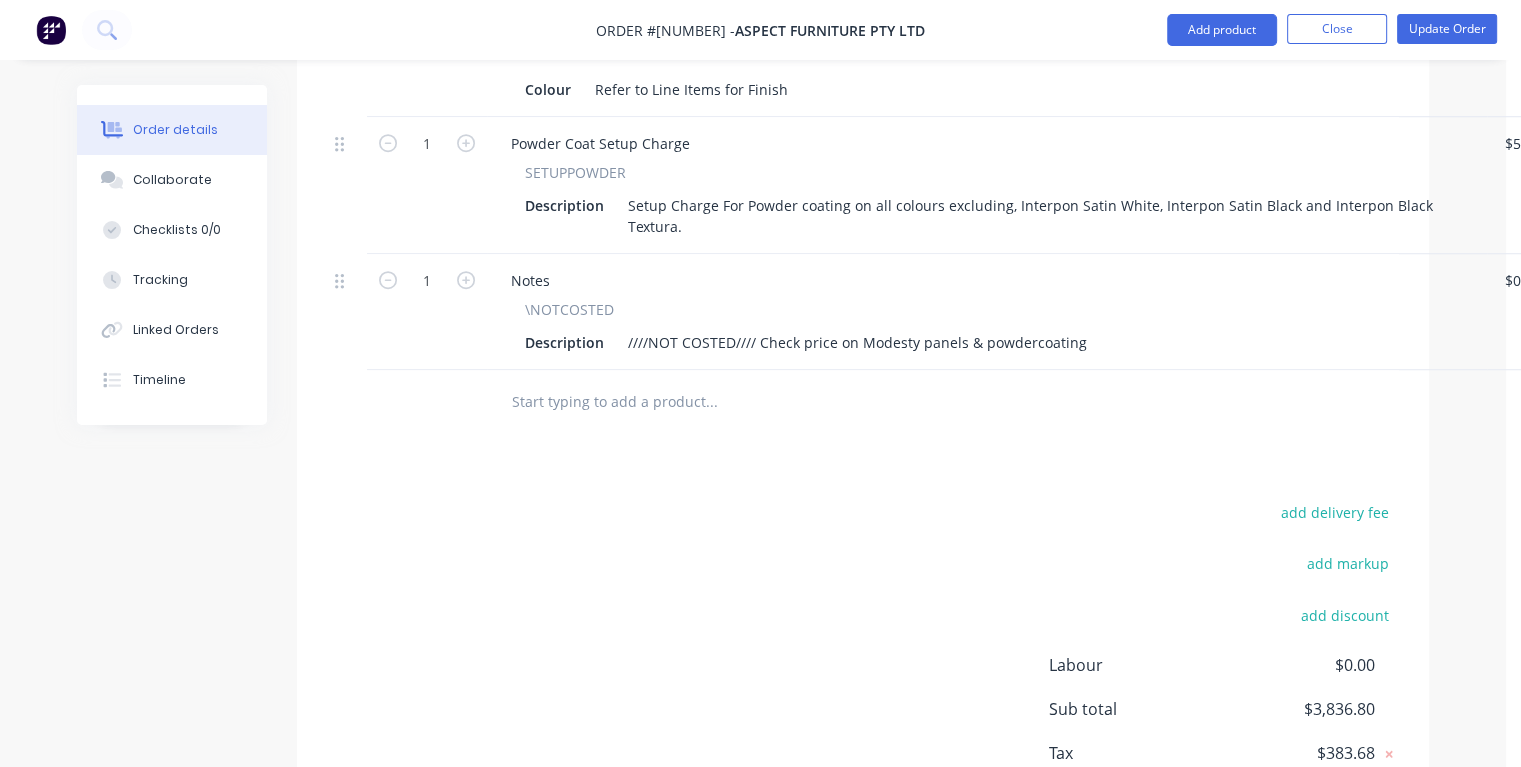 scroll, scrollTop: 1639, scrollLeft: 0, axis: vertical 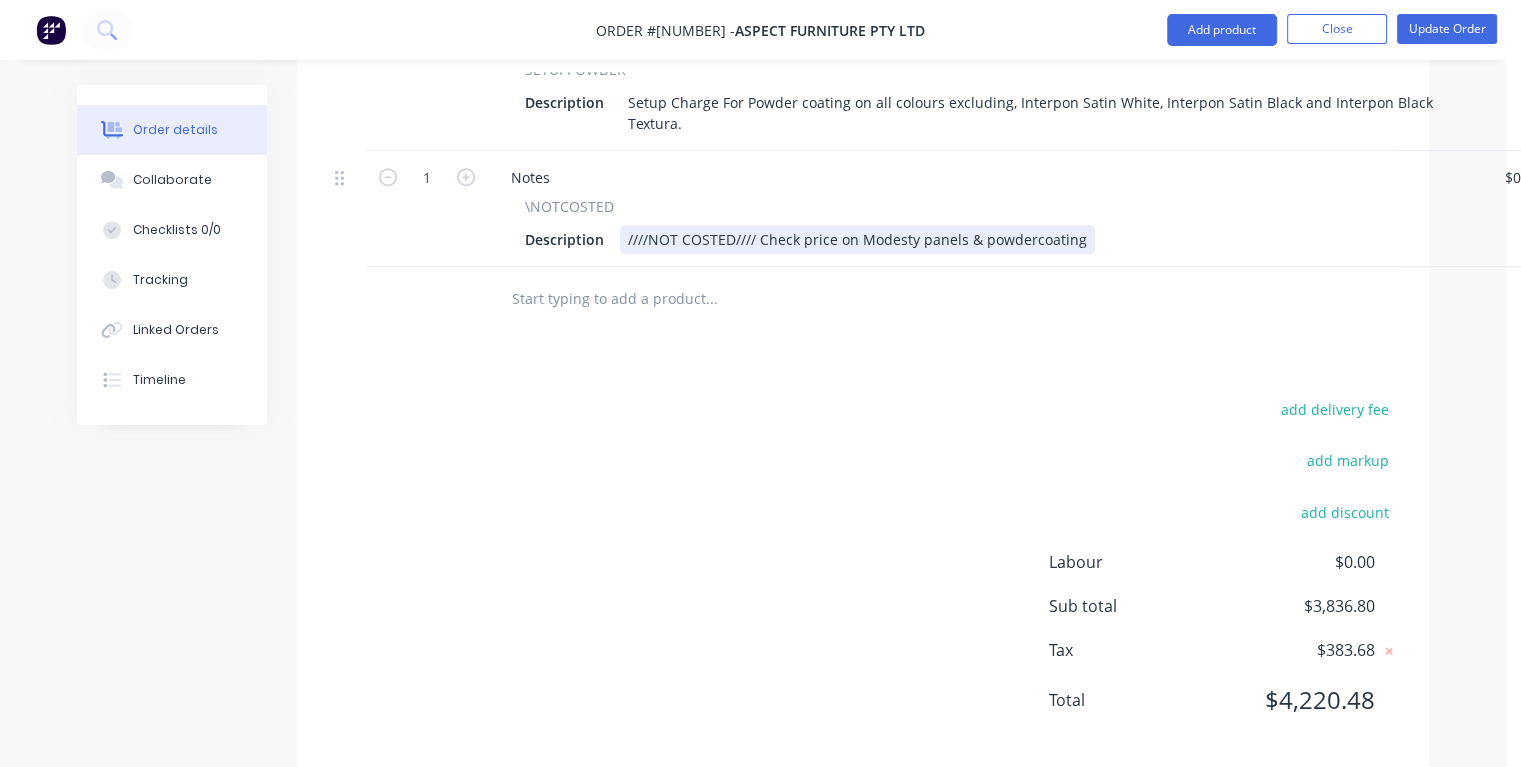 click on "Description ////NOT COSTED//// Check price on Modesty panels & powdercoating" at bounding box center [983, 239] 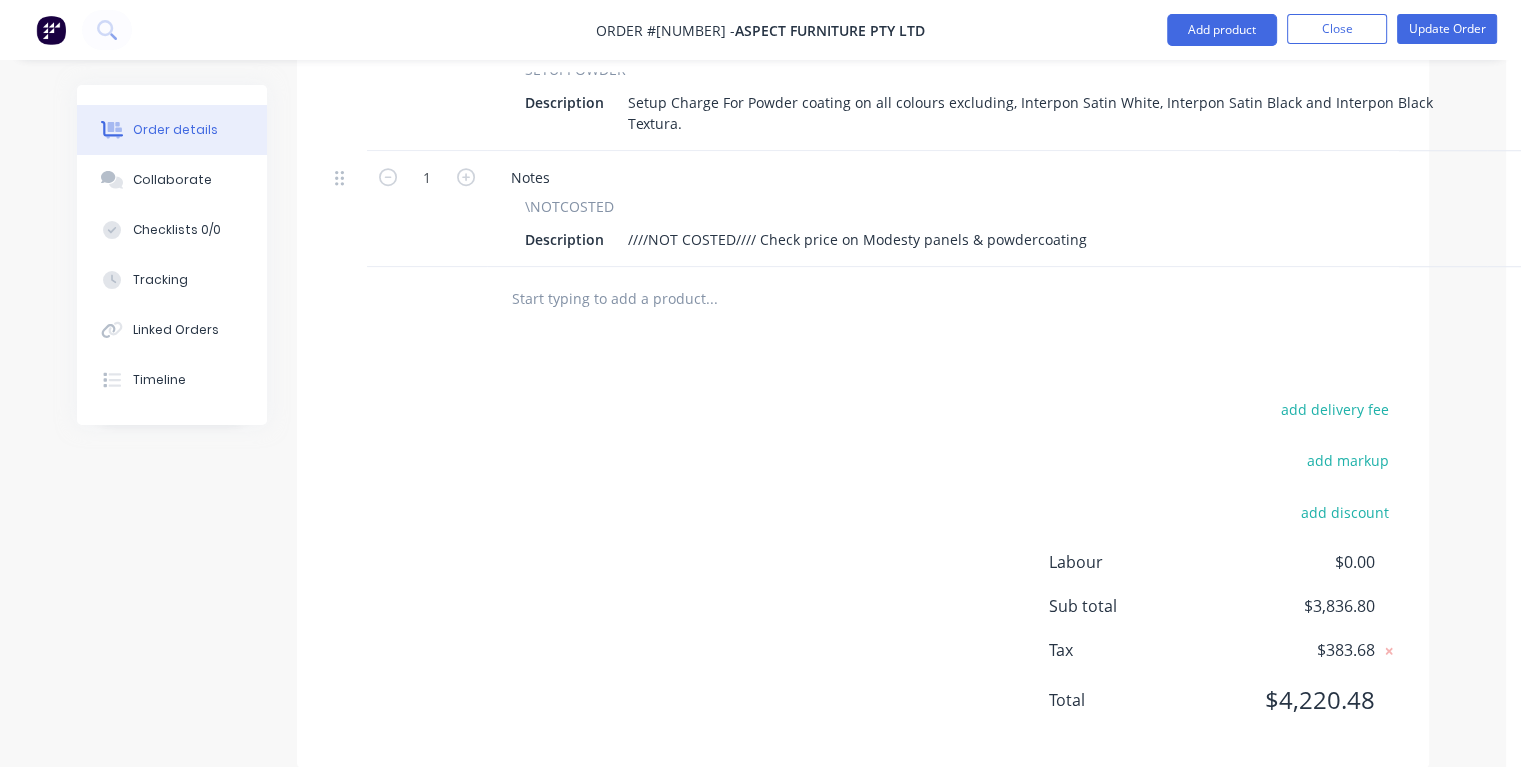 scroll, scrollTop: 1639, scrollLeft: 28, axis: both 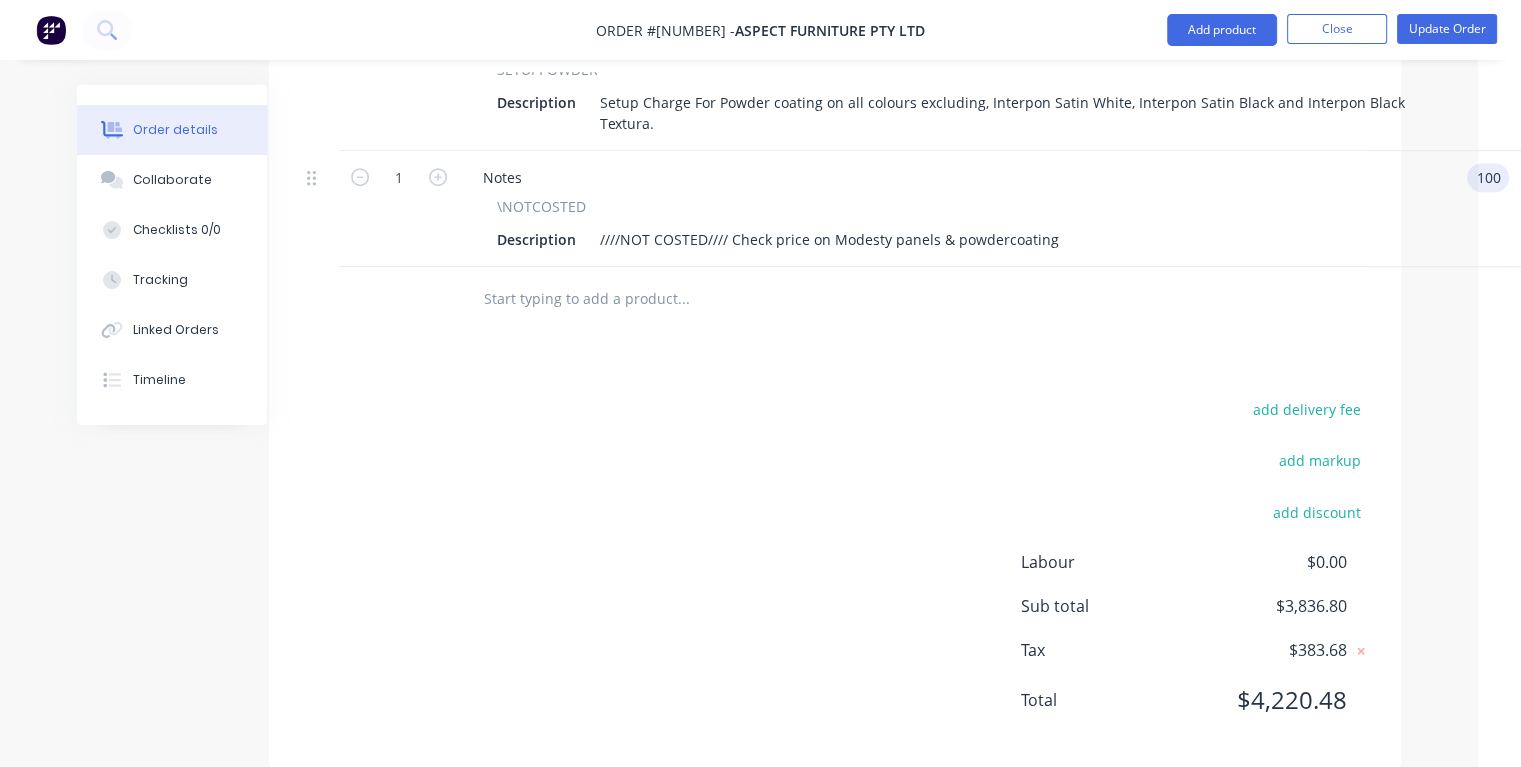 type on "$100.00" 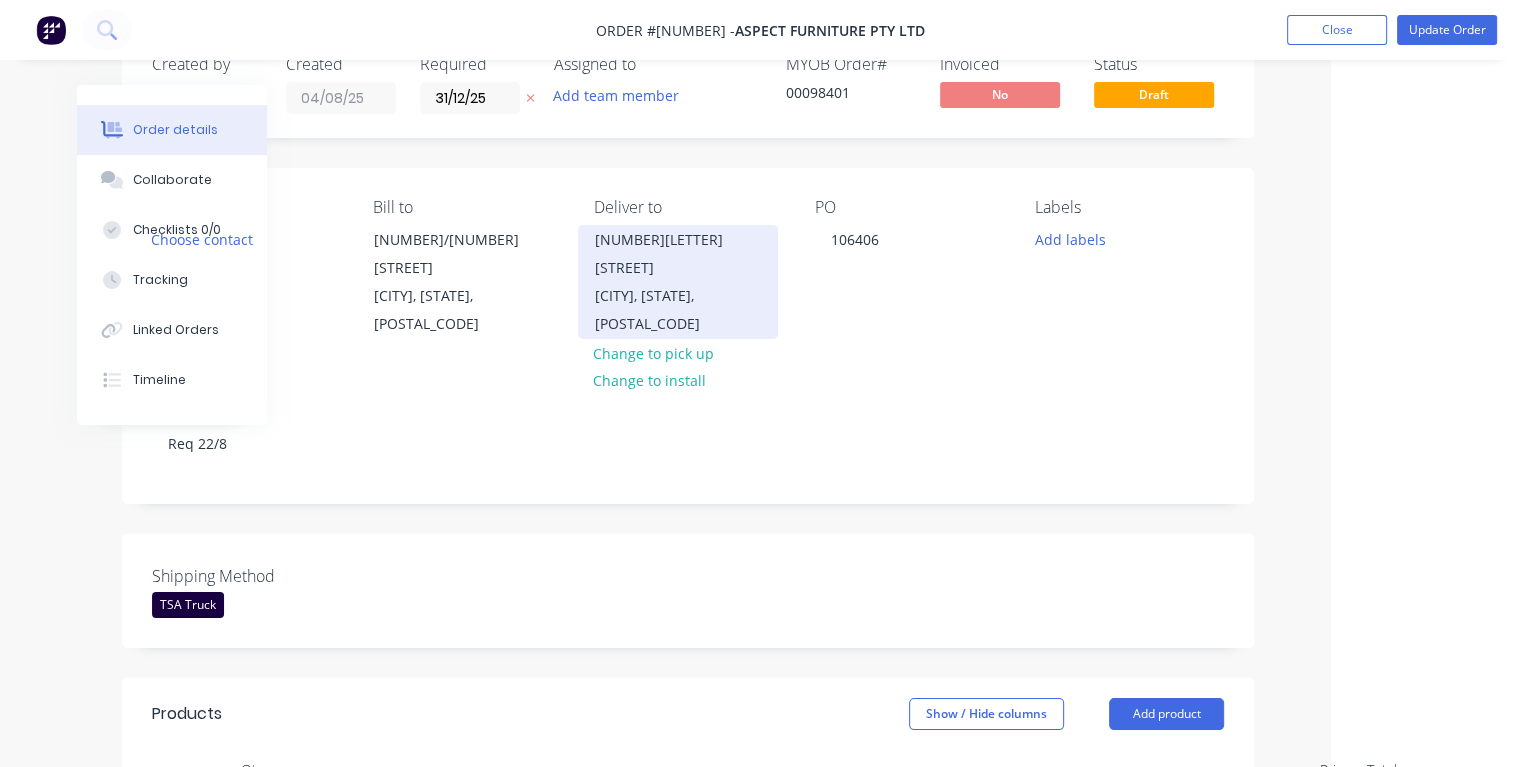 scroll, scrollTop: 0, scrollLeft: 175, axis: horizontal 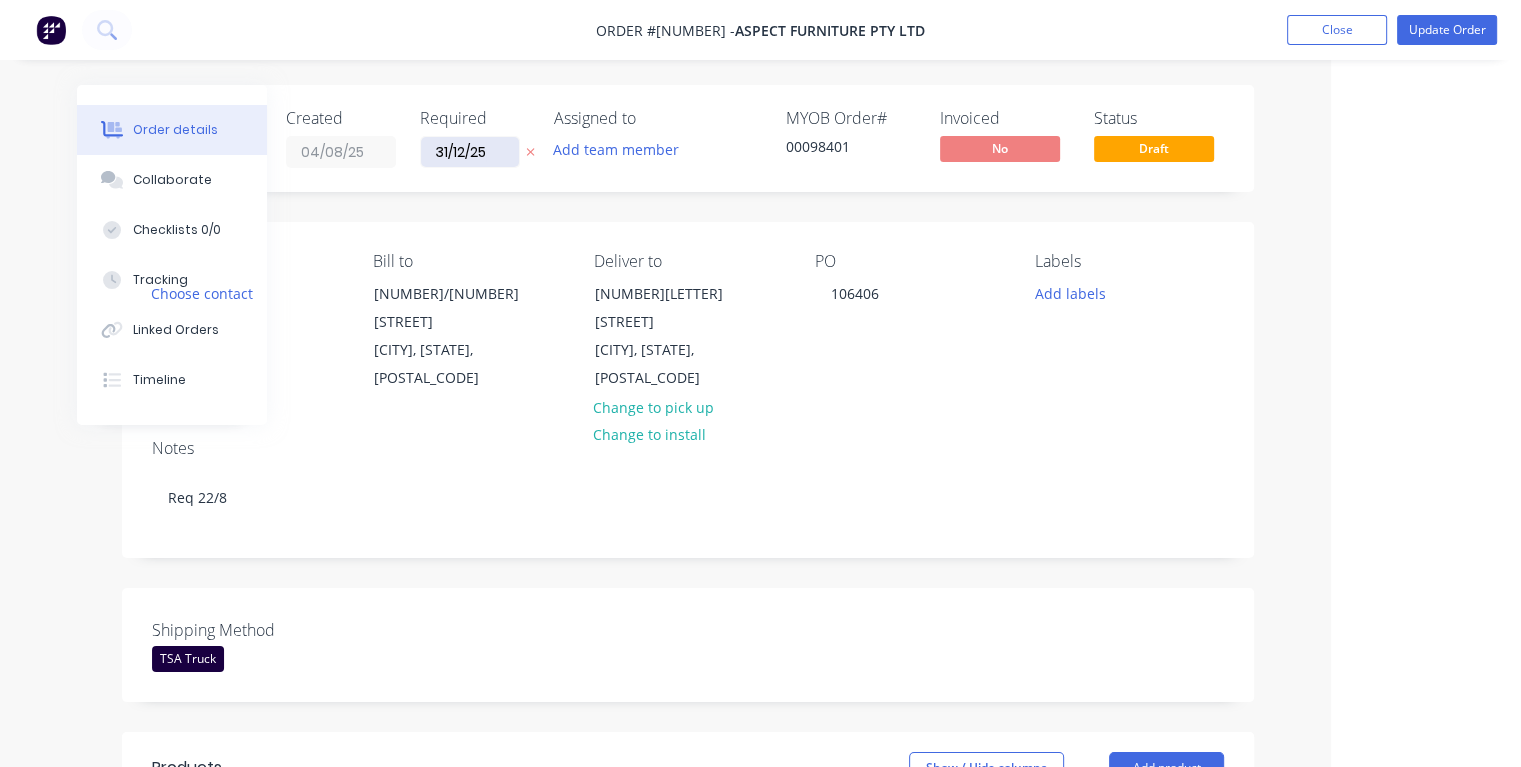 type on "$100.00" 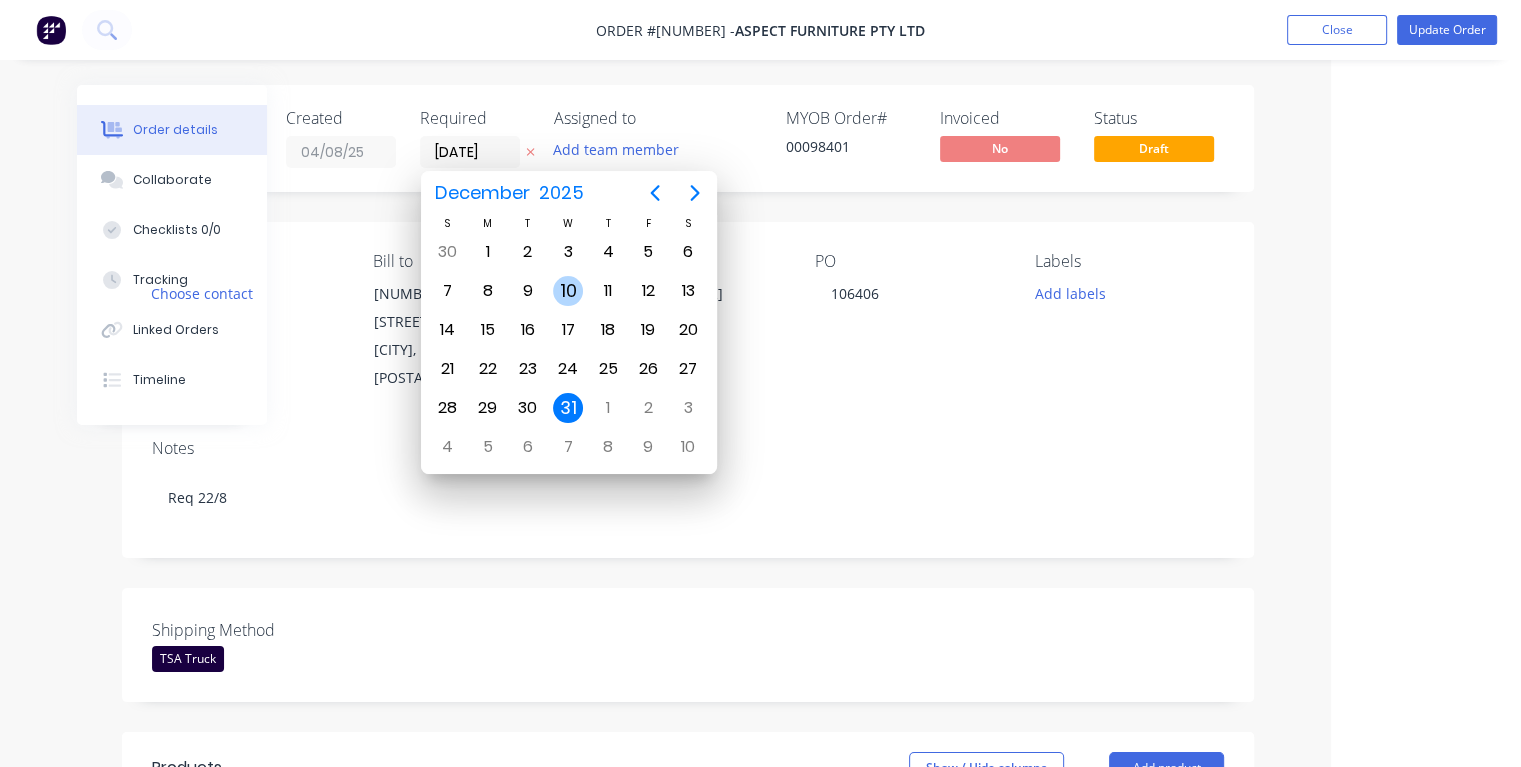 type on "21/08/25" 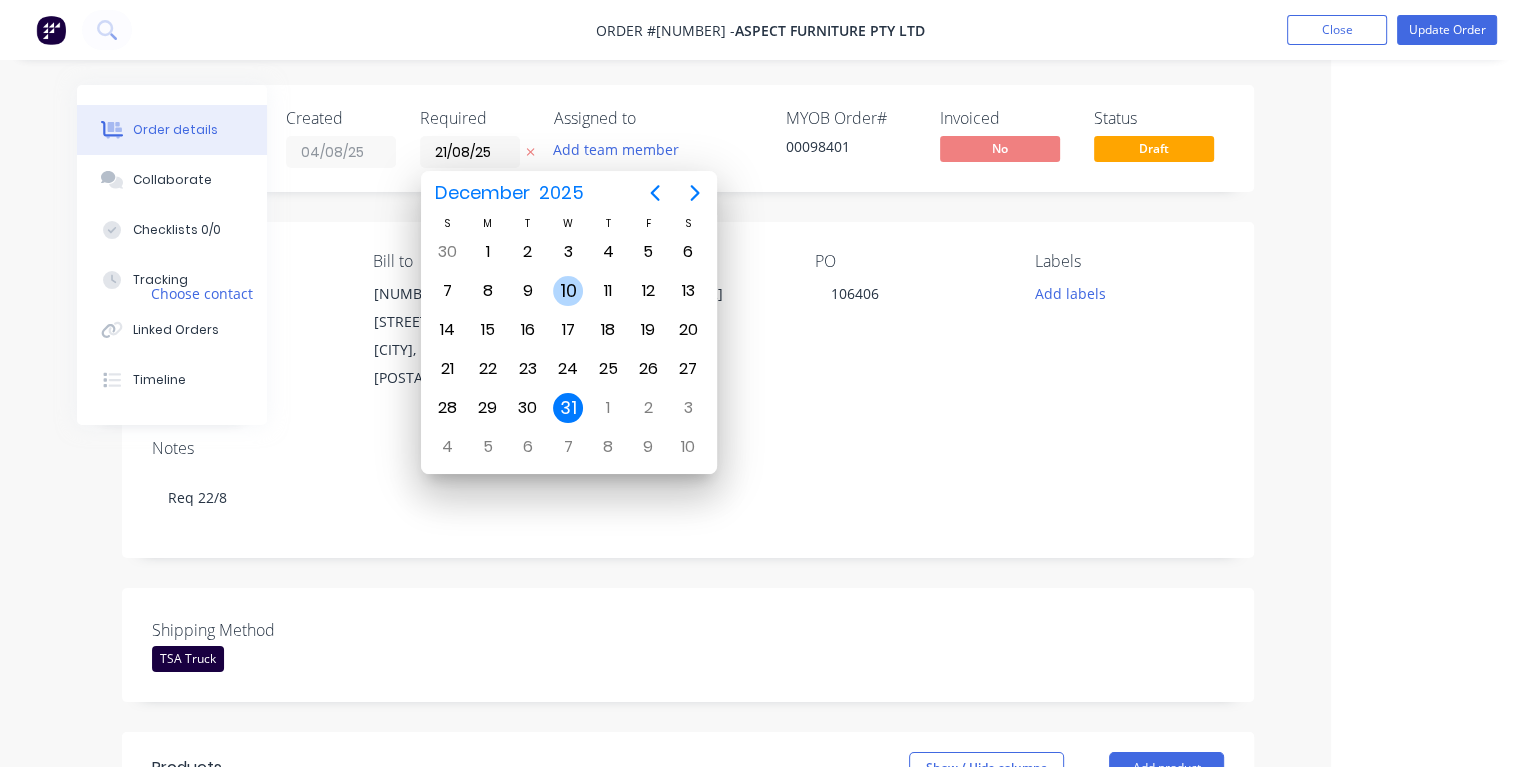 type 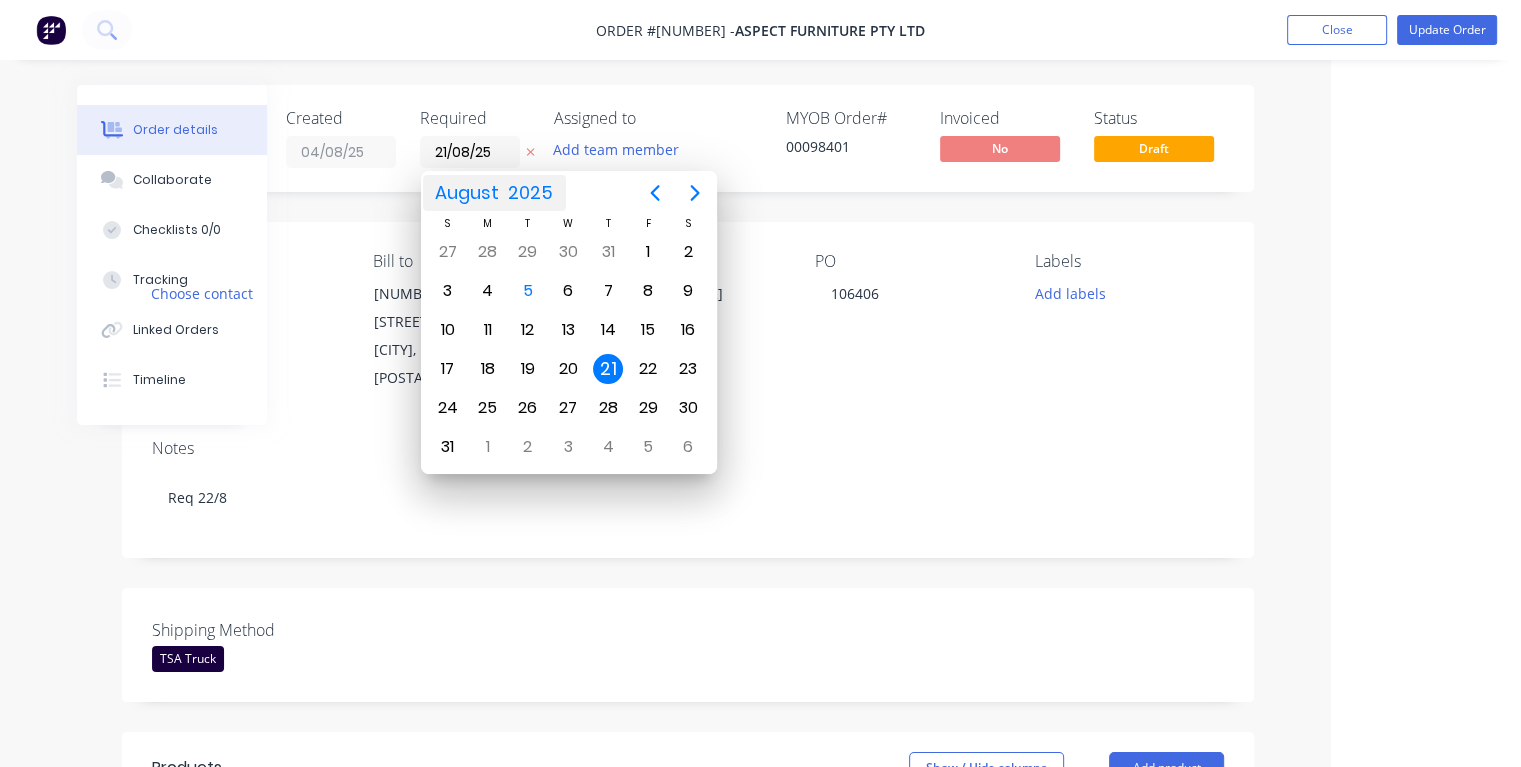 click on "21" at bounding box center (608, 369) 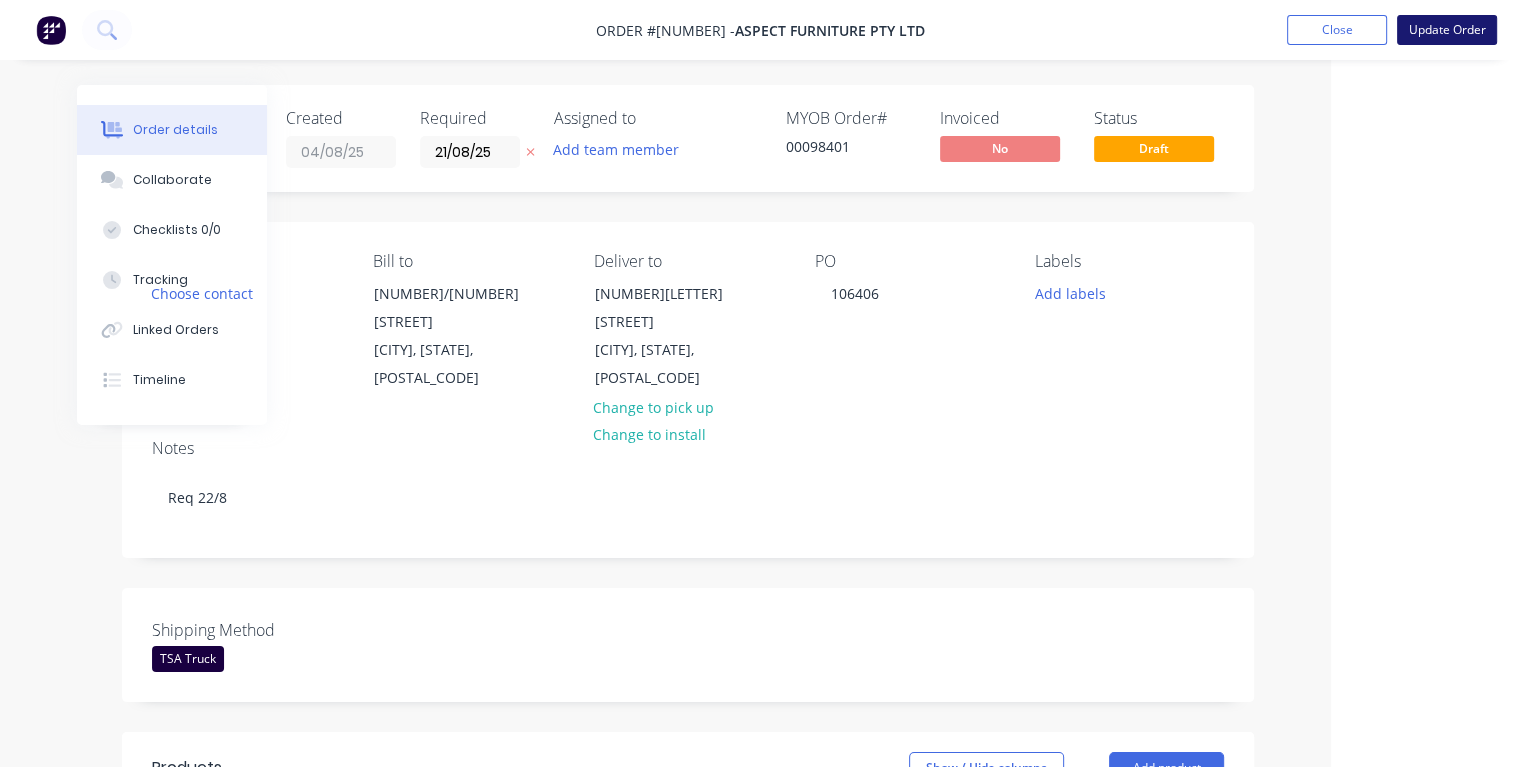 click on "Update Order" at bounding box center (1447, 30) 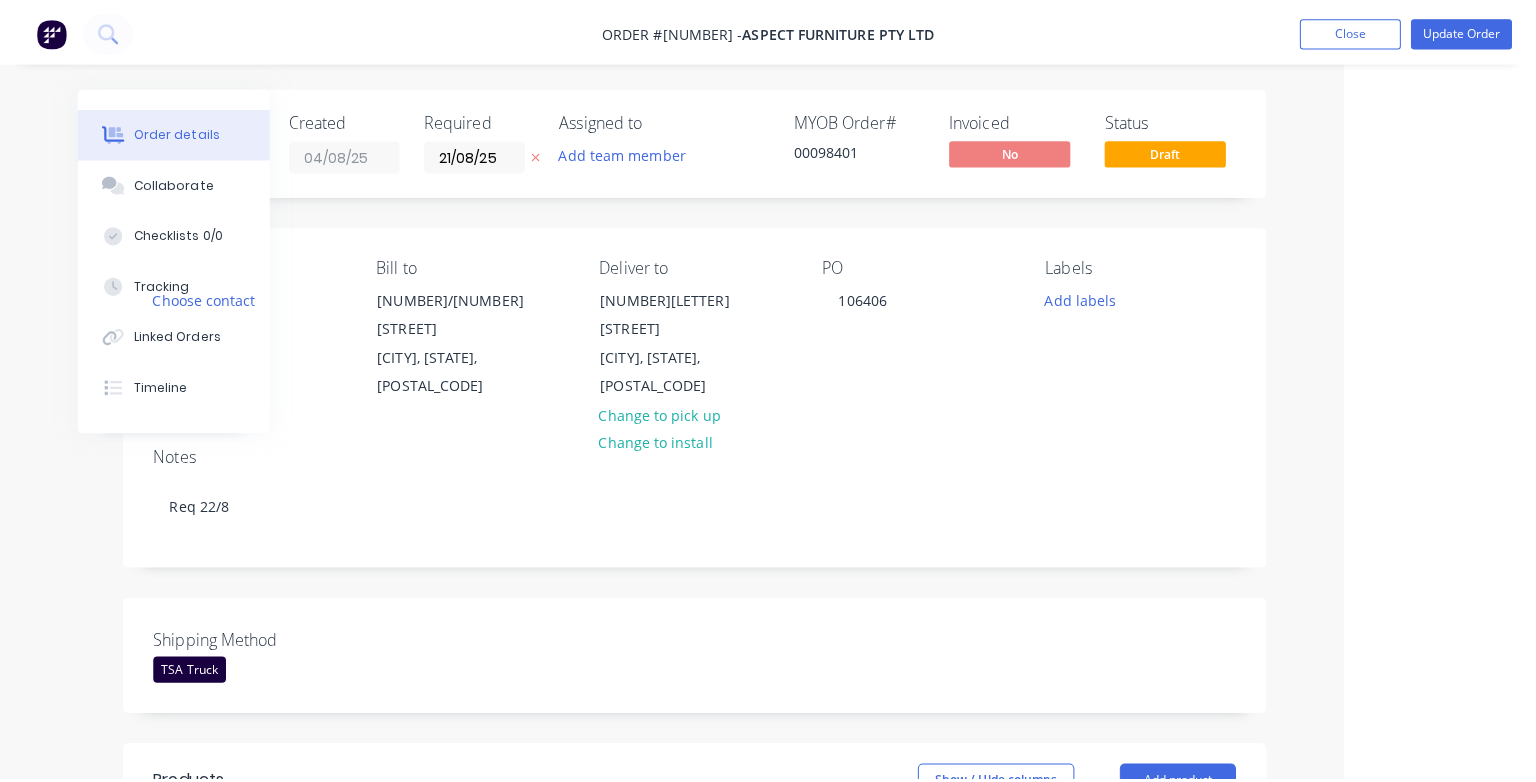 scroll, scrollTop: 0, scrollLeft: 0, axis: both 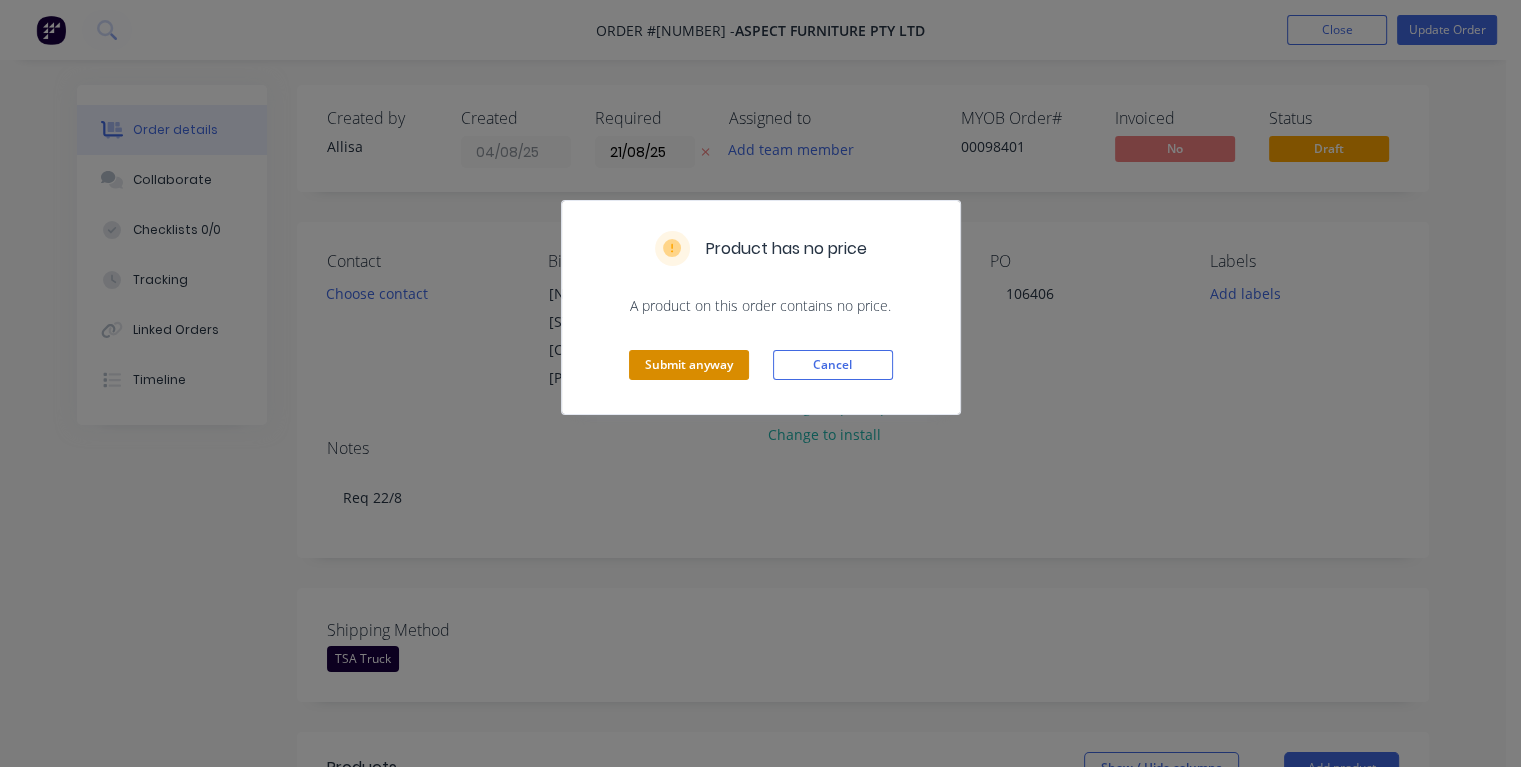 click on "Submit anyway" at bounding box center [689, 365] 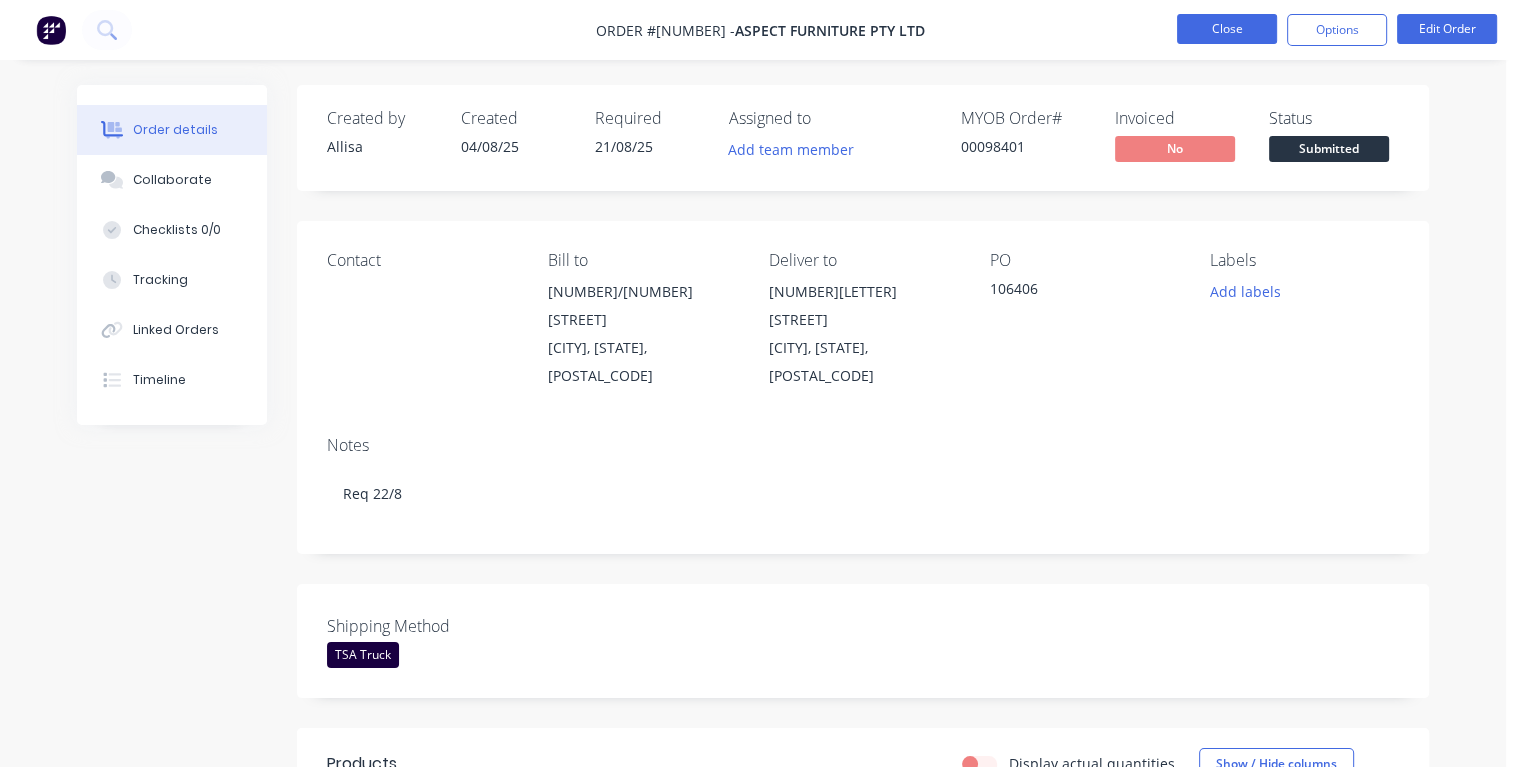 click on "Close" at bounding box center (1227, 29) 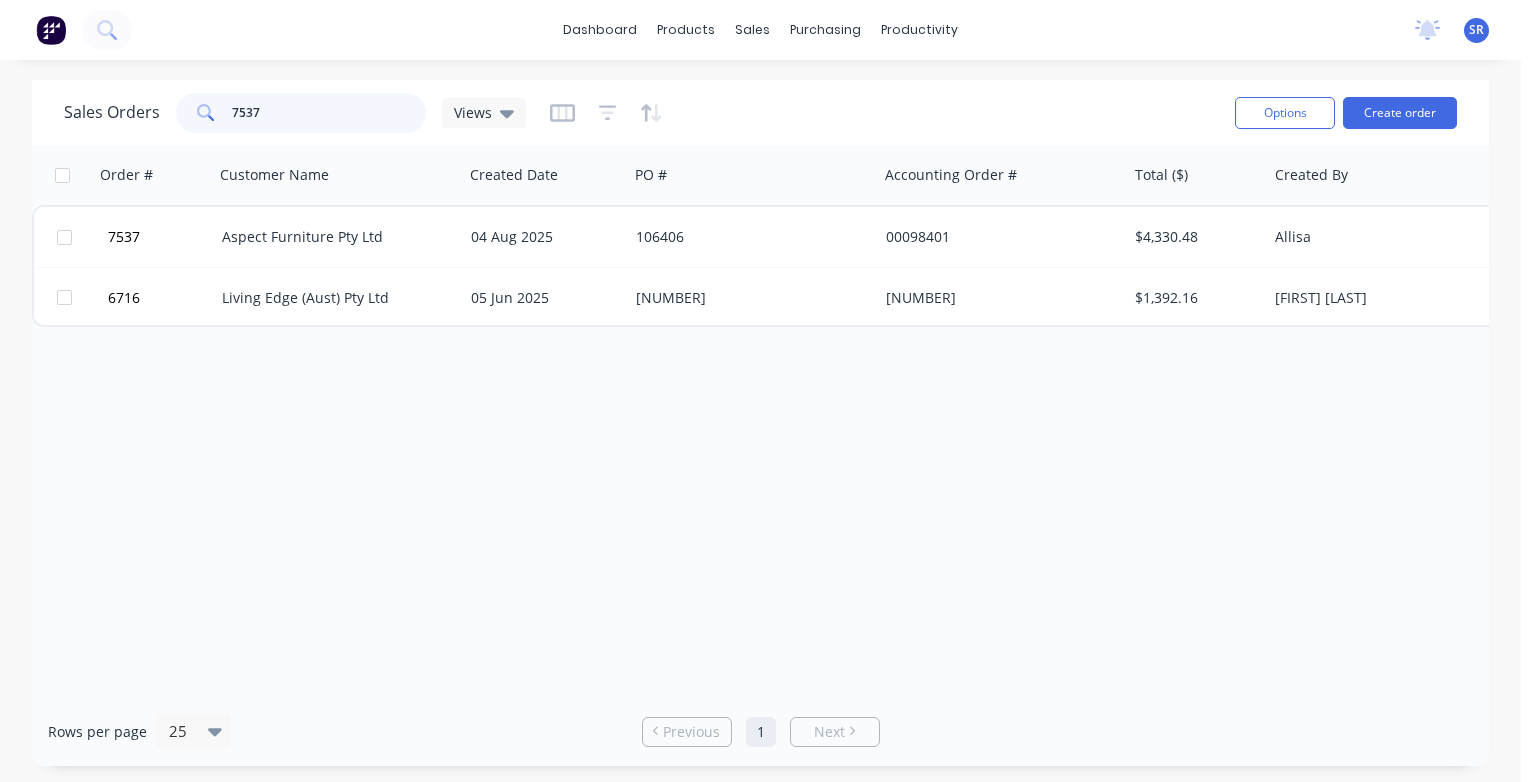 click on "7537" at bounding box center (329, 113) 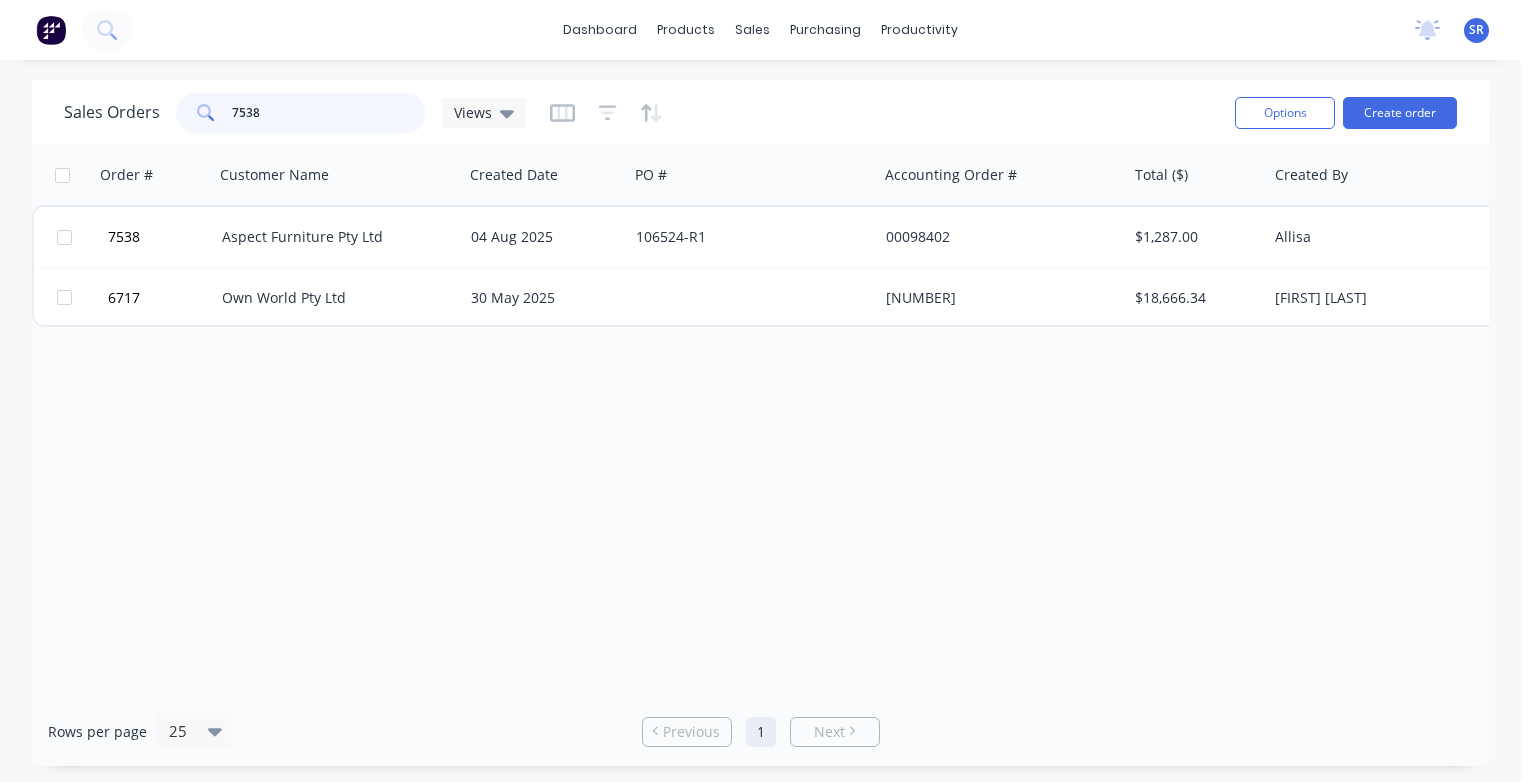 type on "7538" 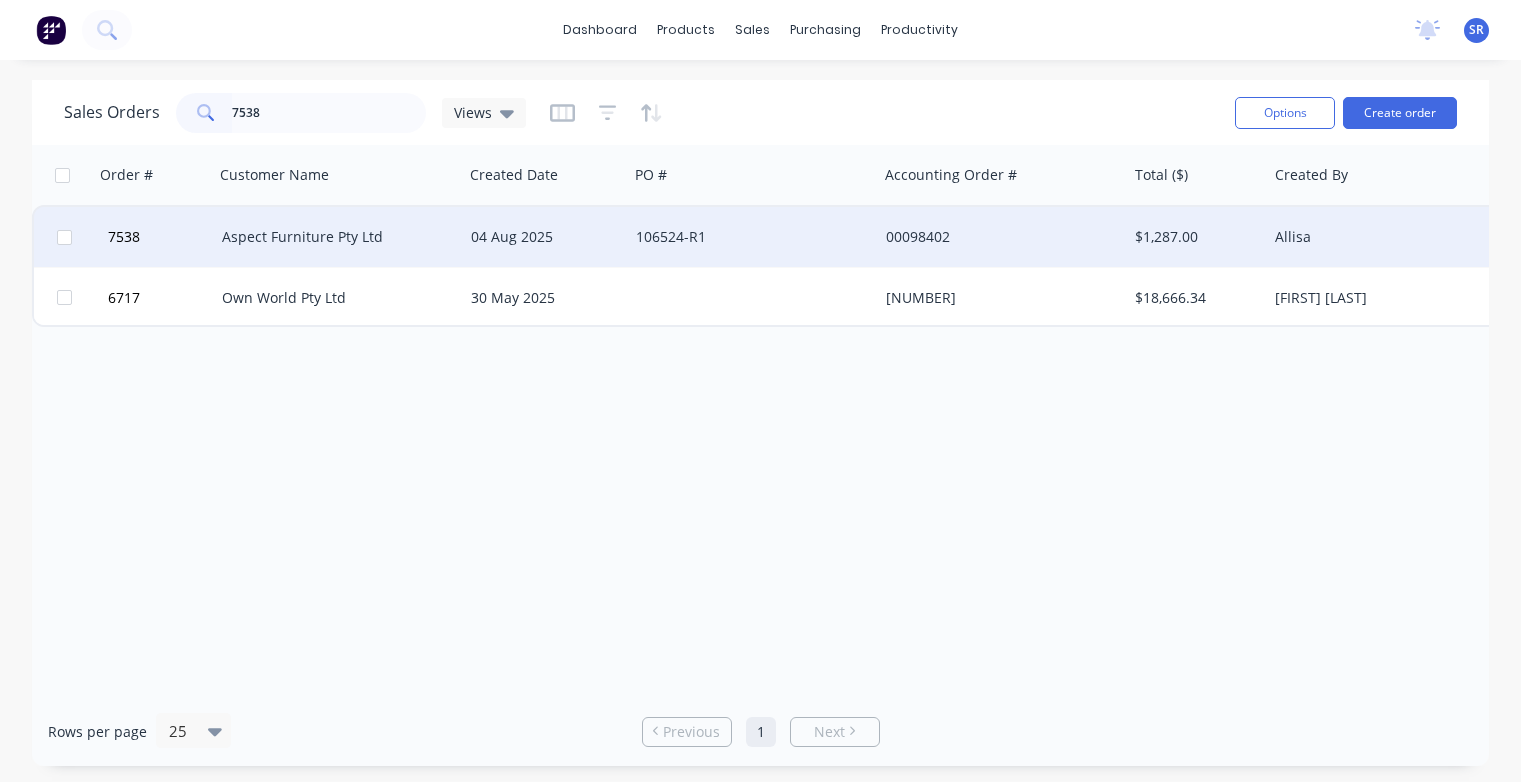 click on "Aspect Furniture Pty Ltd" at bounding box center [333, 237] 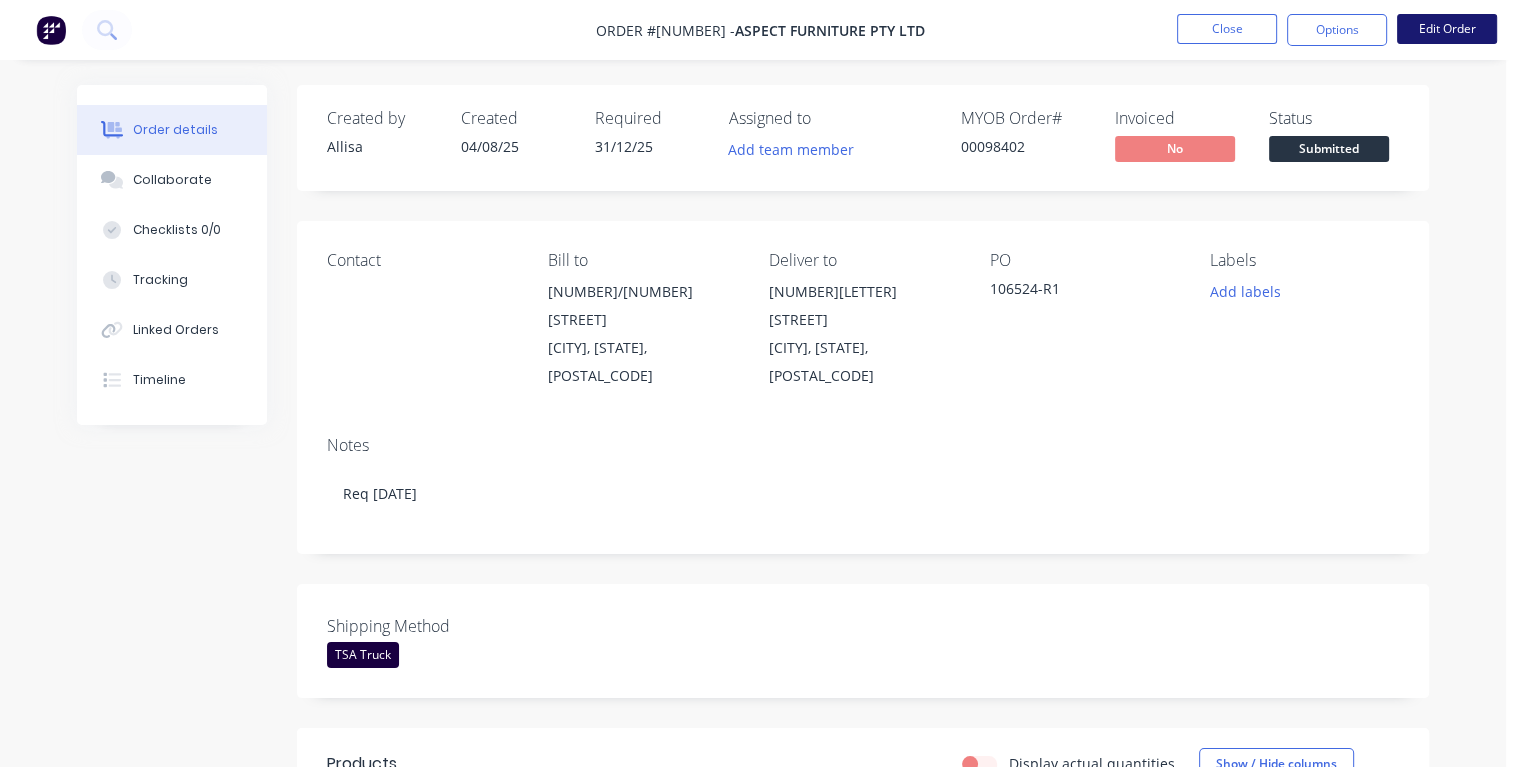 click on "Edit Order" at bounding box center (1447, 29) 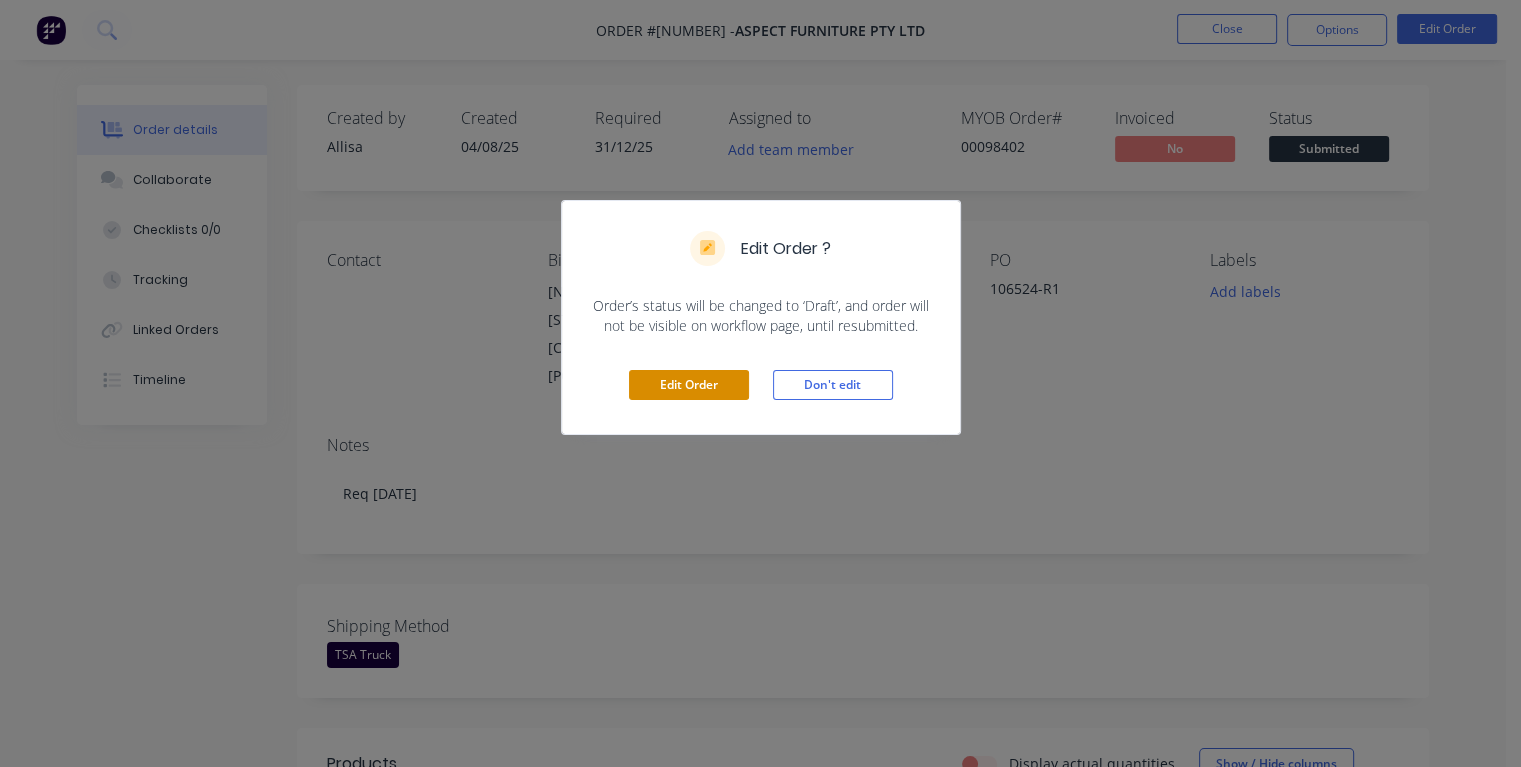 click on "Edit Order" at bounding box center (689, 385) 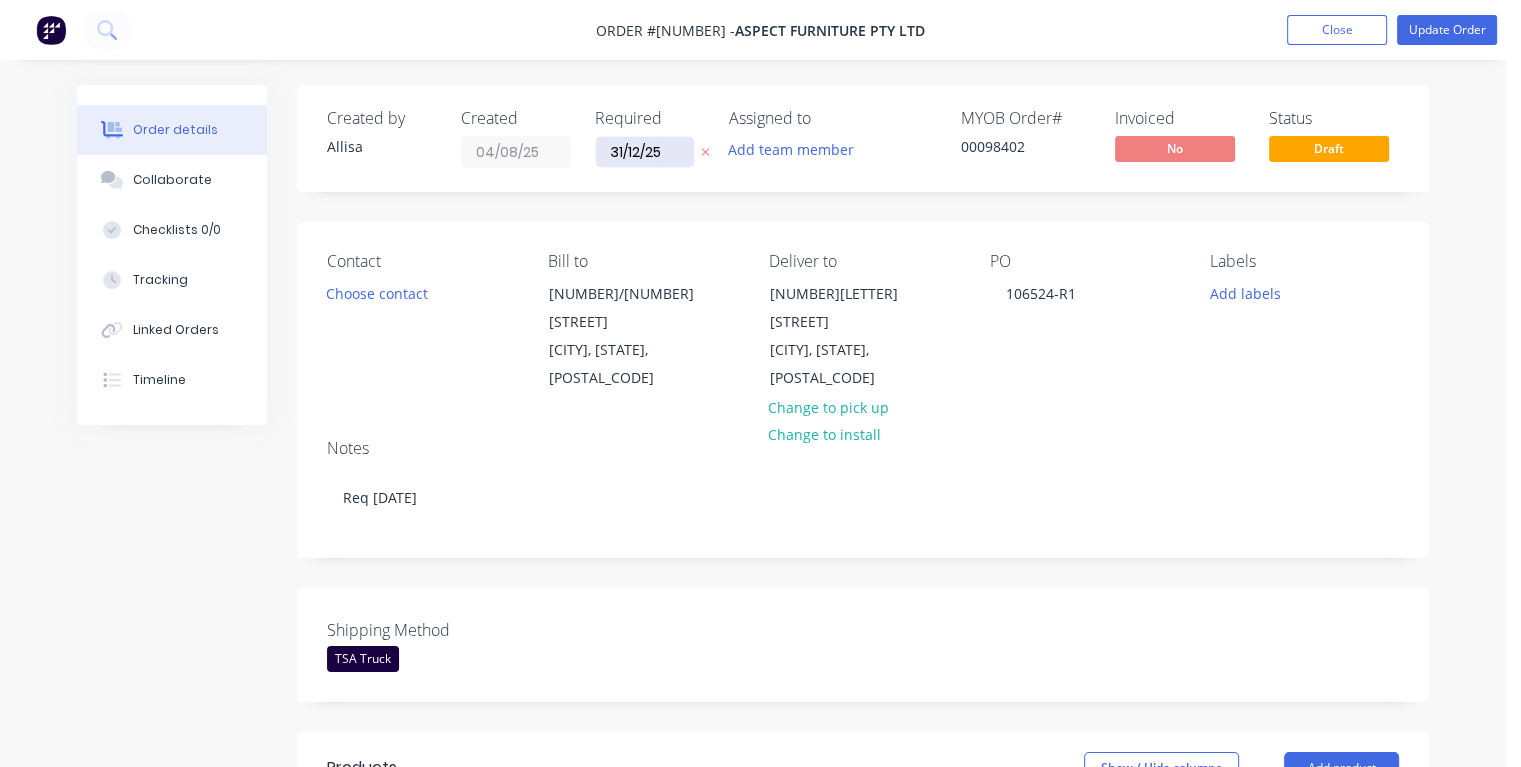 drag, startPoint x: 674, startPoint y: 153, endPoint x: 610, endPoint y: 150, distance: 64.070274 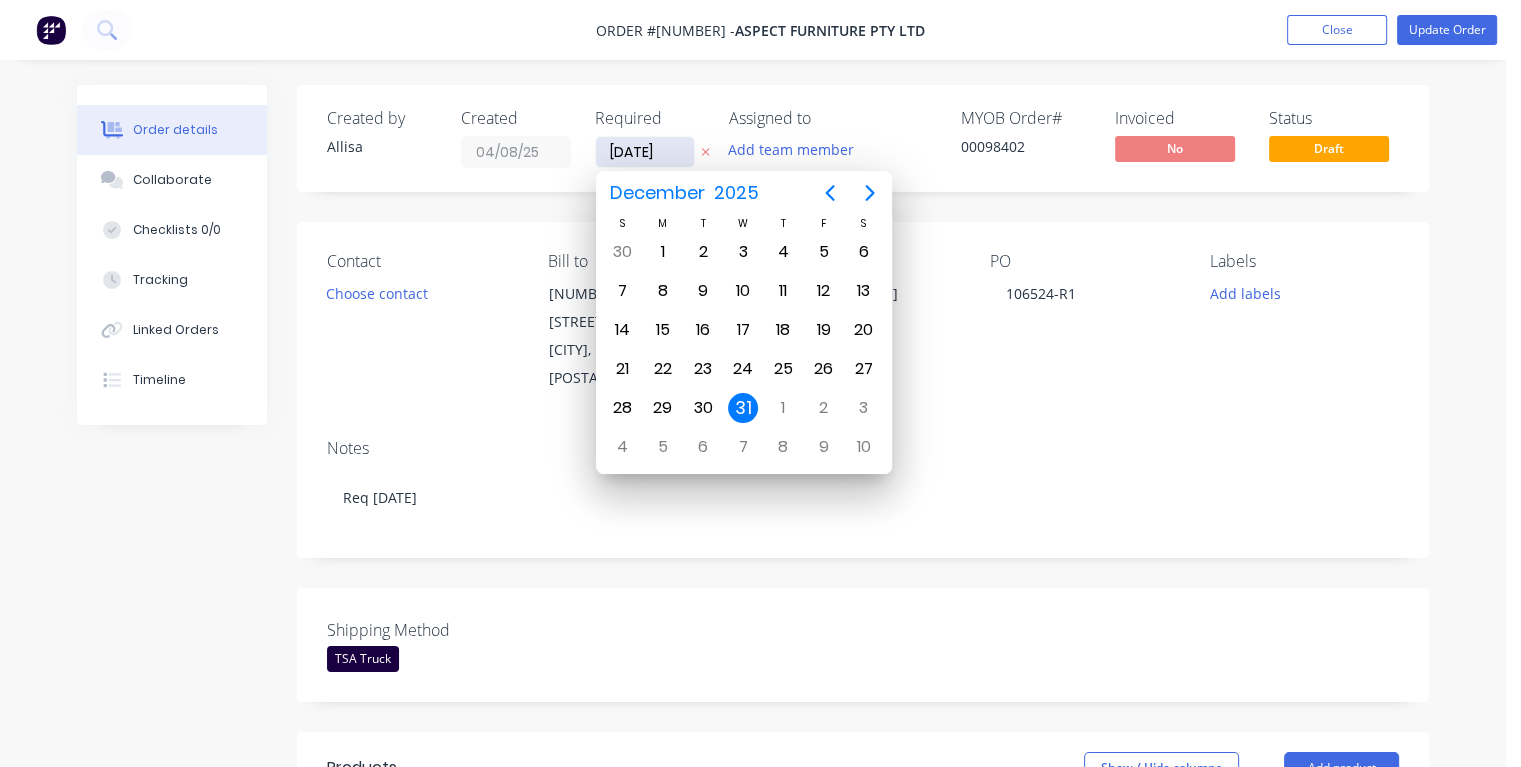 type on "21/08/25" 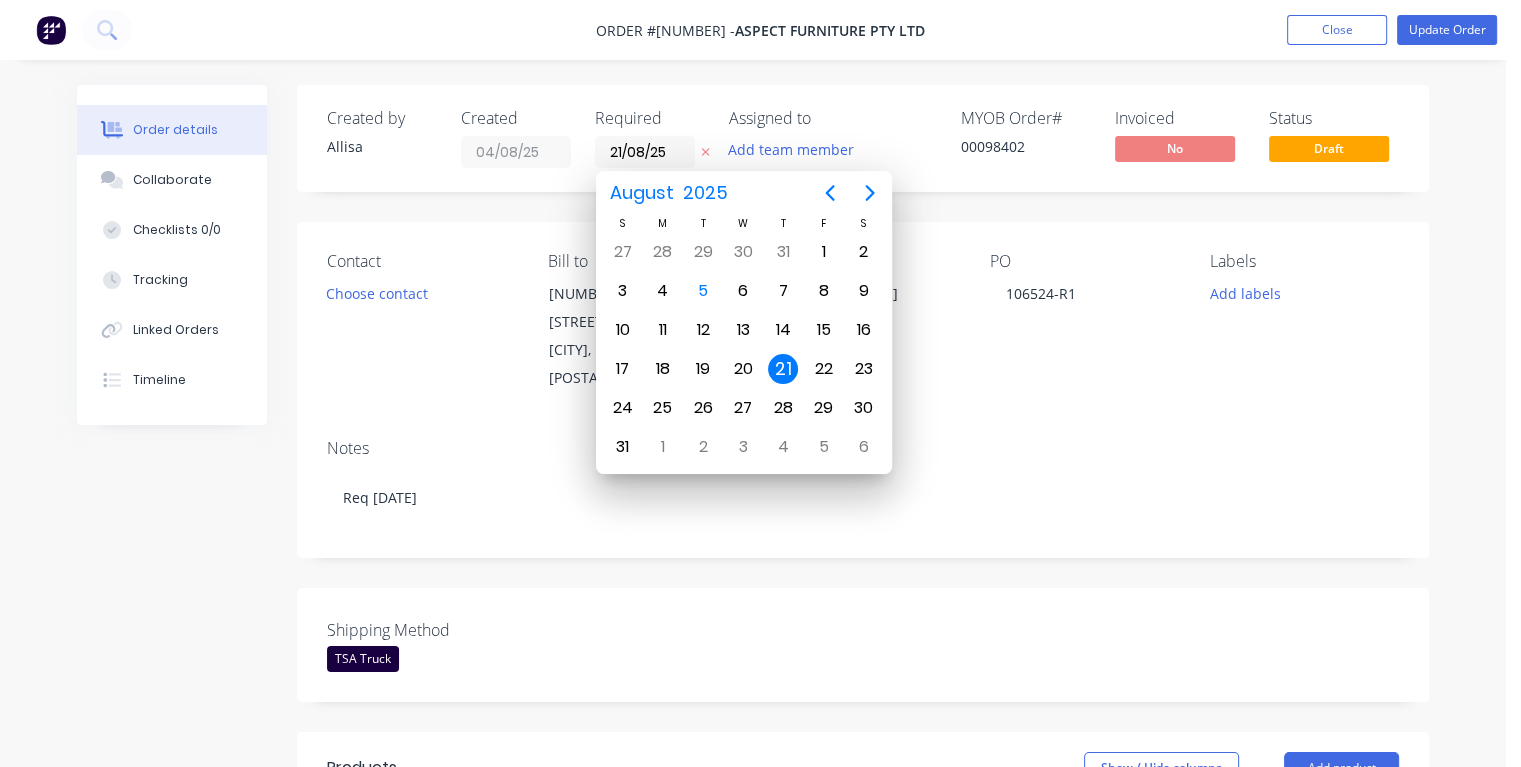click on "21" at bounding box center (783, 369) 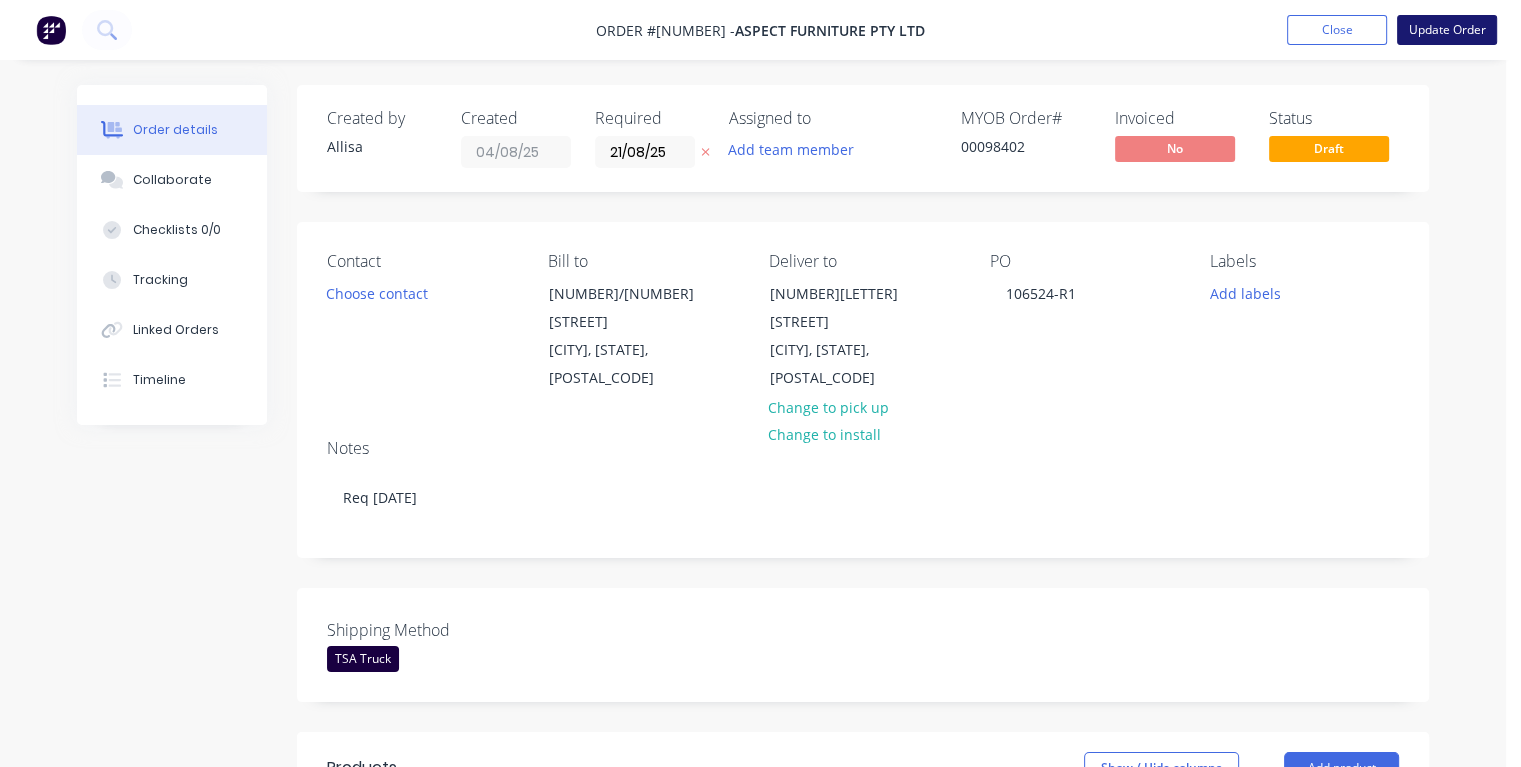 click on "Update Order" at bounding box center [1447, 30] 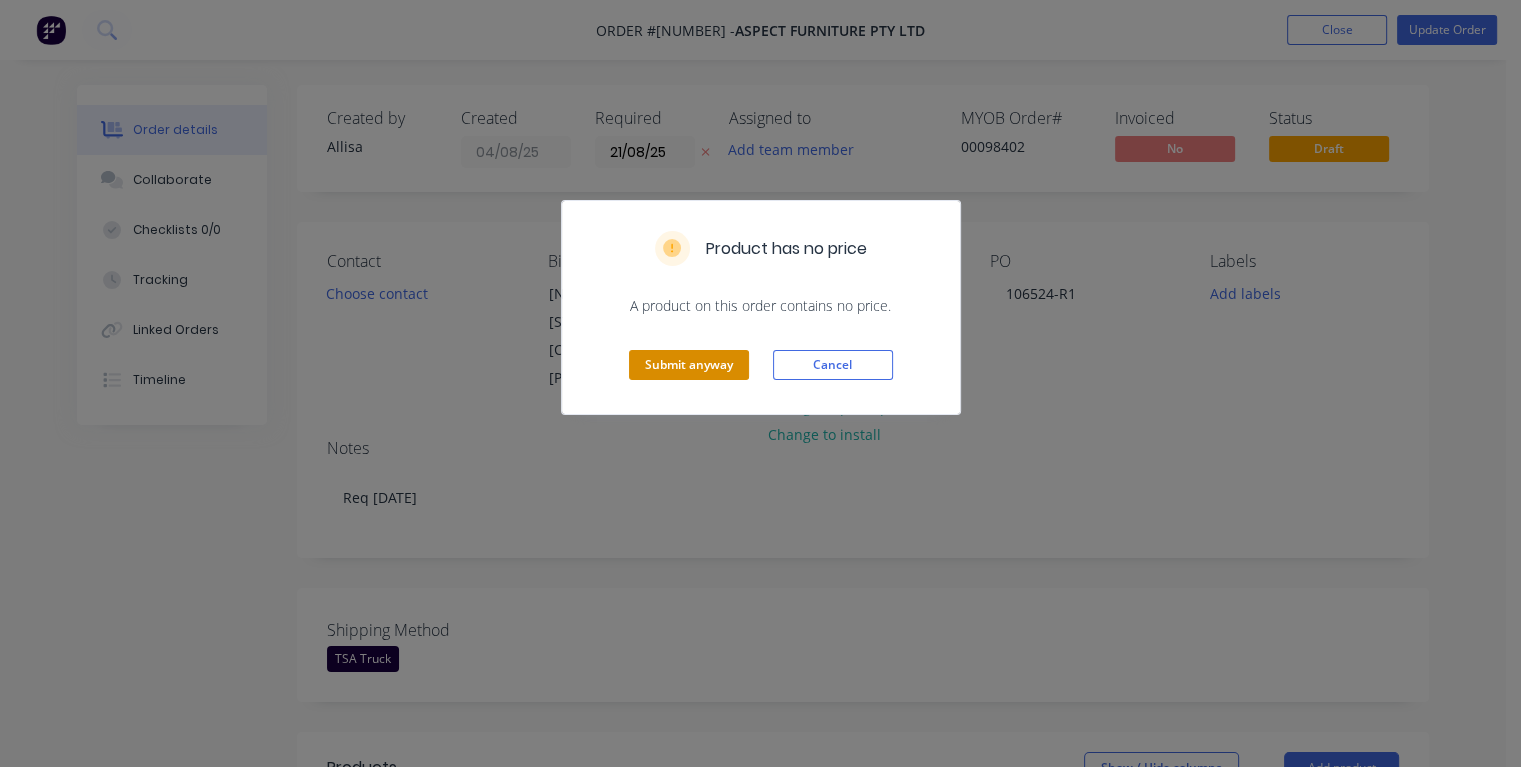 click on "Submit anyway" at bounding box center (689, 365) 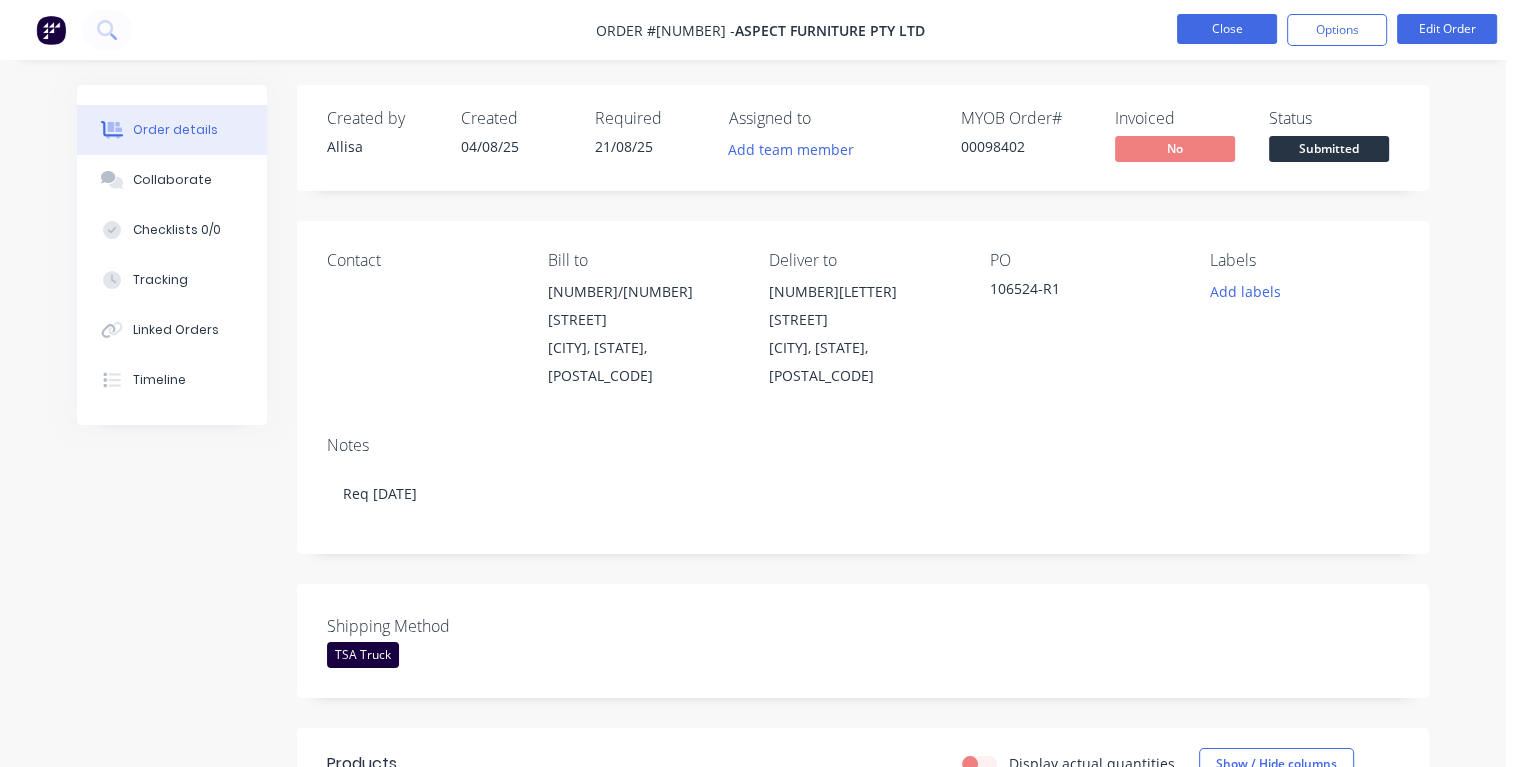 click on "Close" at bounding box center (1227, 29) 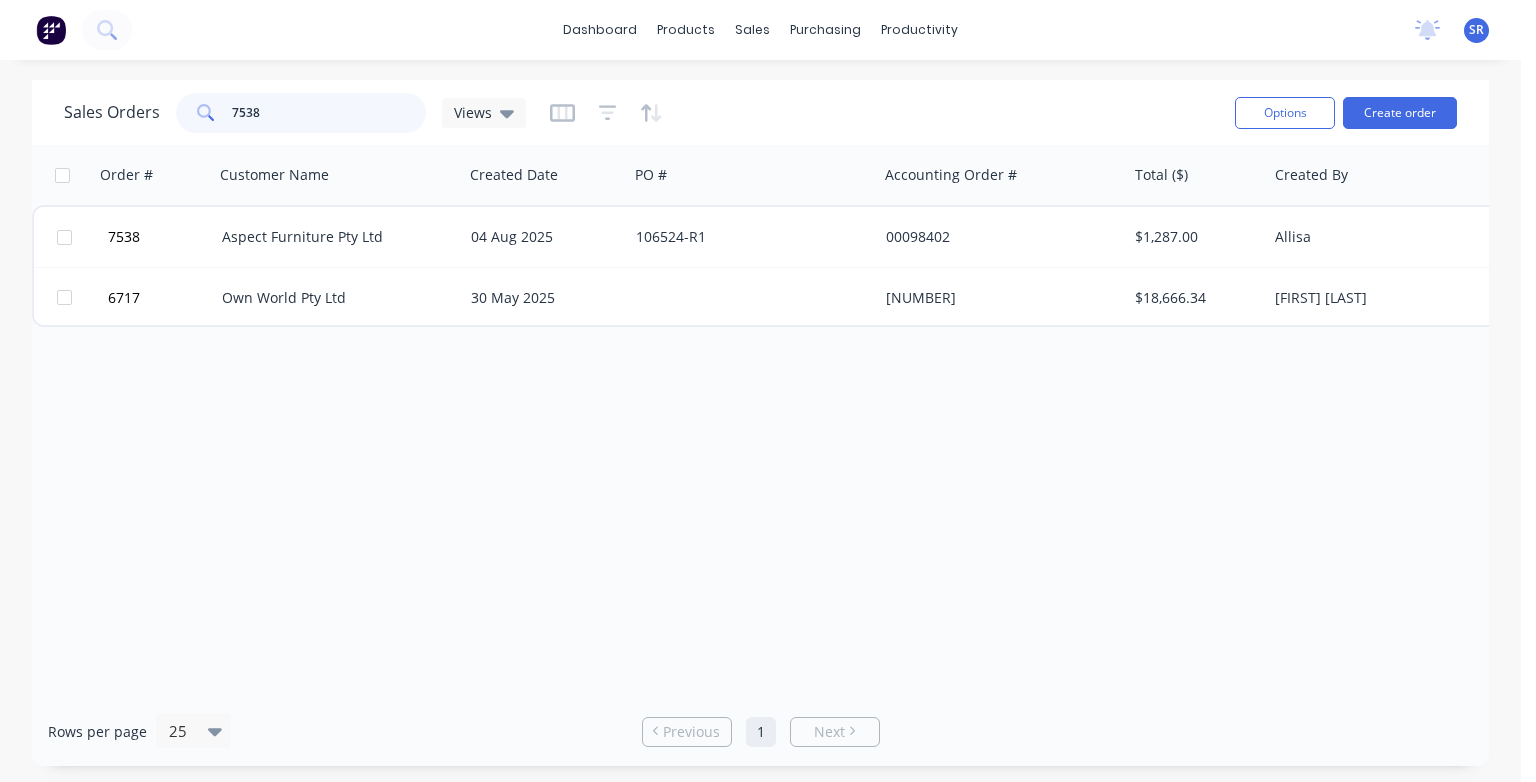 click on "7538" at bounding box center [329, 113] 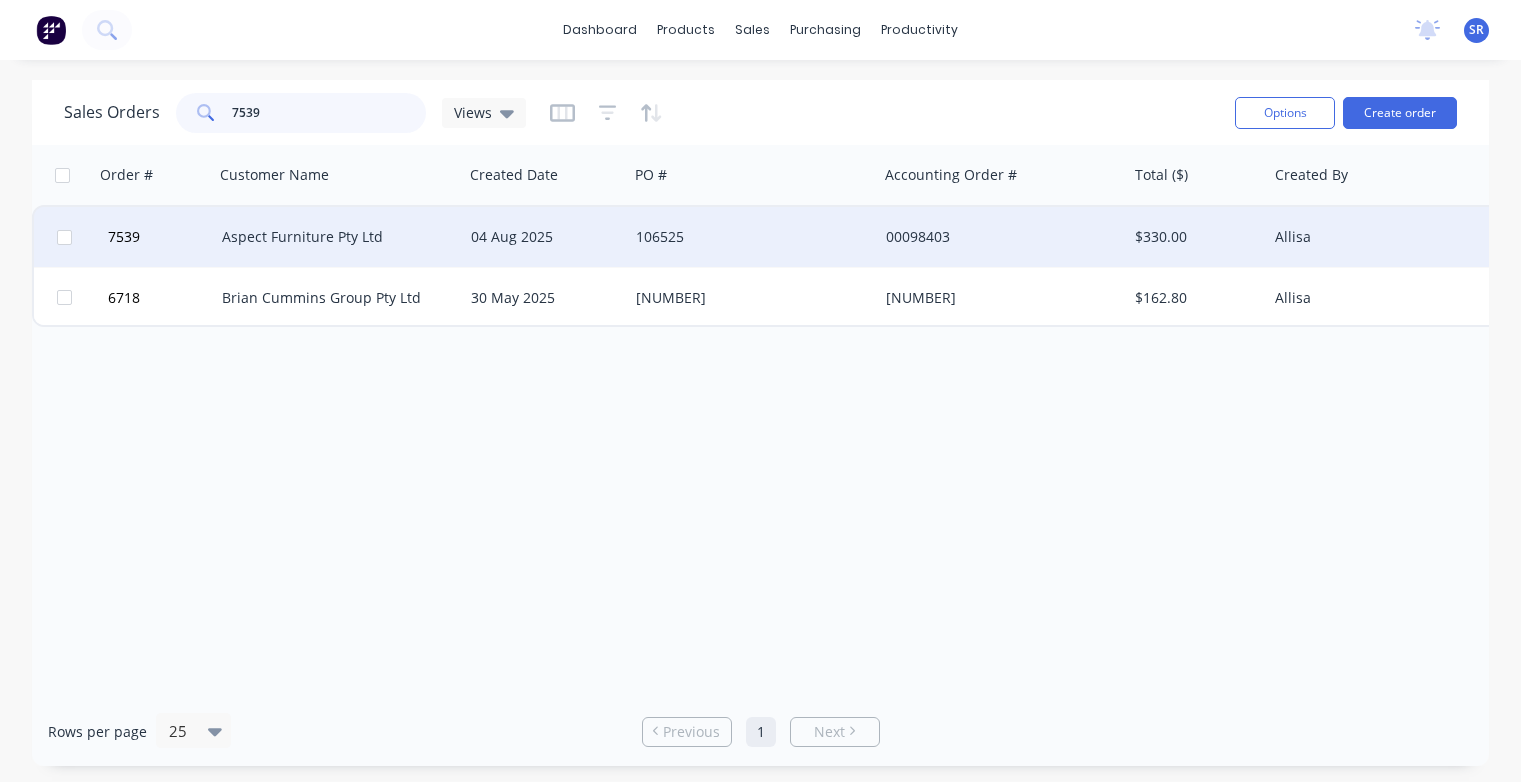 type on "7539" 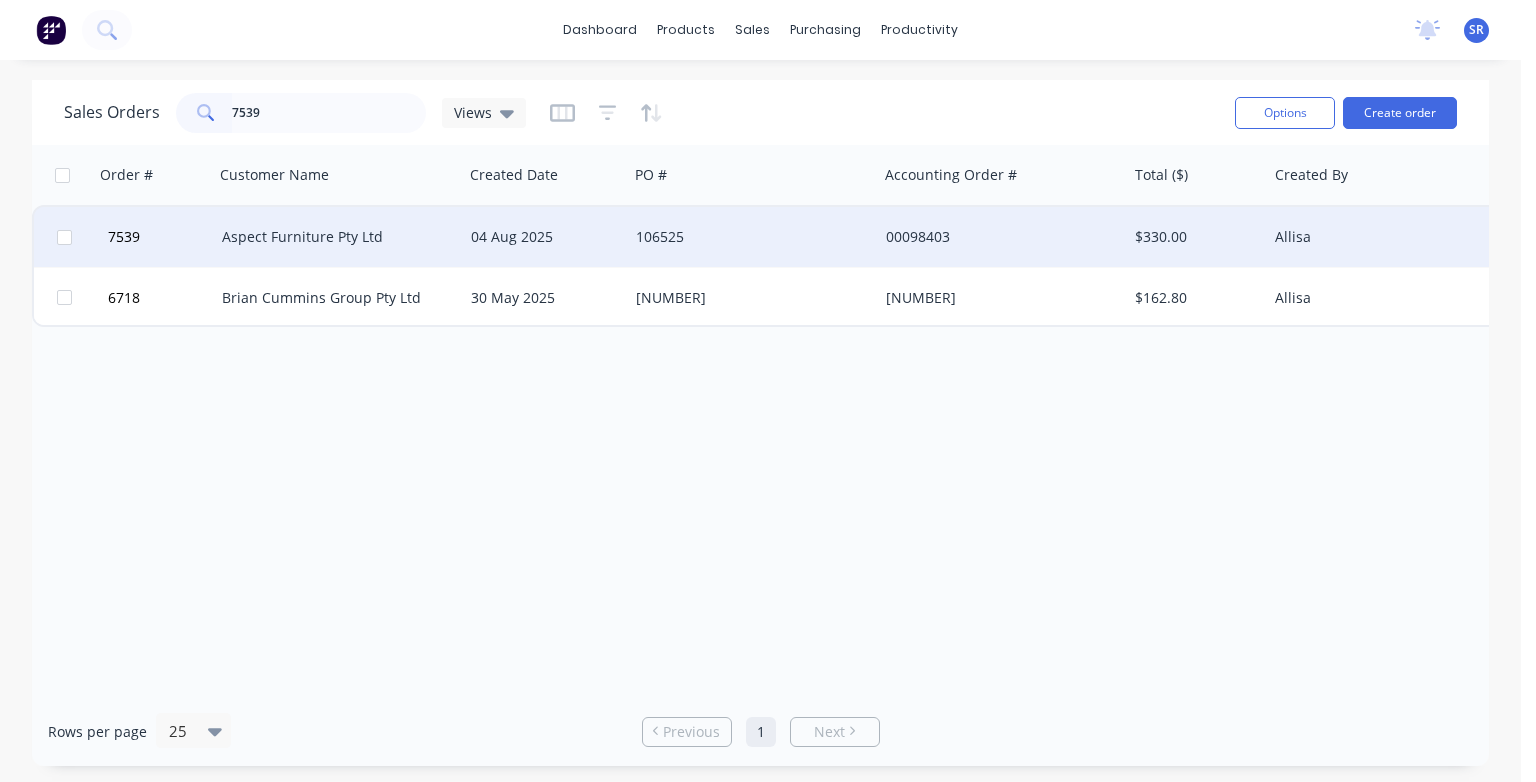 click on "Aspect Furniture Pty Ltd" at bounding box center (338, 237) 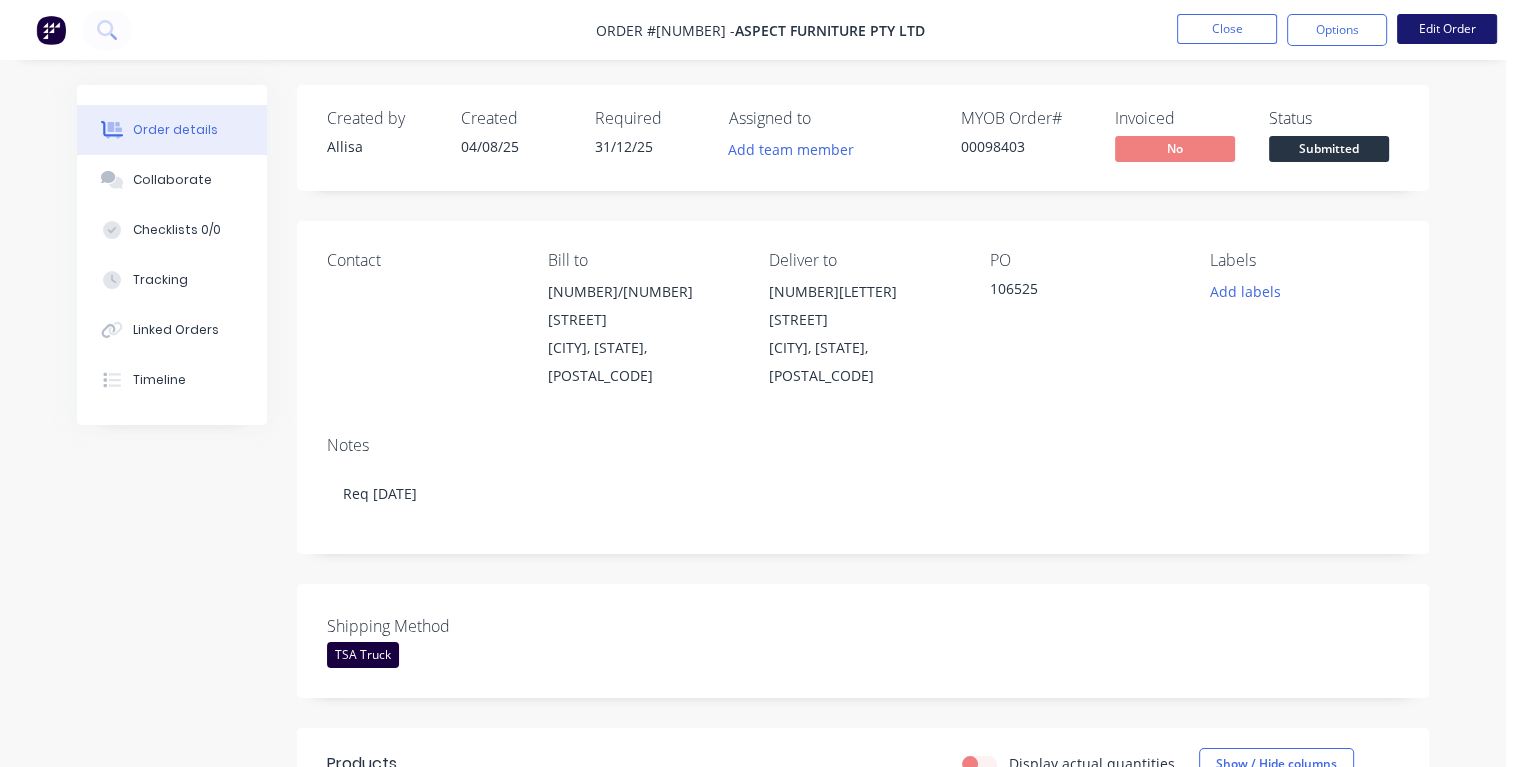 click on "Edit Order" at bounding box center (1447, 29) 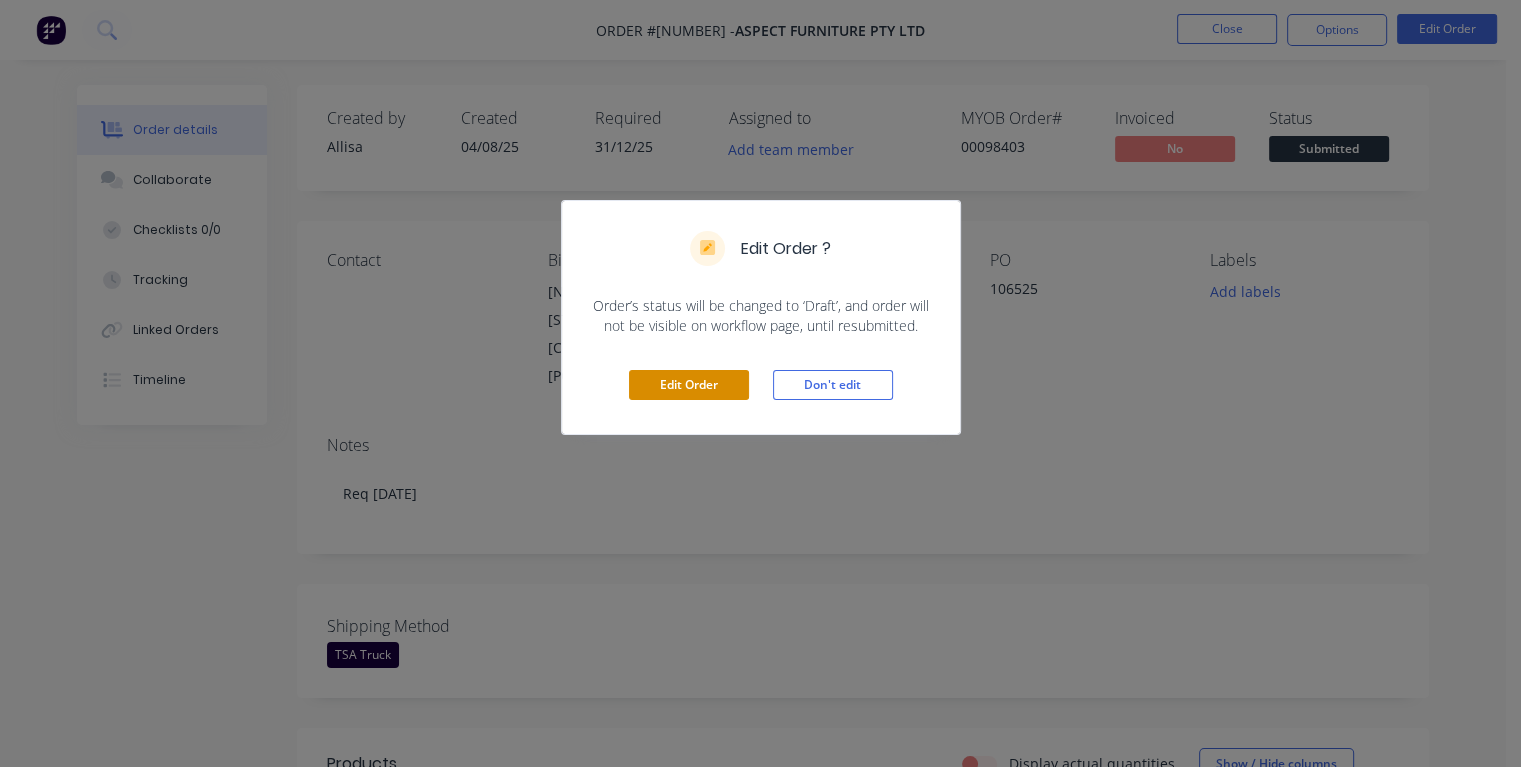 click on "Edit Order" at bounding box center [689, 385] 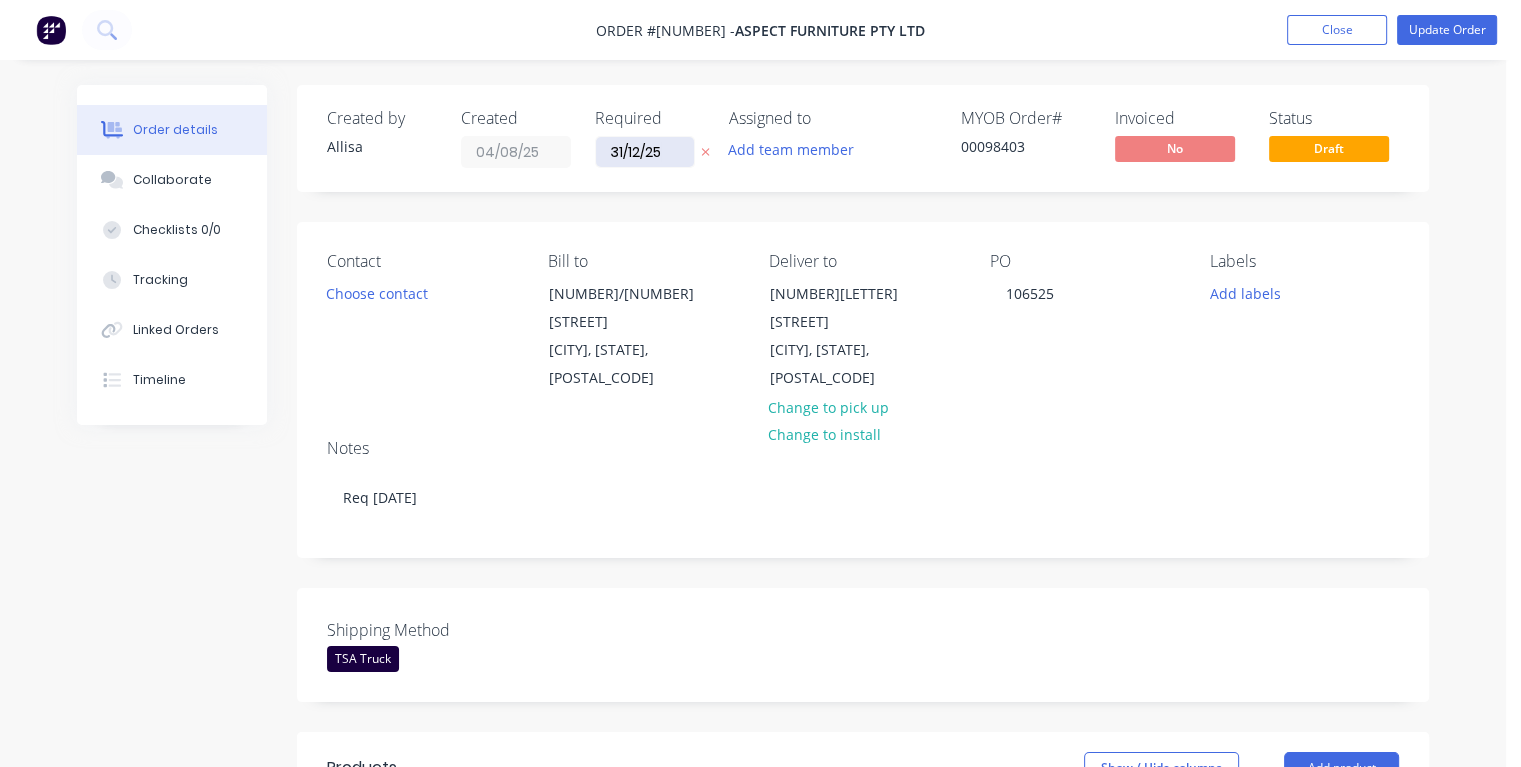 drag, startPoint x: 676, startPoint y: 155, endPoint x: 608, endPoint y: 156, distance: 68.007355 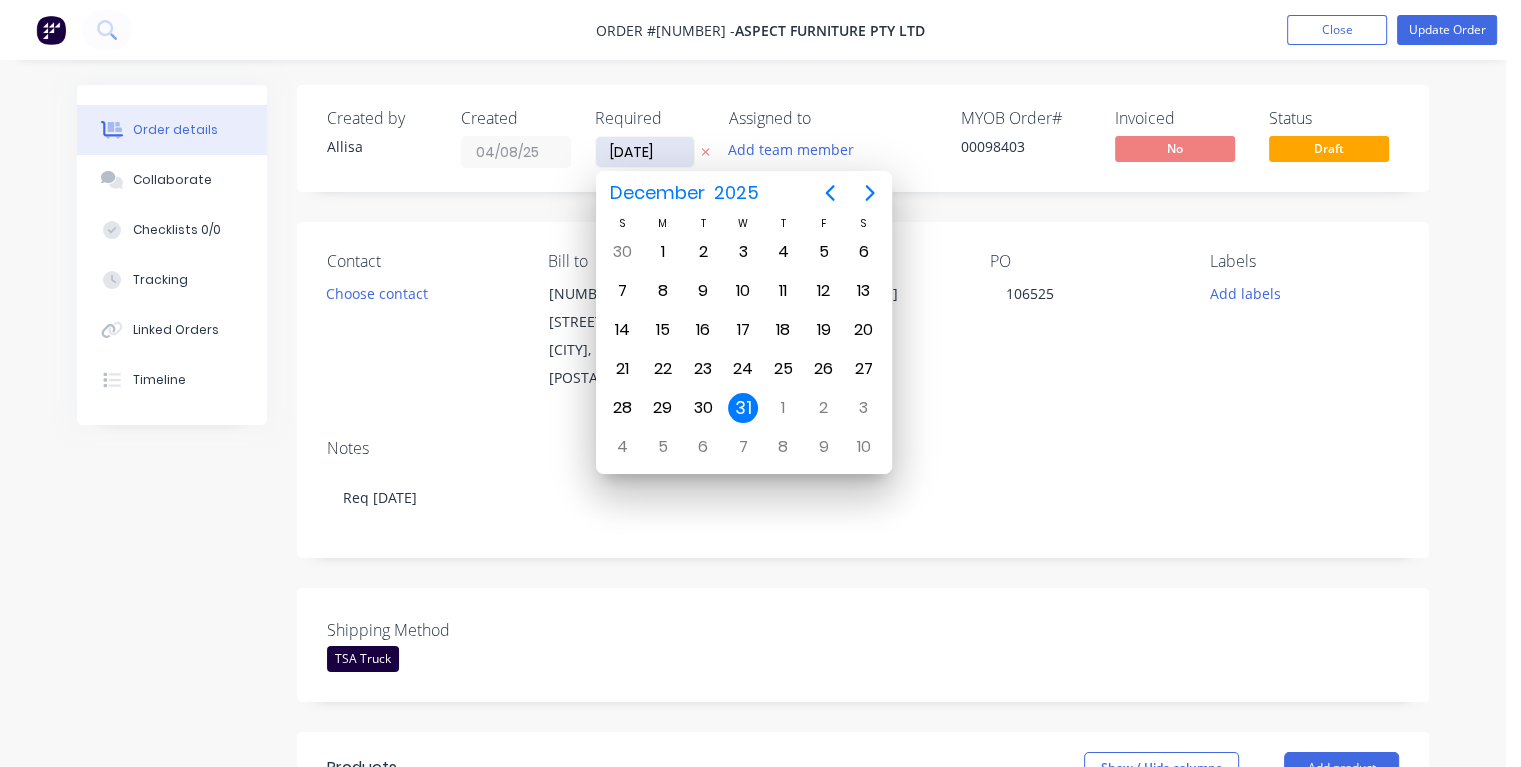 type on "12/08/25" 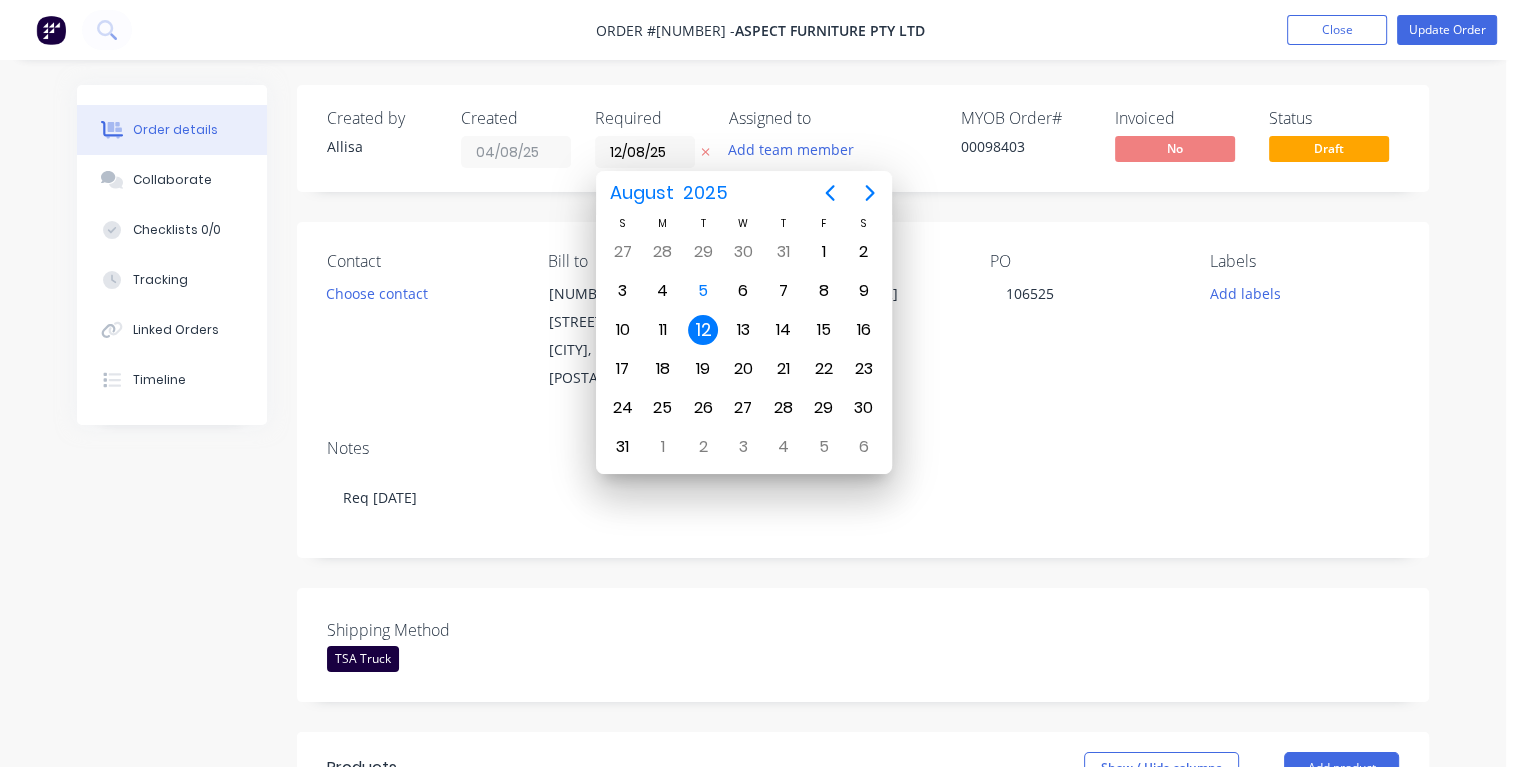 click on "12" at bounding box center [703, 330] 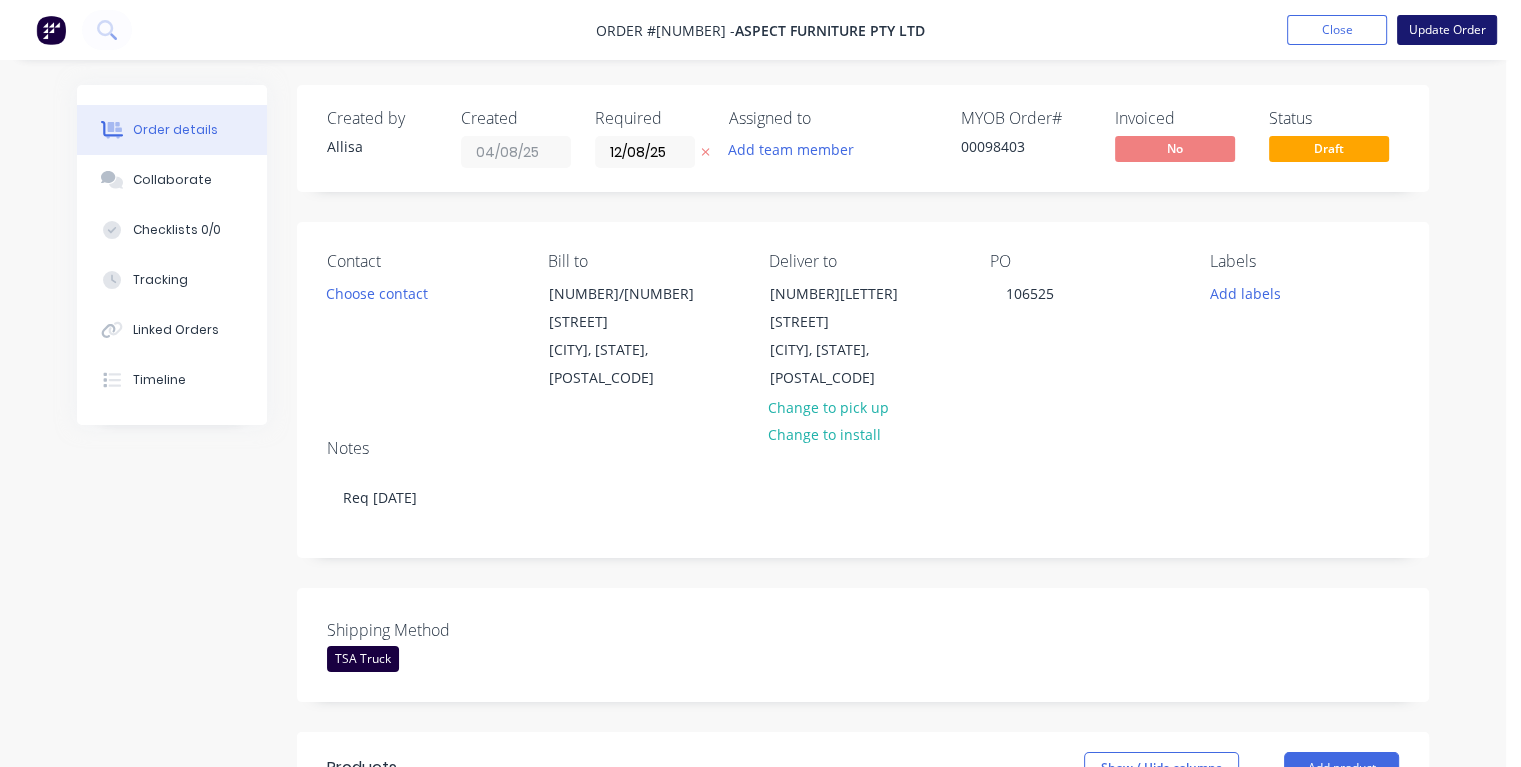 click on "Update Order" at bounding box center [1447, 30] 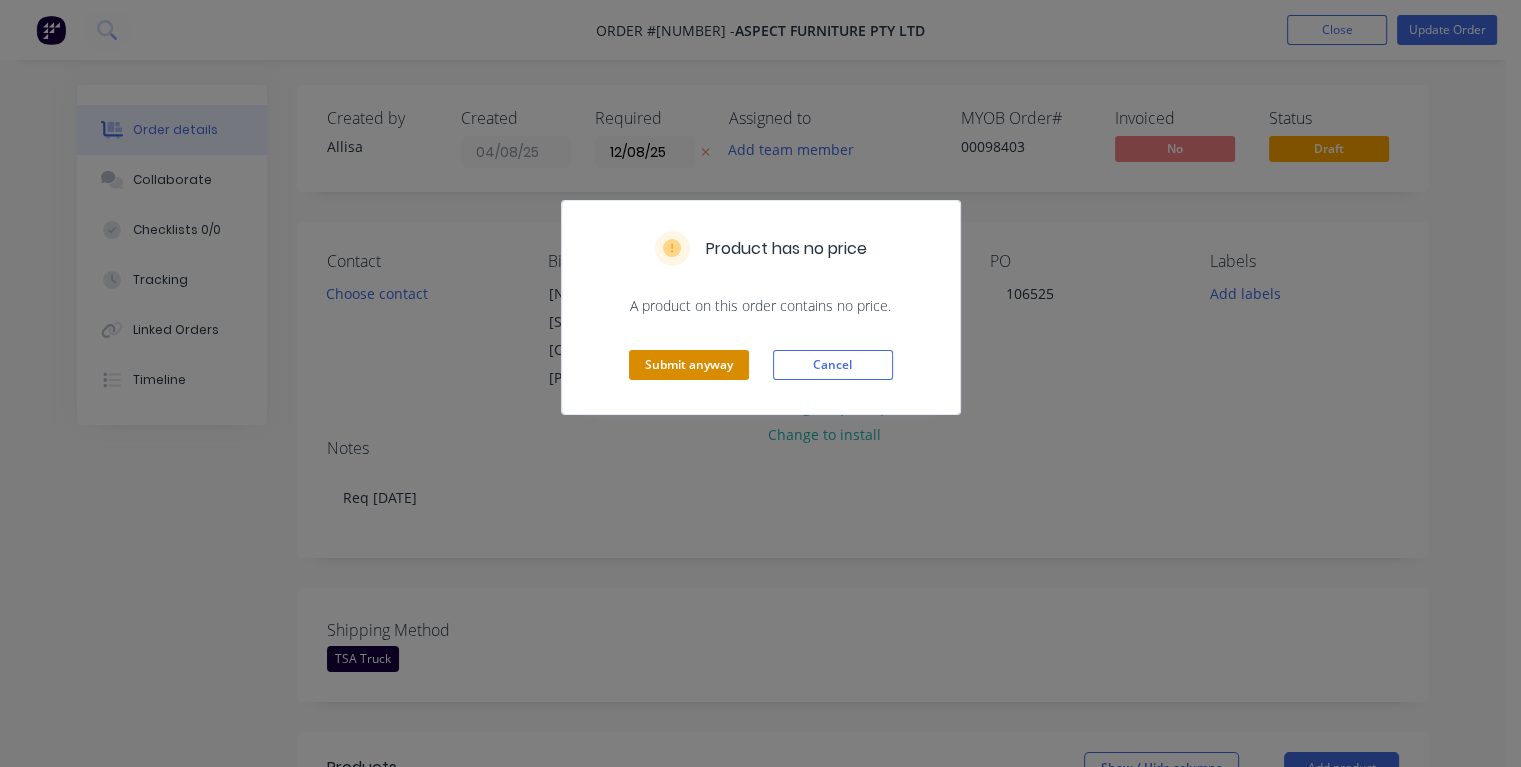click on "Submit anyway" at bounding box center (689, 365) 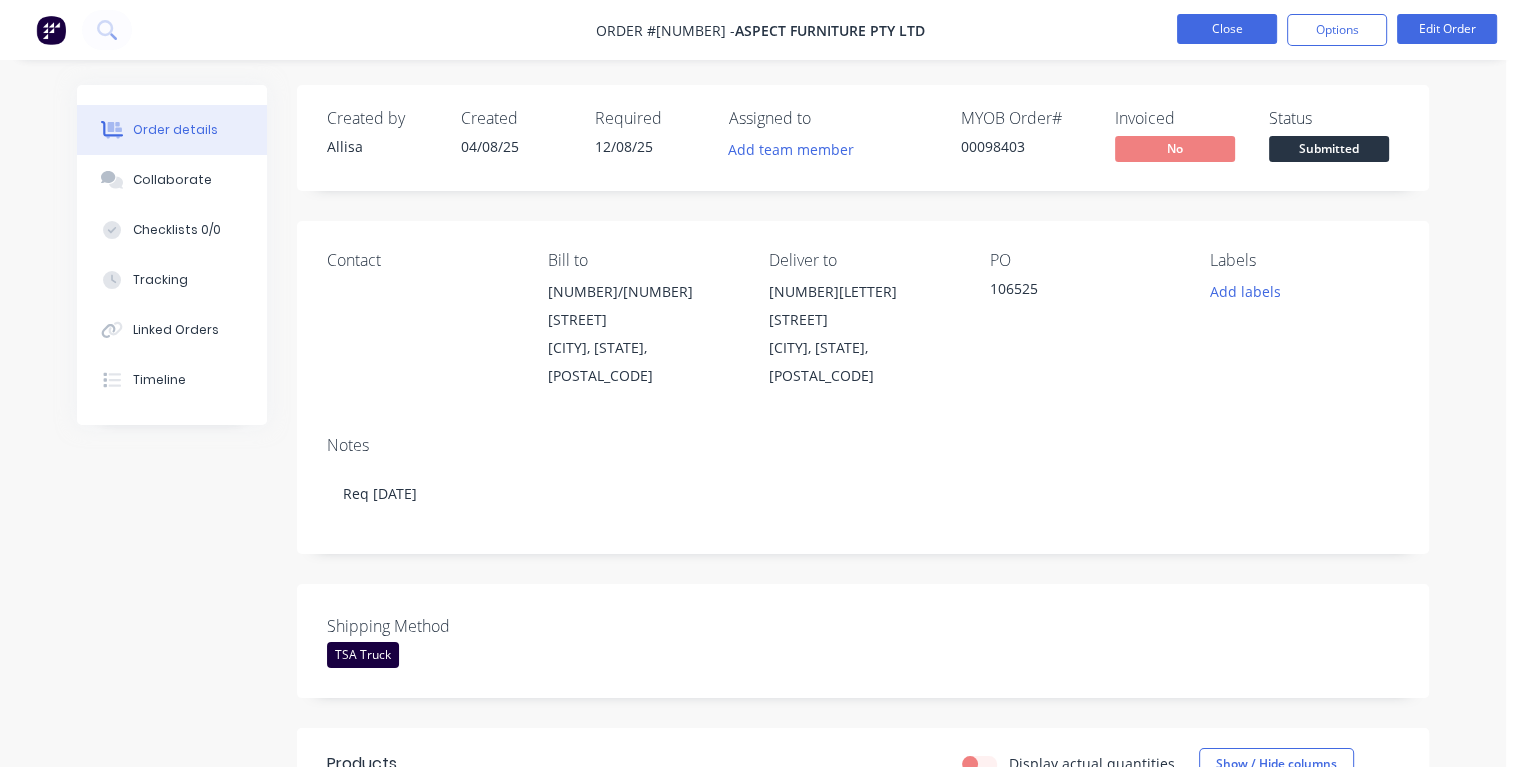 click on "Close" at bounding box center (1227, 29) 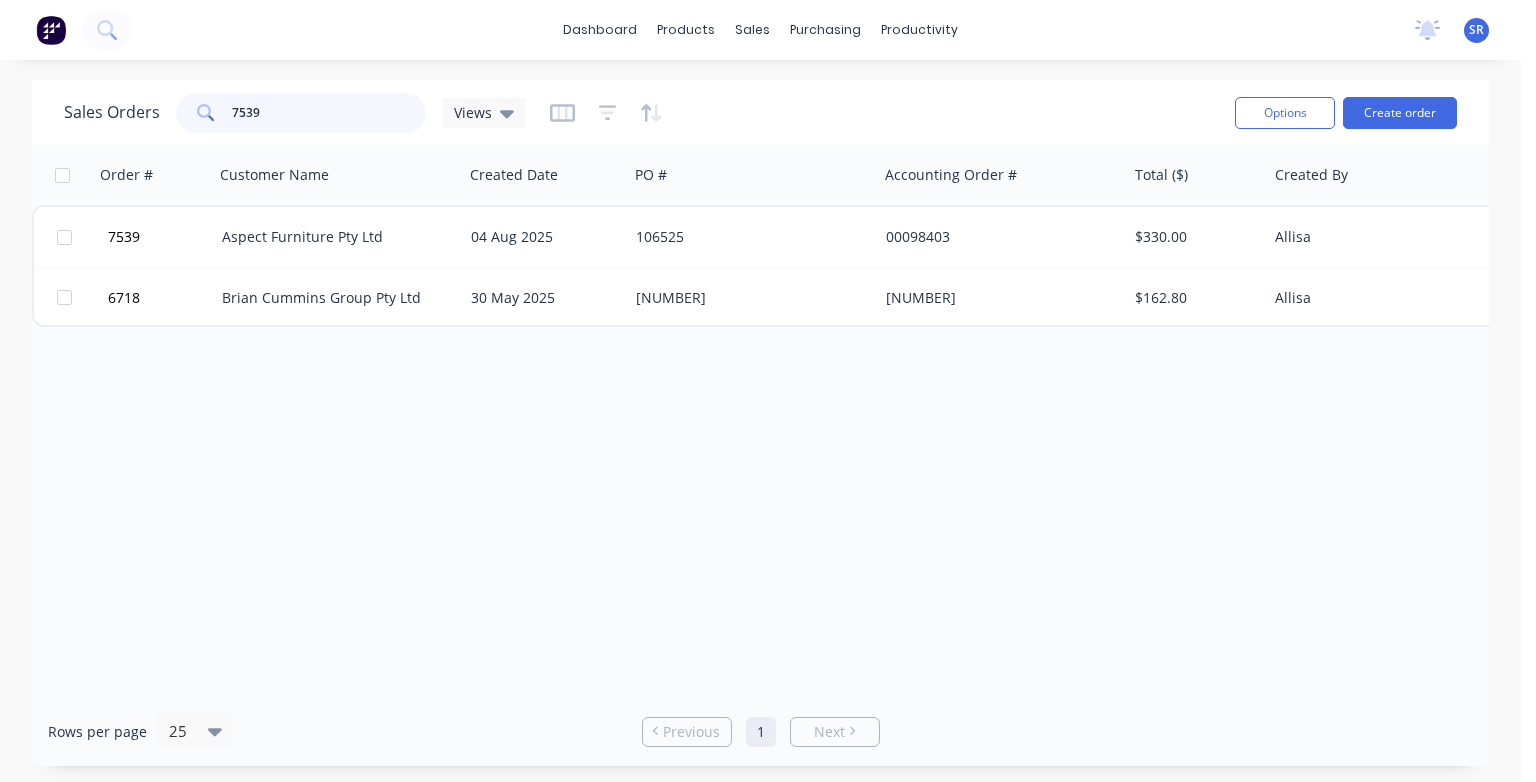 click on "7539" at bounding box center [329, 113] 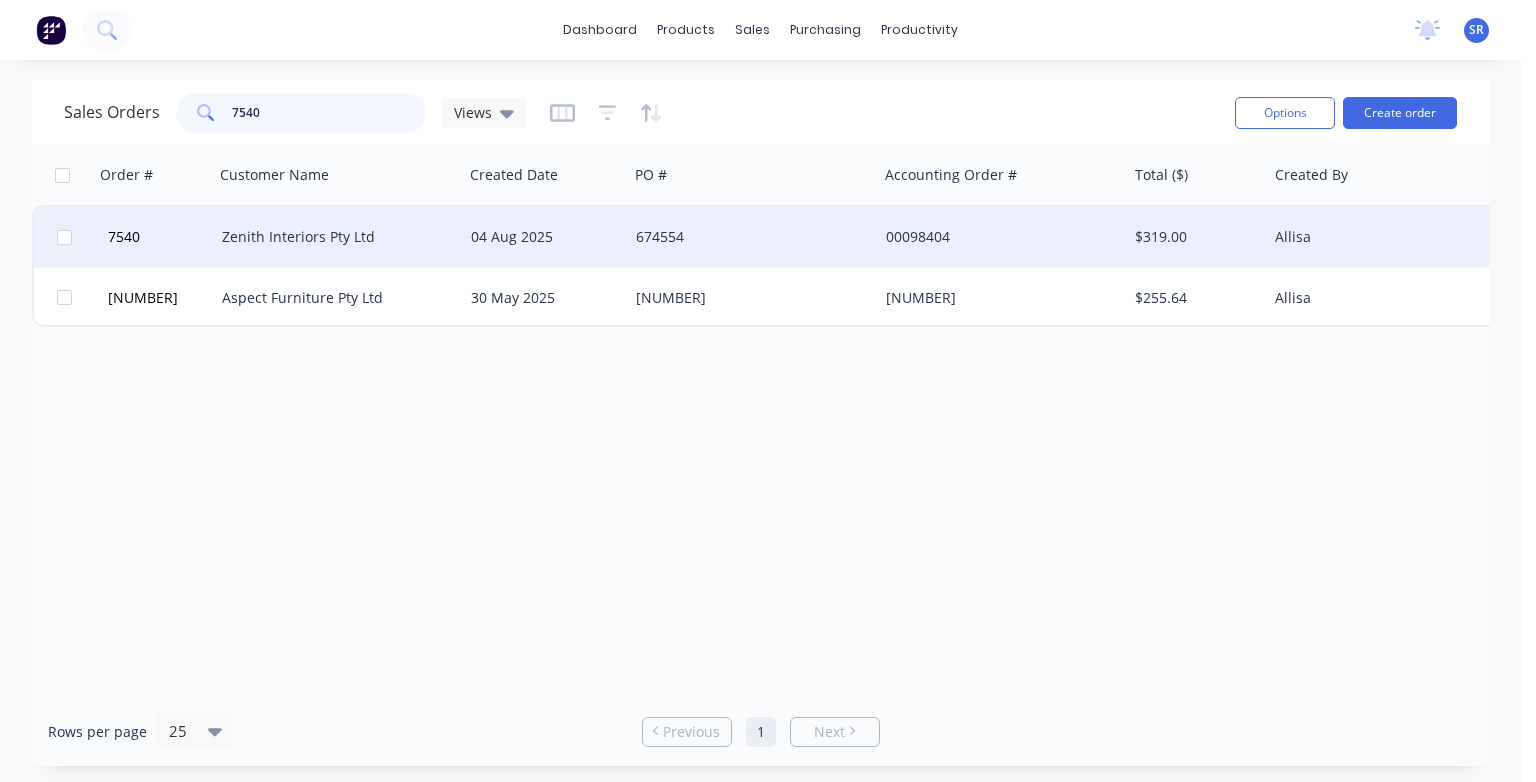 type on "7540" 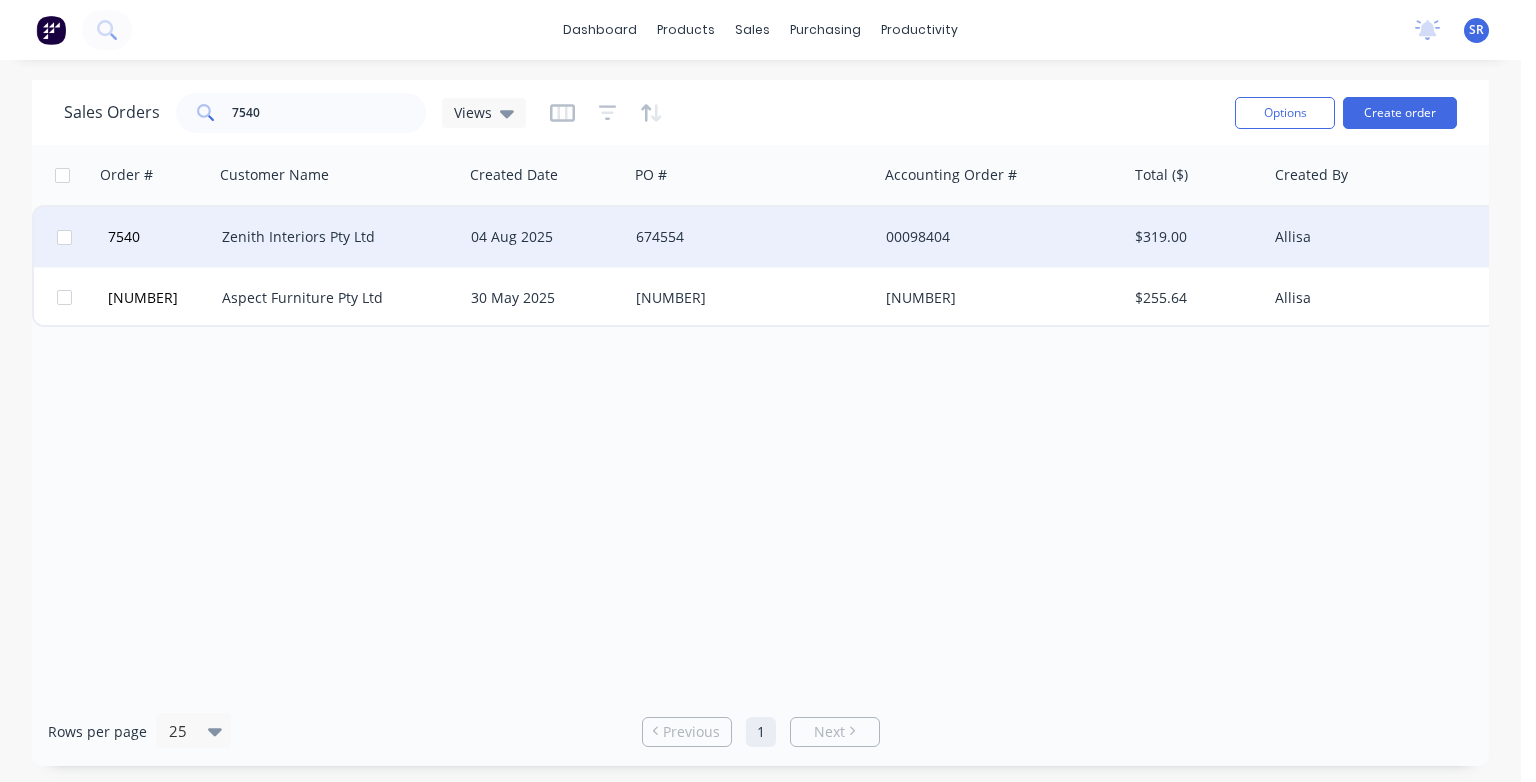 click on "Zenith Interiors Pty Ltd" at bounding box center [333, 237] 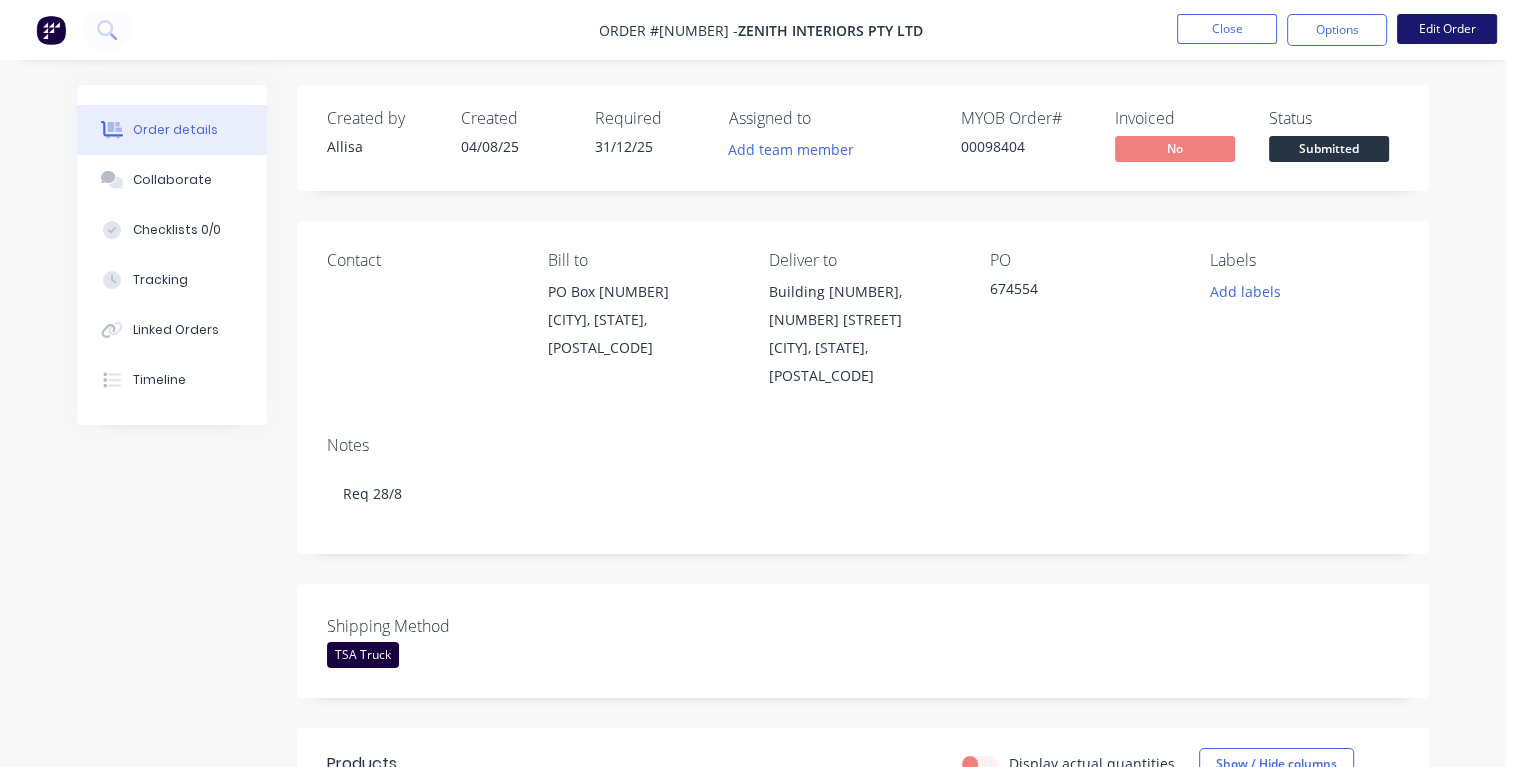 click on "Edit Order" at bounding box center (1447, 29) 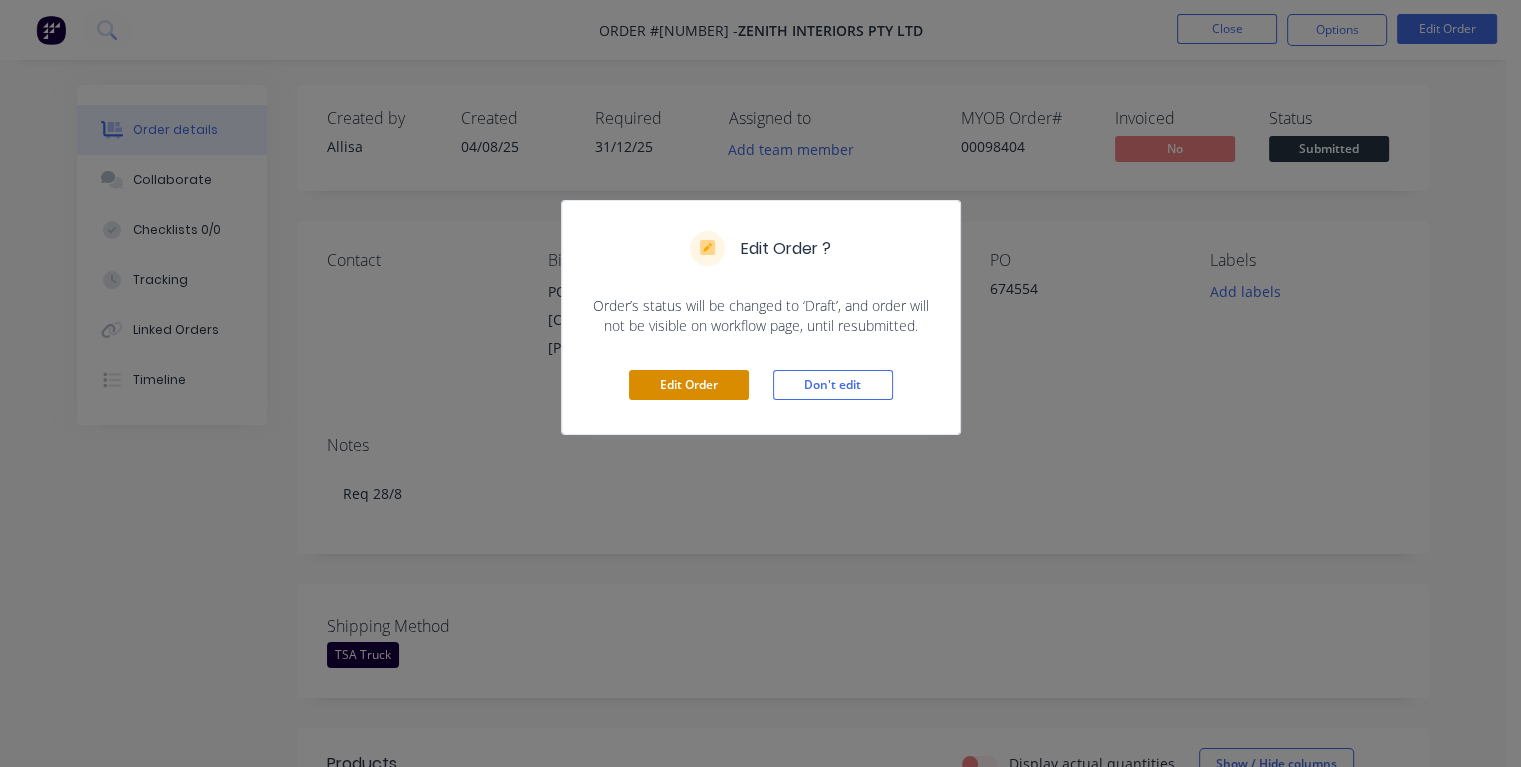 click on "Edit Order" at bounding box center (689, 385) 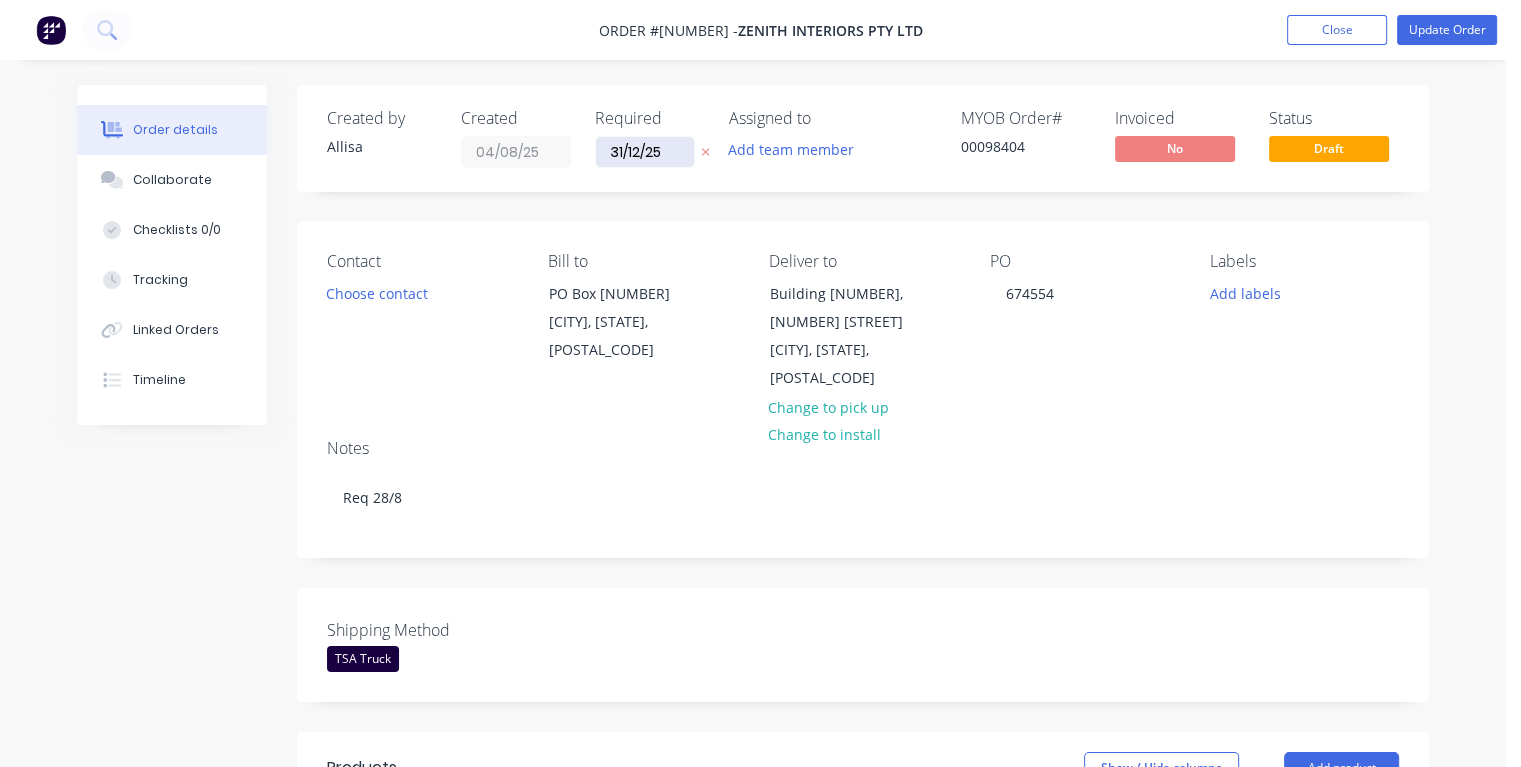 drag, startPoint x: 662, startPoint y: 150, endPoint x: 604, endPoint y: 155, distance: 58.21512 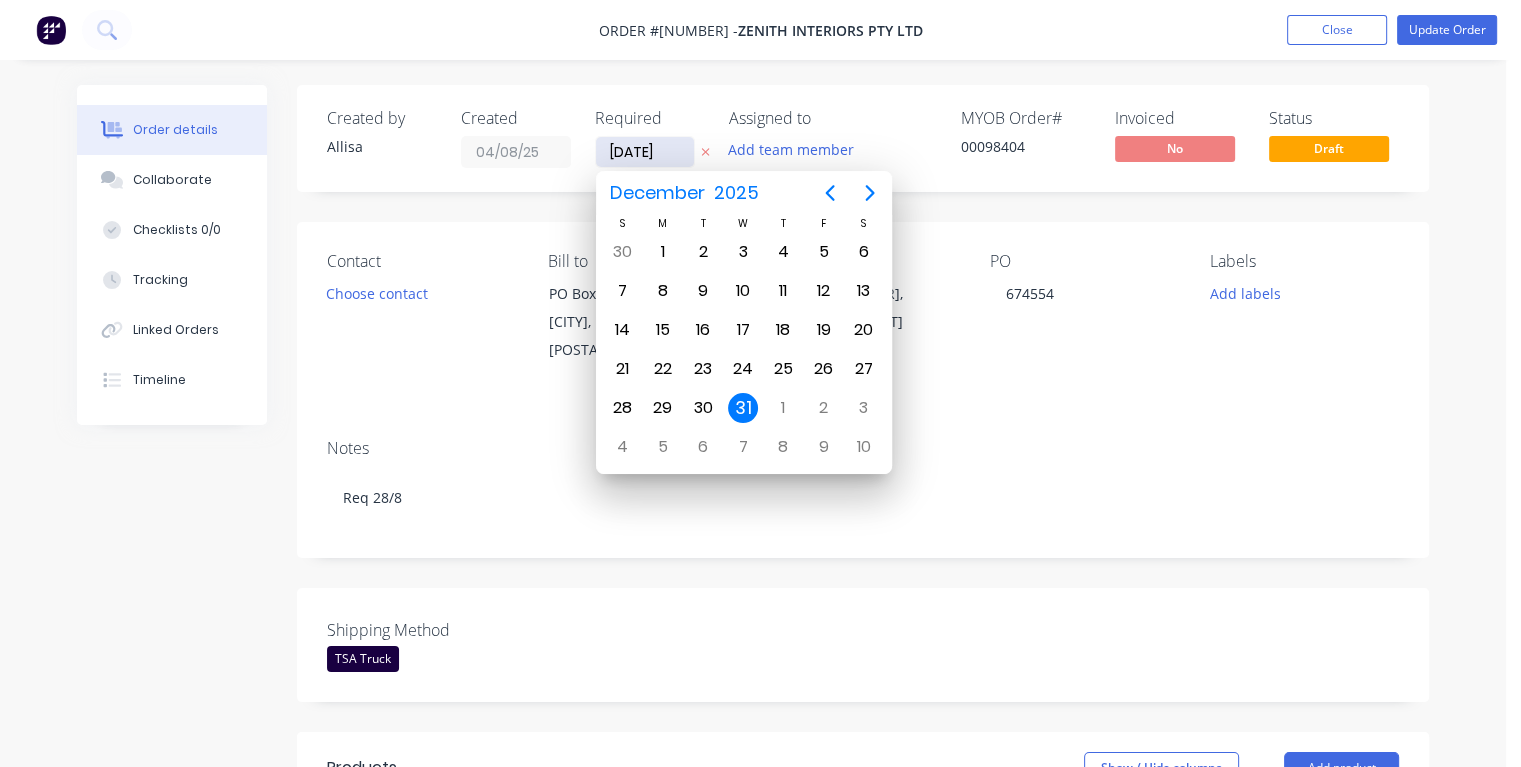 type on "18/08/25" 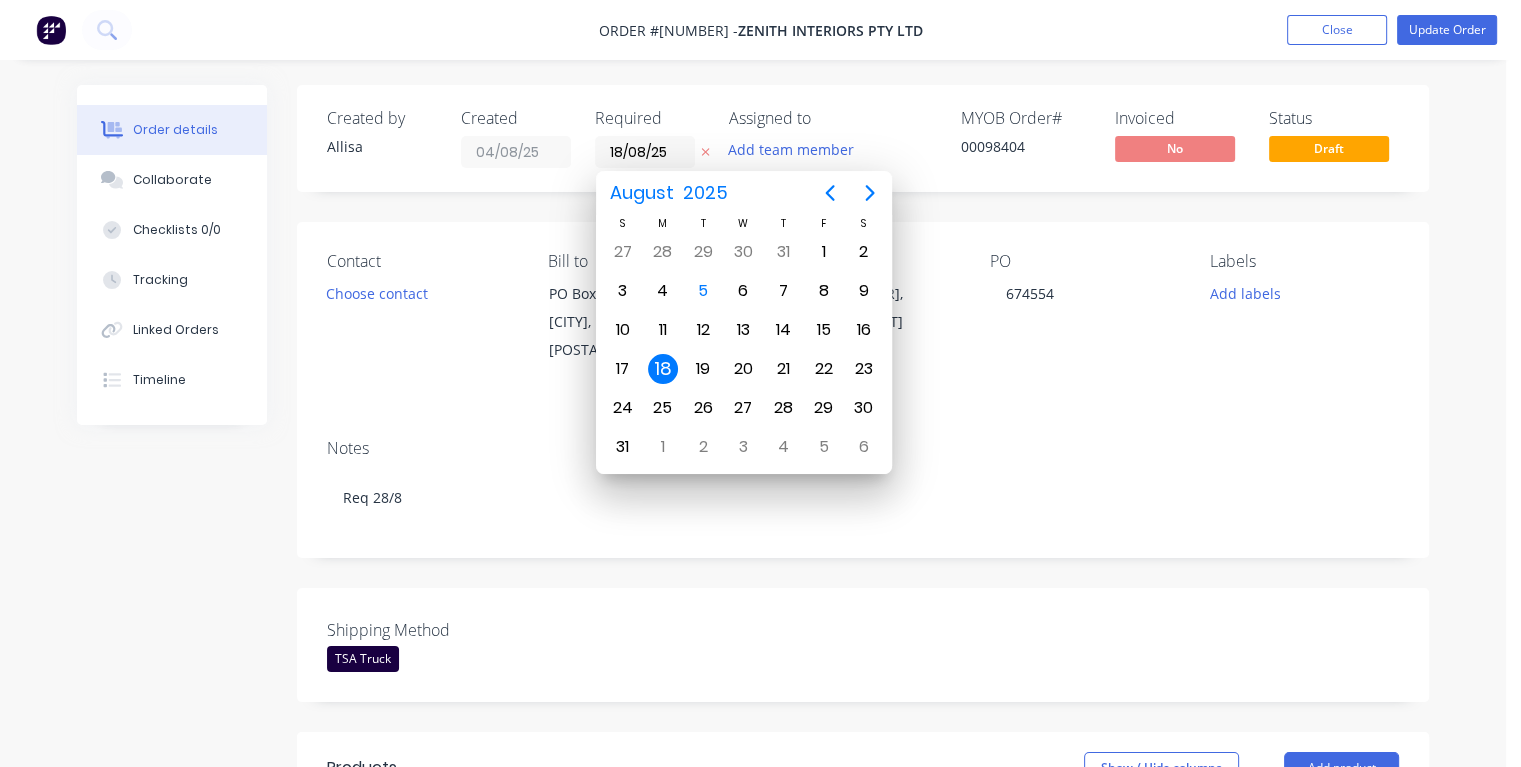 click on "18" at bounding box center [663, 369] 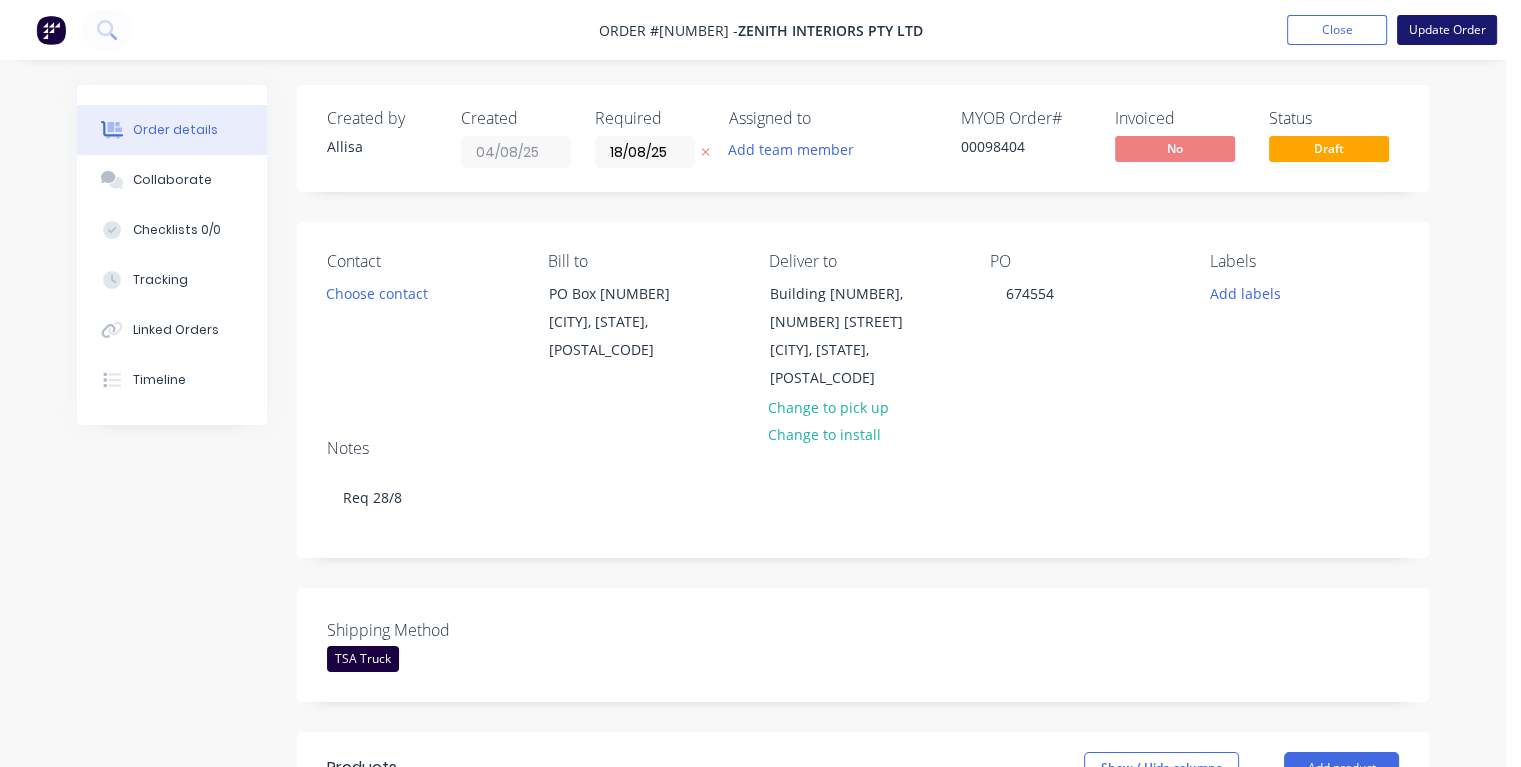 click on "Update Order" at bounding box center (1447, 30) 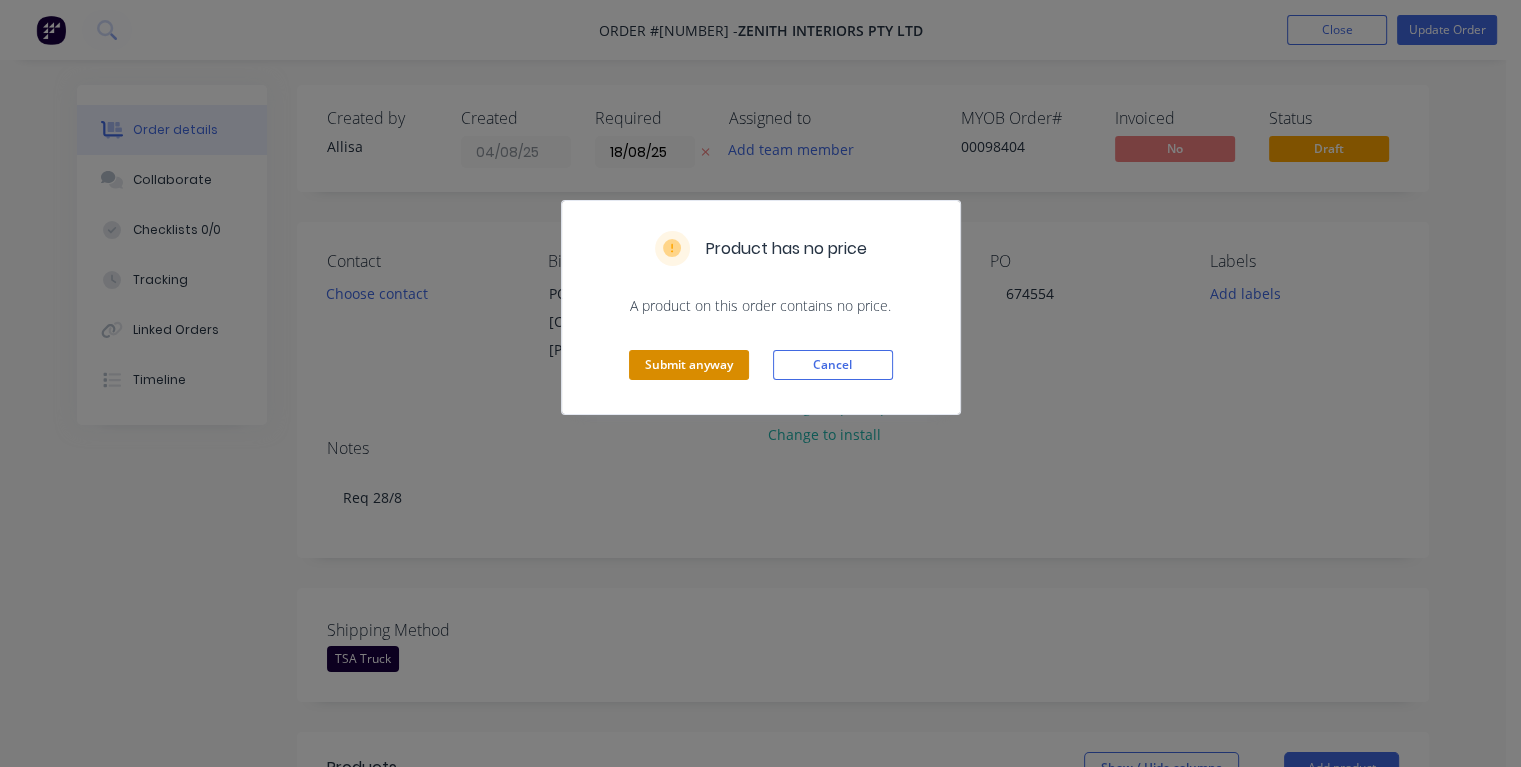 click on "Submit anyway" at bounding box center [689, 365] 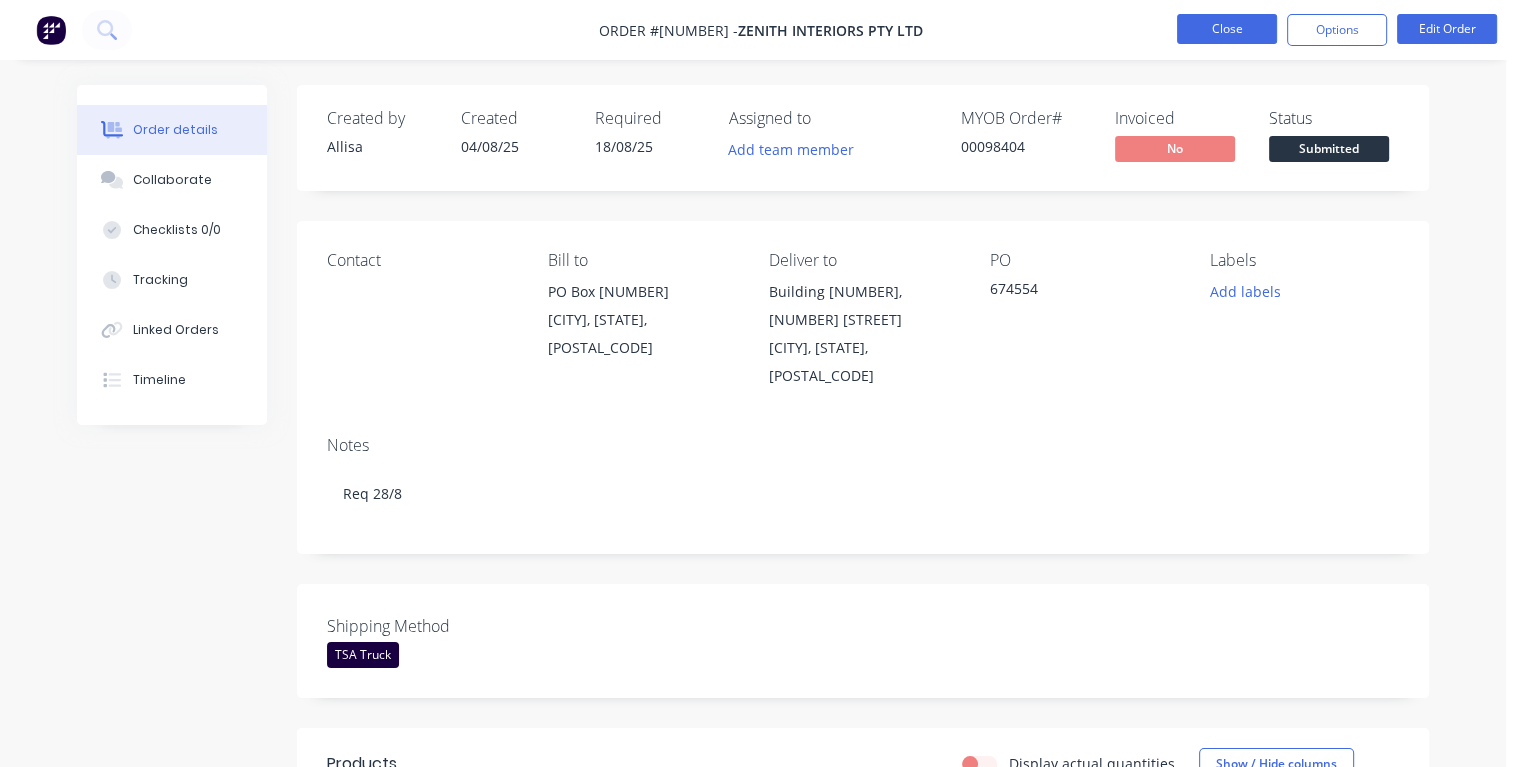 click on "Close" at bounding box center [1227, 29] 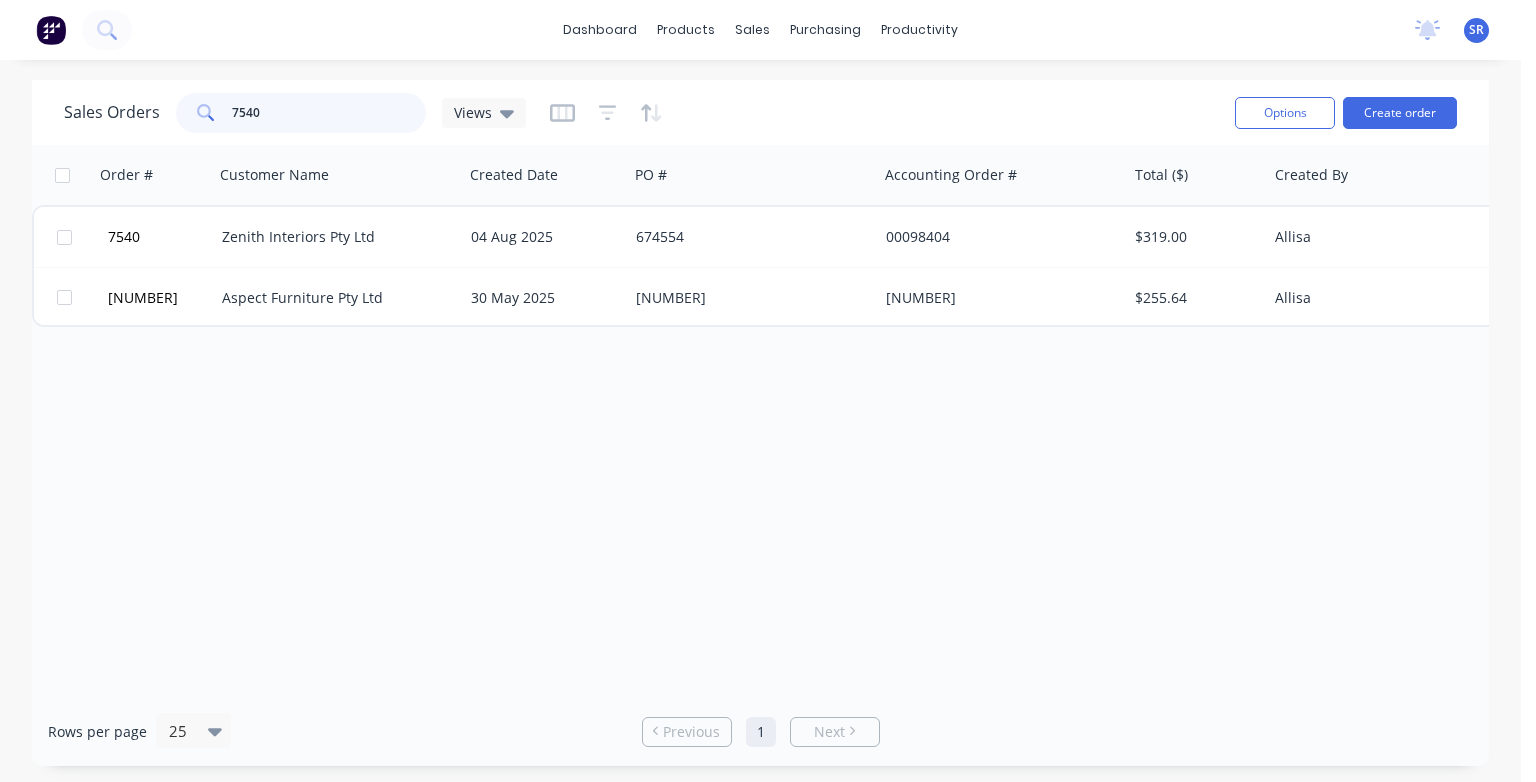 drag, startPoint x: 287, startPoint y: 115, endPoint x: 201, endPoint y: 117, distance: 86.023254 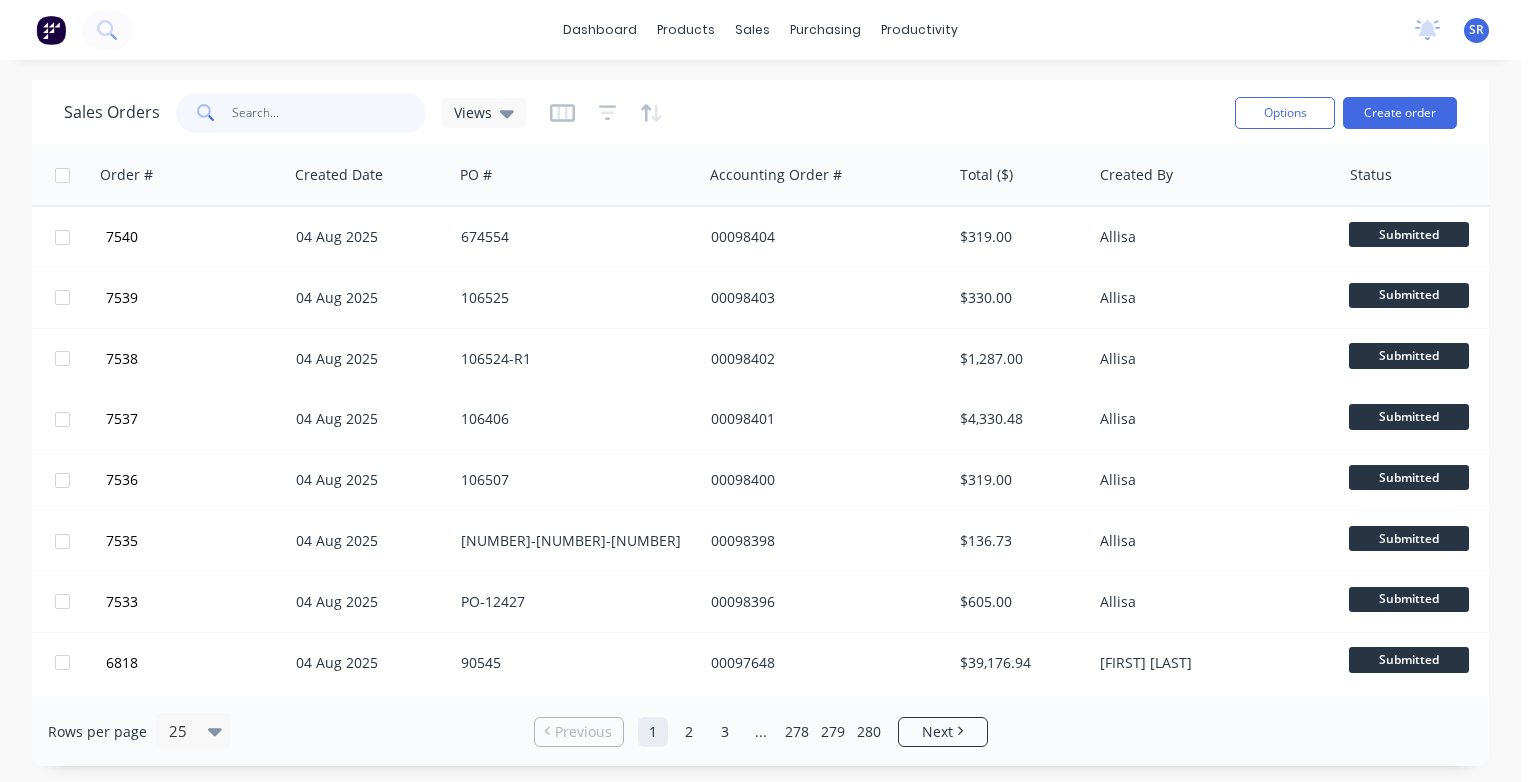 scroll, scrollTop: 0, scrollLeft: 188, axis: horizontal 